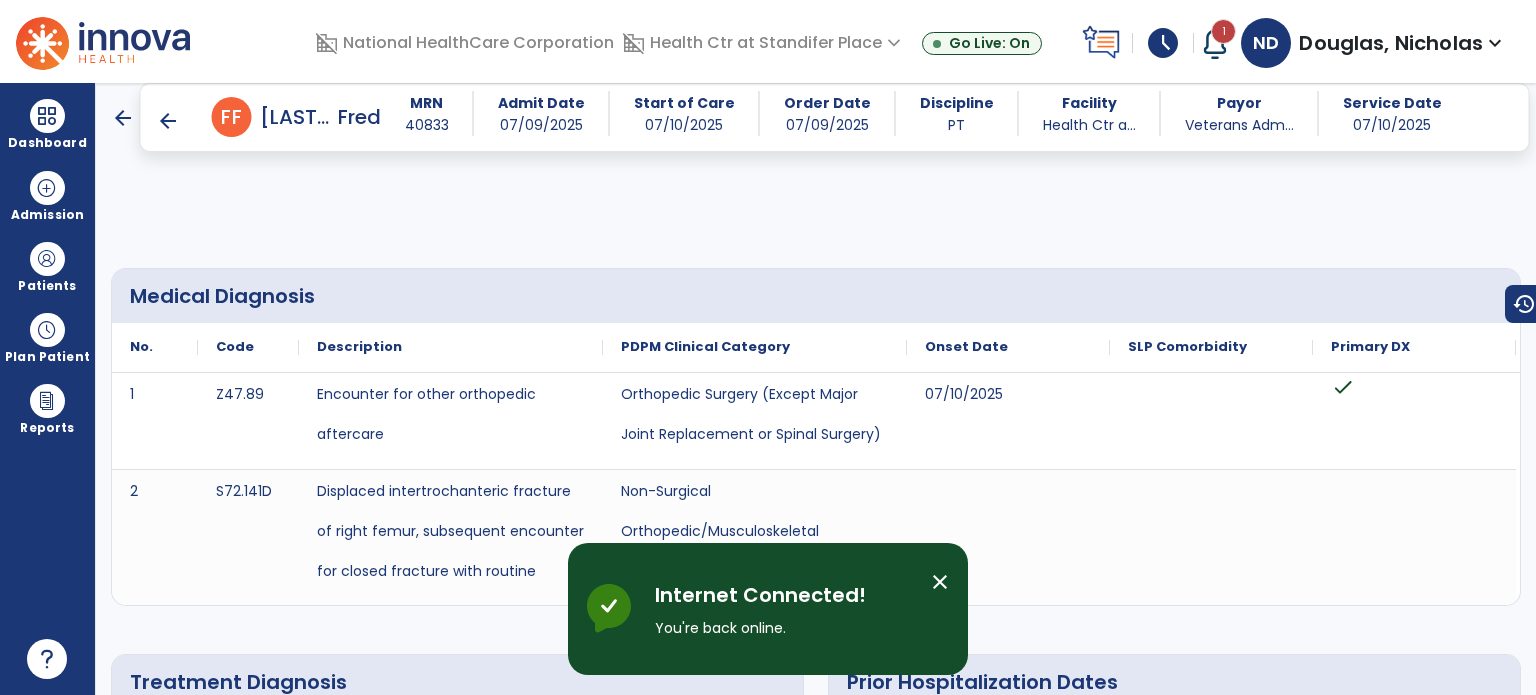 scroll, scrollTop: 0, scrollLeft: 0, axis: both 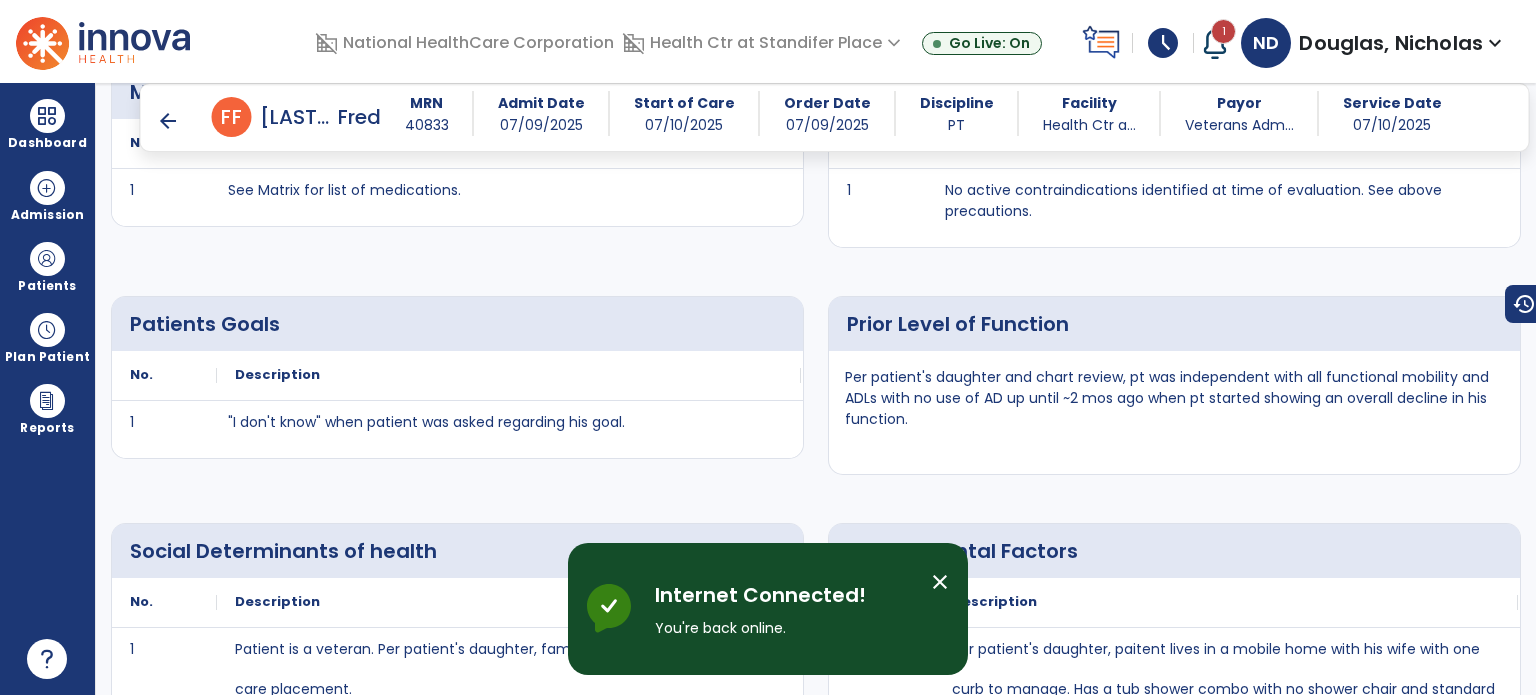 click at bounding box center (47, 116) 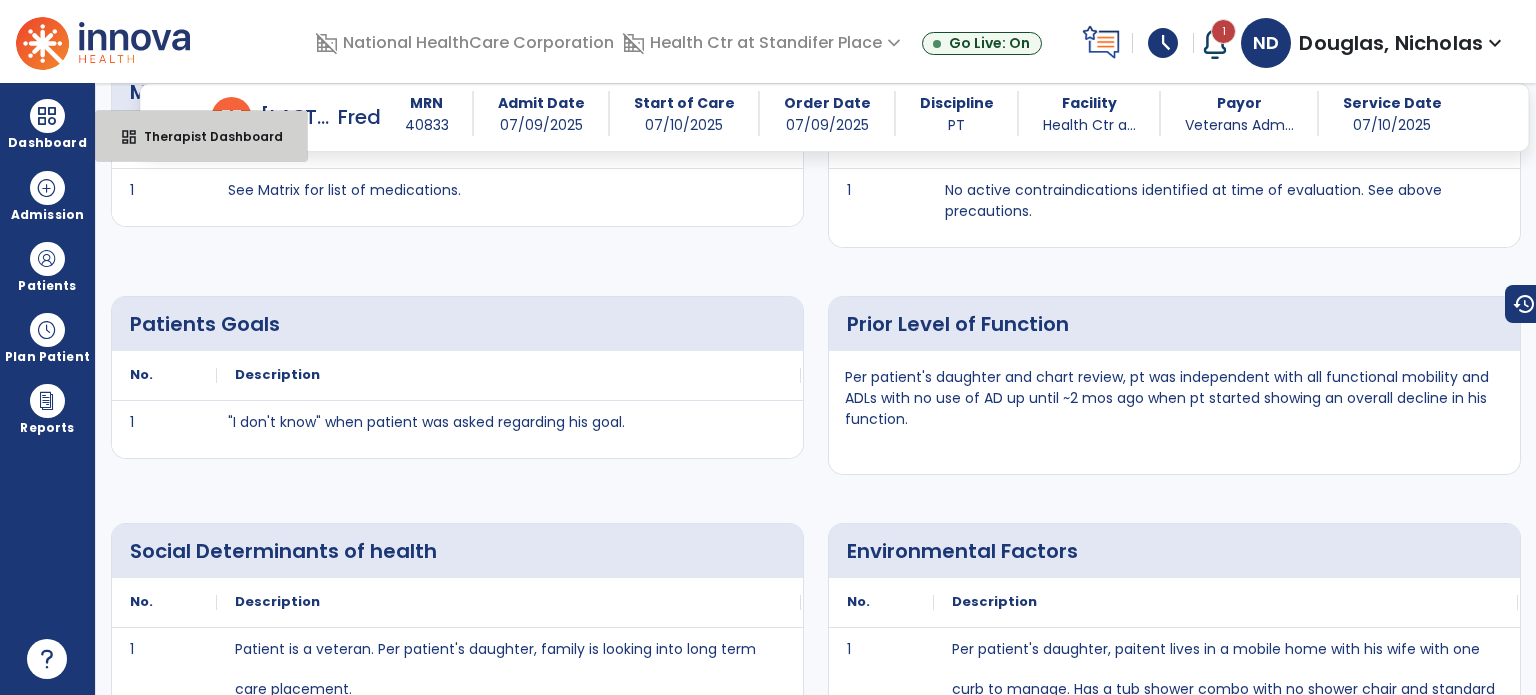 click on "dashboard  Therapist Dashboard" at bounding box center (201, 136) 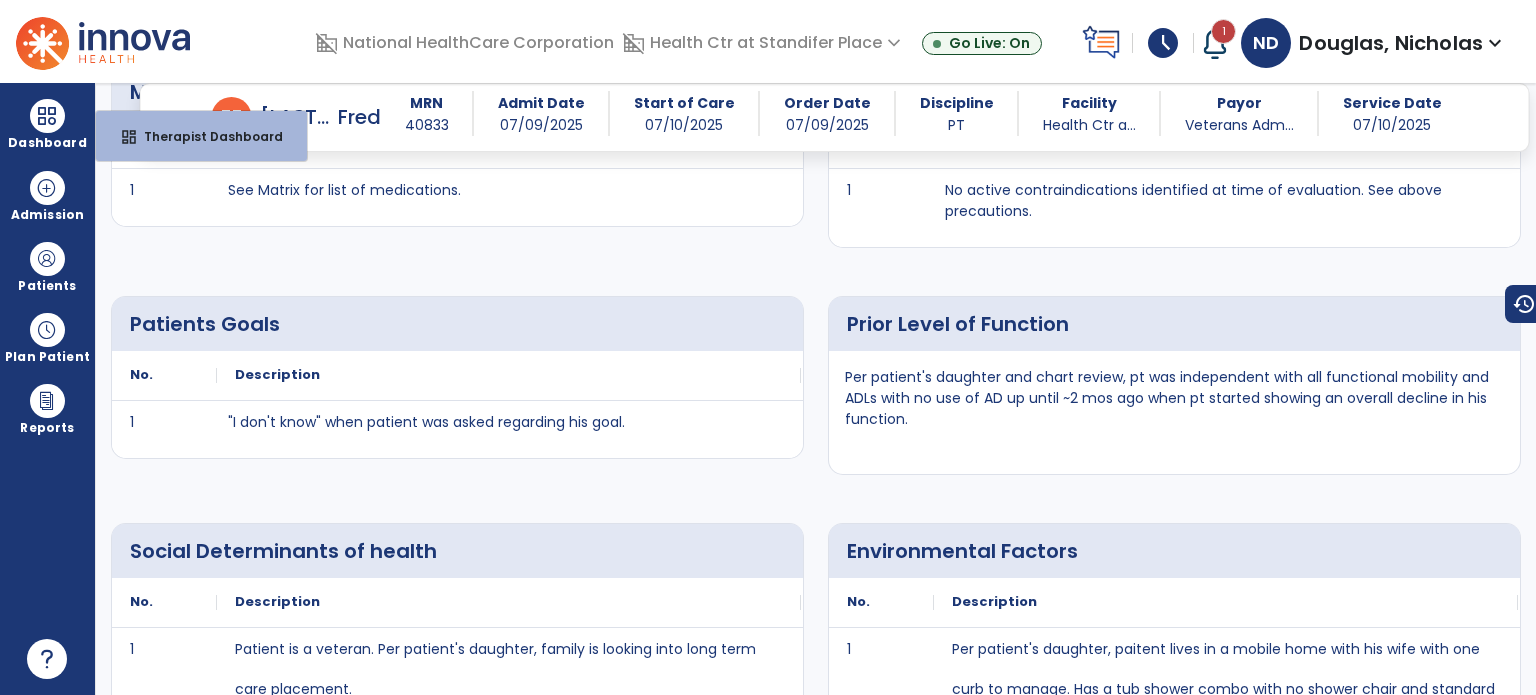 select on "****" 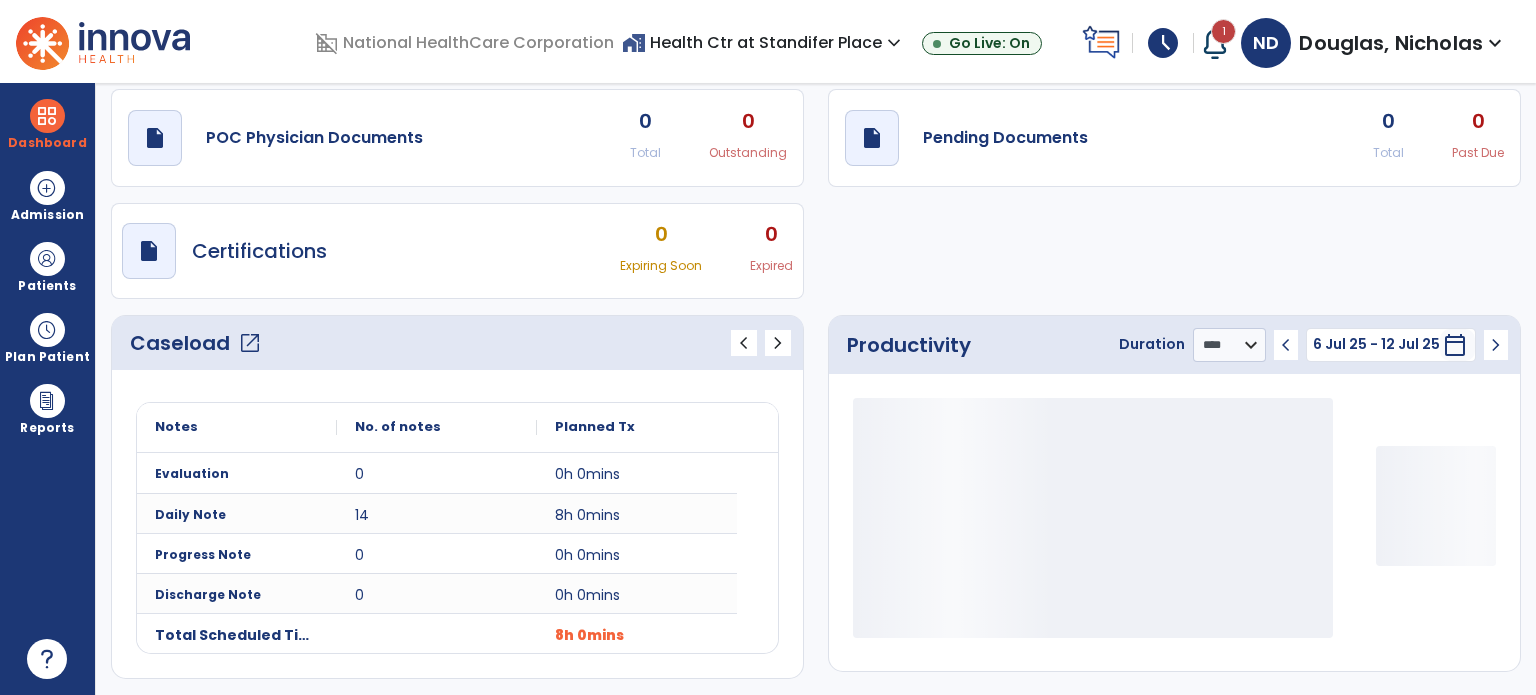 scroll, scrollTop: 109, scrollLeft: 0, axis: vertical 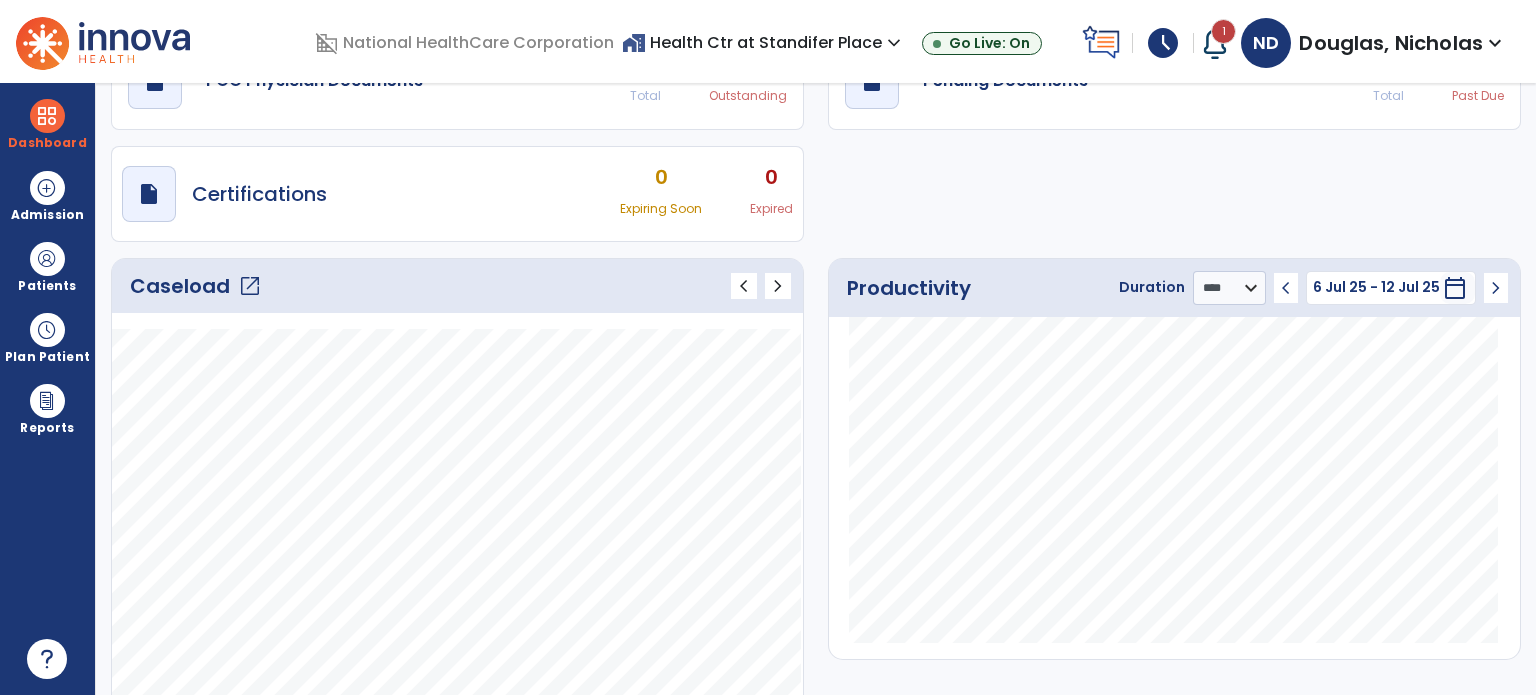 click on "open_in_new" 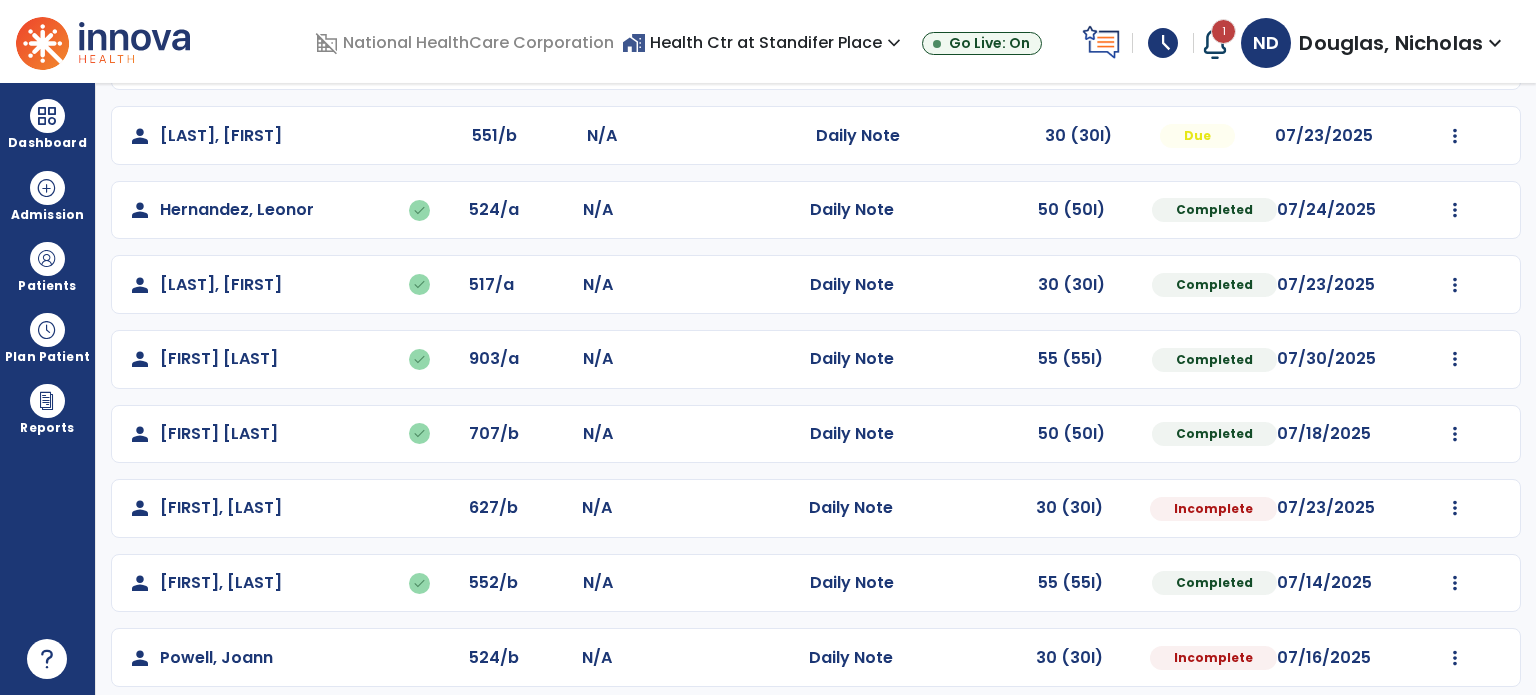 scroll, scrollTop: 225, scrollLeft: 0, axis: vertical 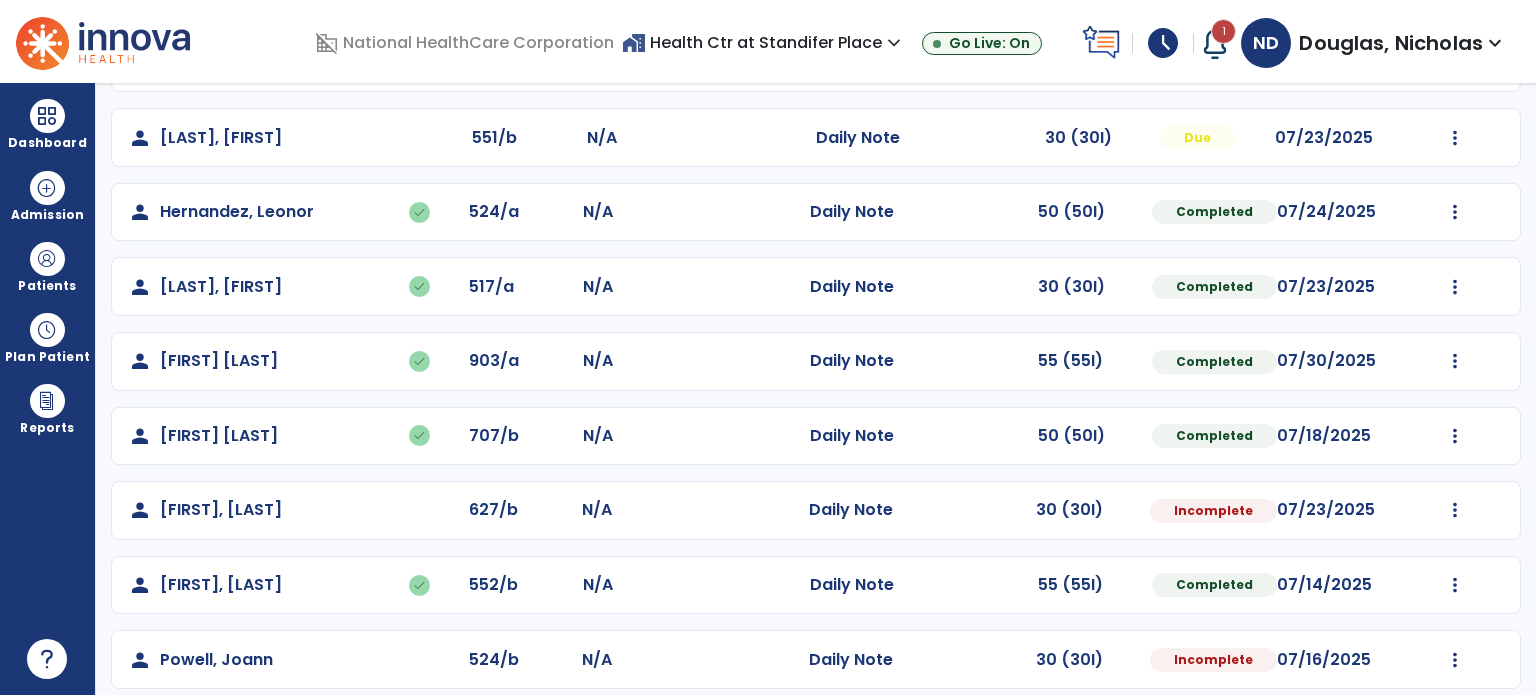 click on "Undo Visit Status   Reset Note   Open Document   G + C Mins" 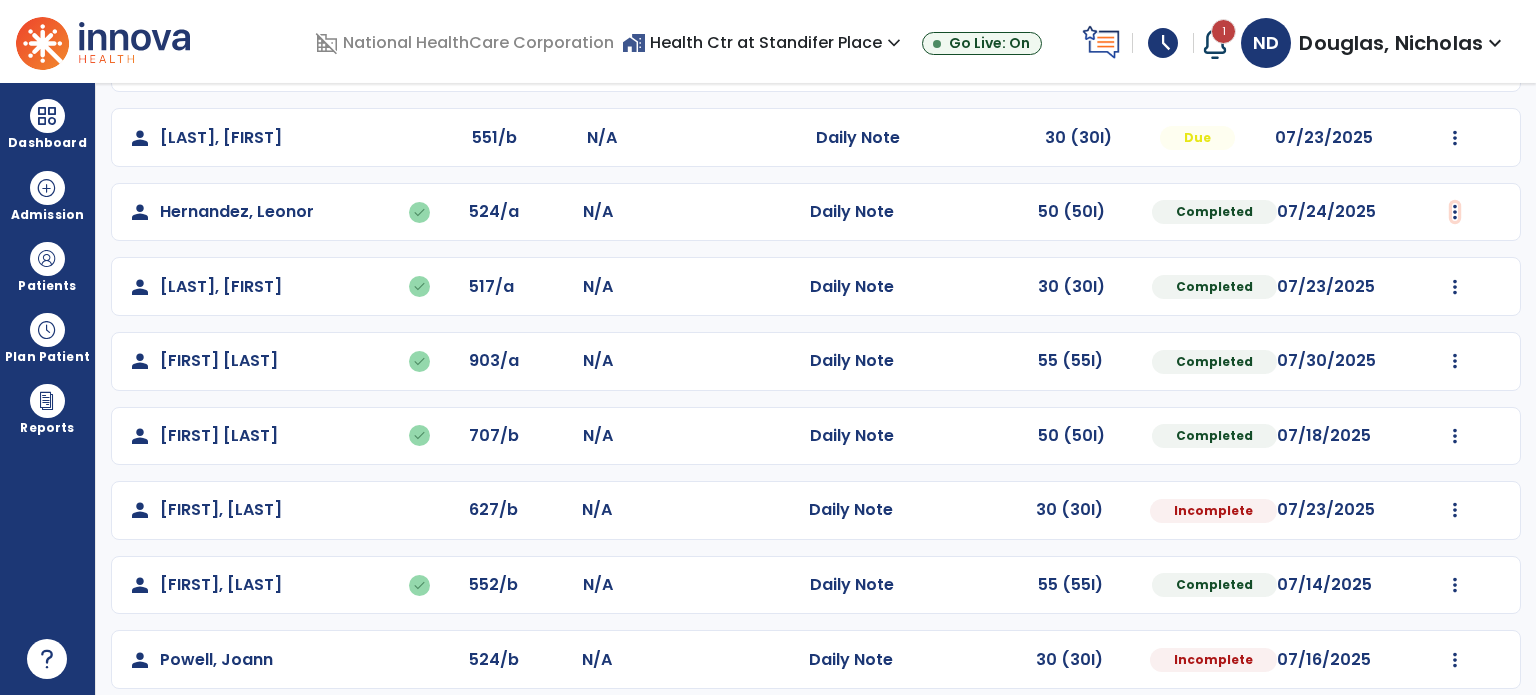 click at bounding box center (1455, 63) 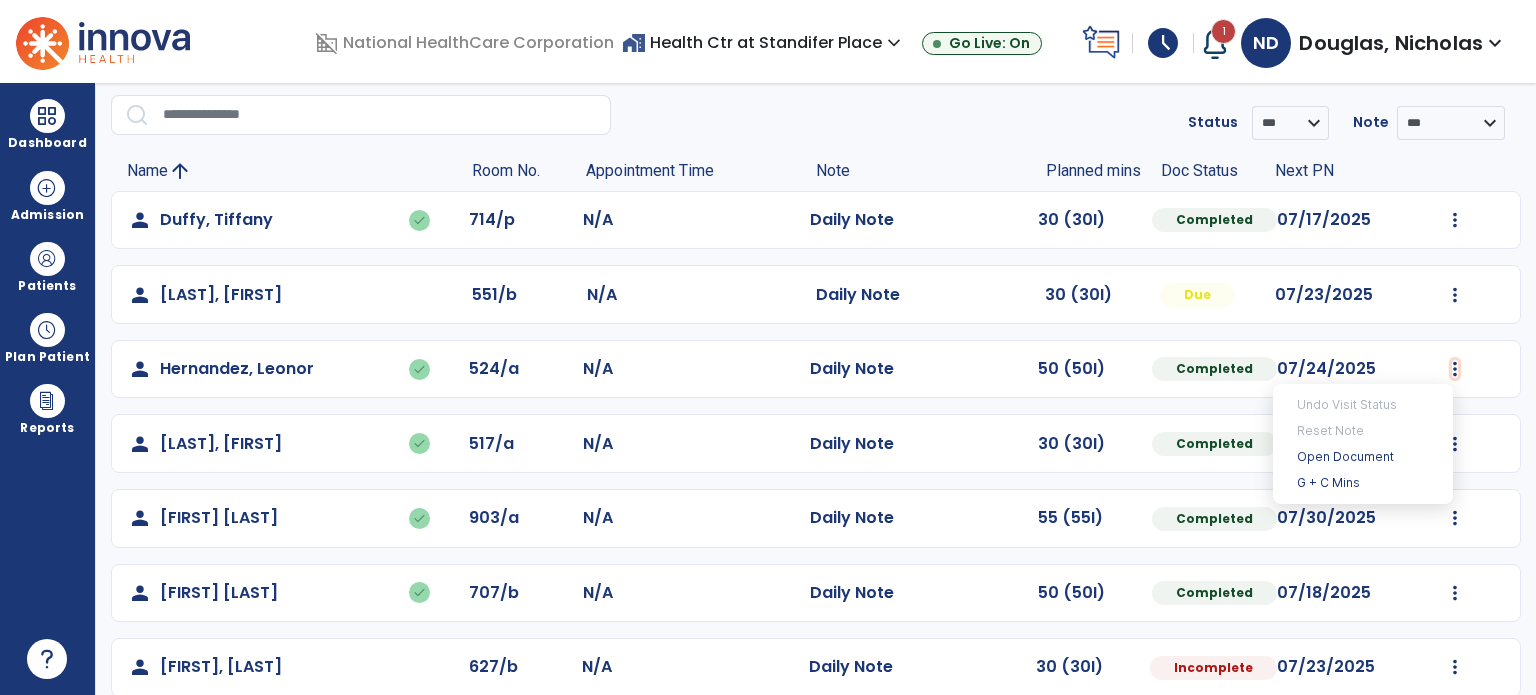 scroll, scrollTop: 56, scrollLeft: 0, axis: vertical 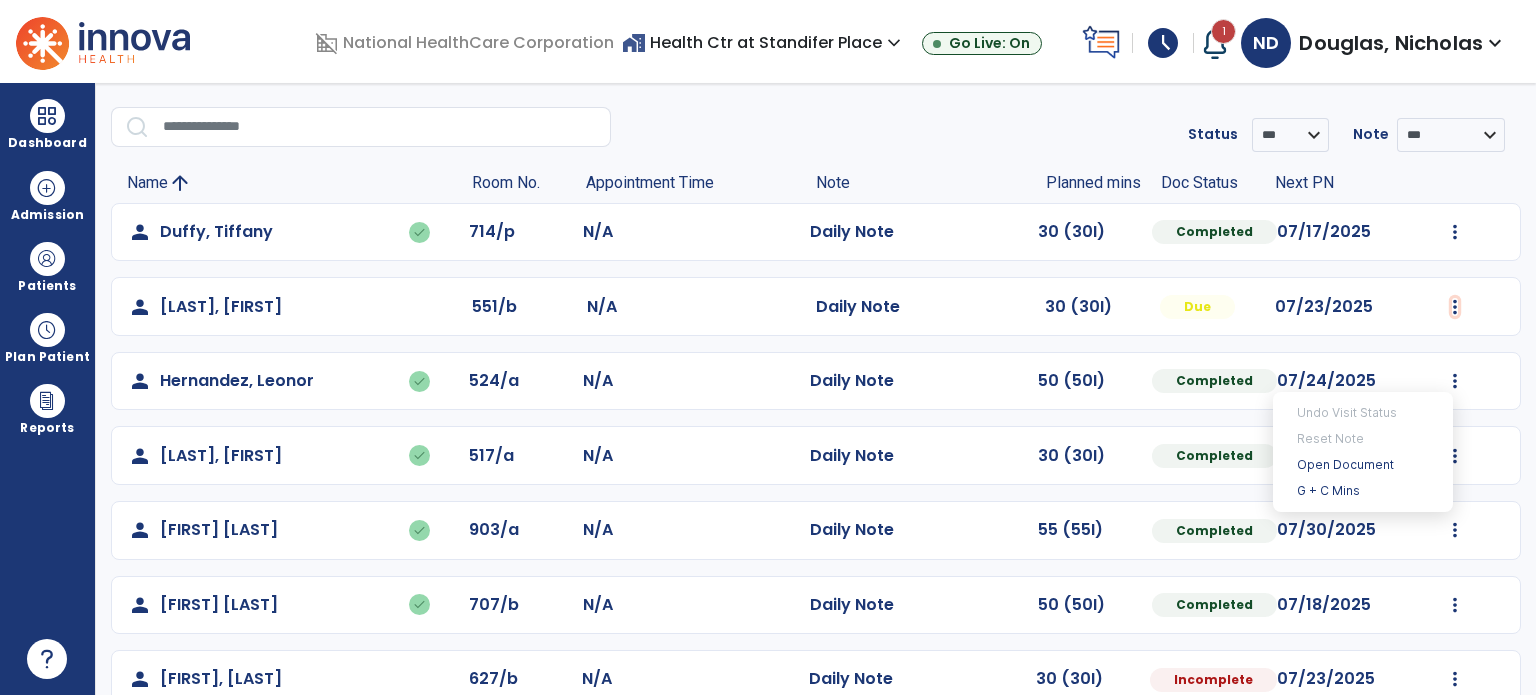 click at bounding box center (1455, 232) 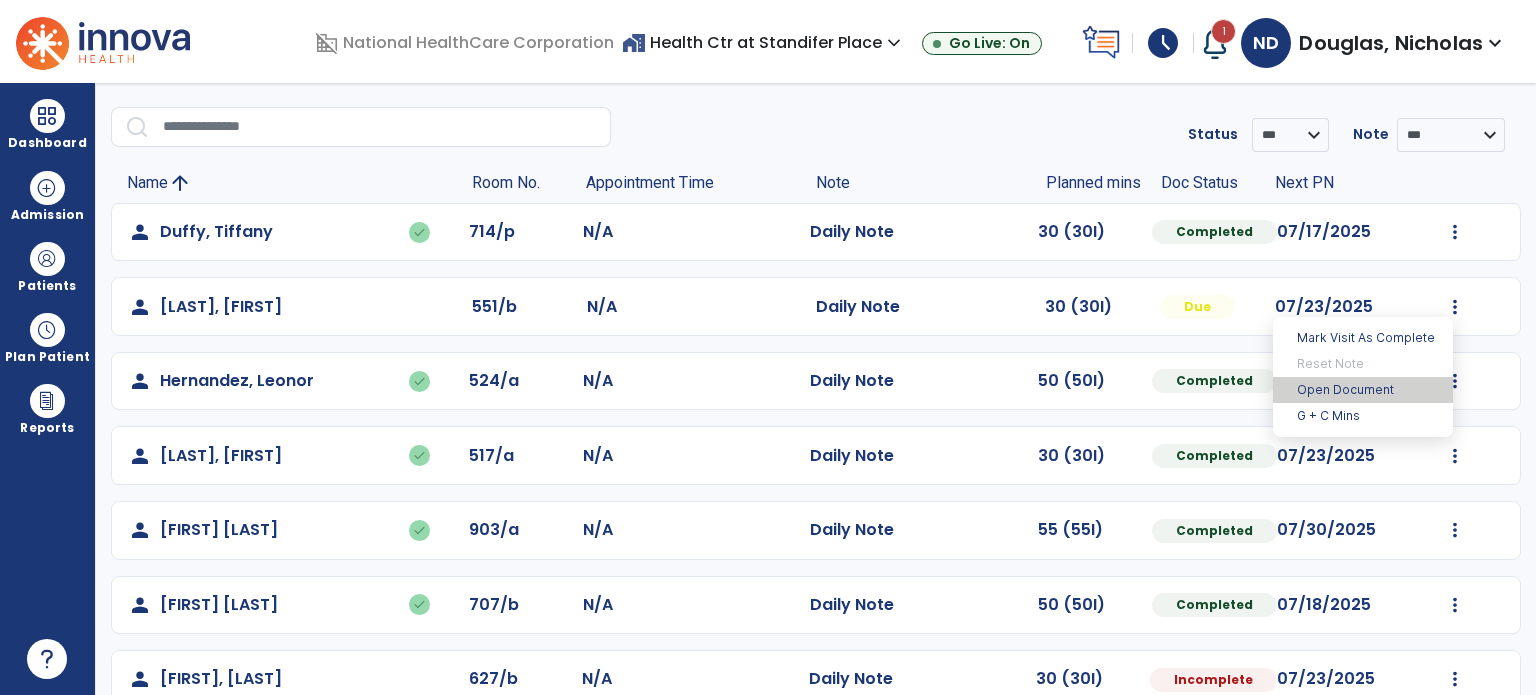 click on "Open Document" at bounding box center [1363, 390] 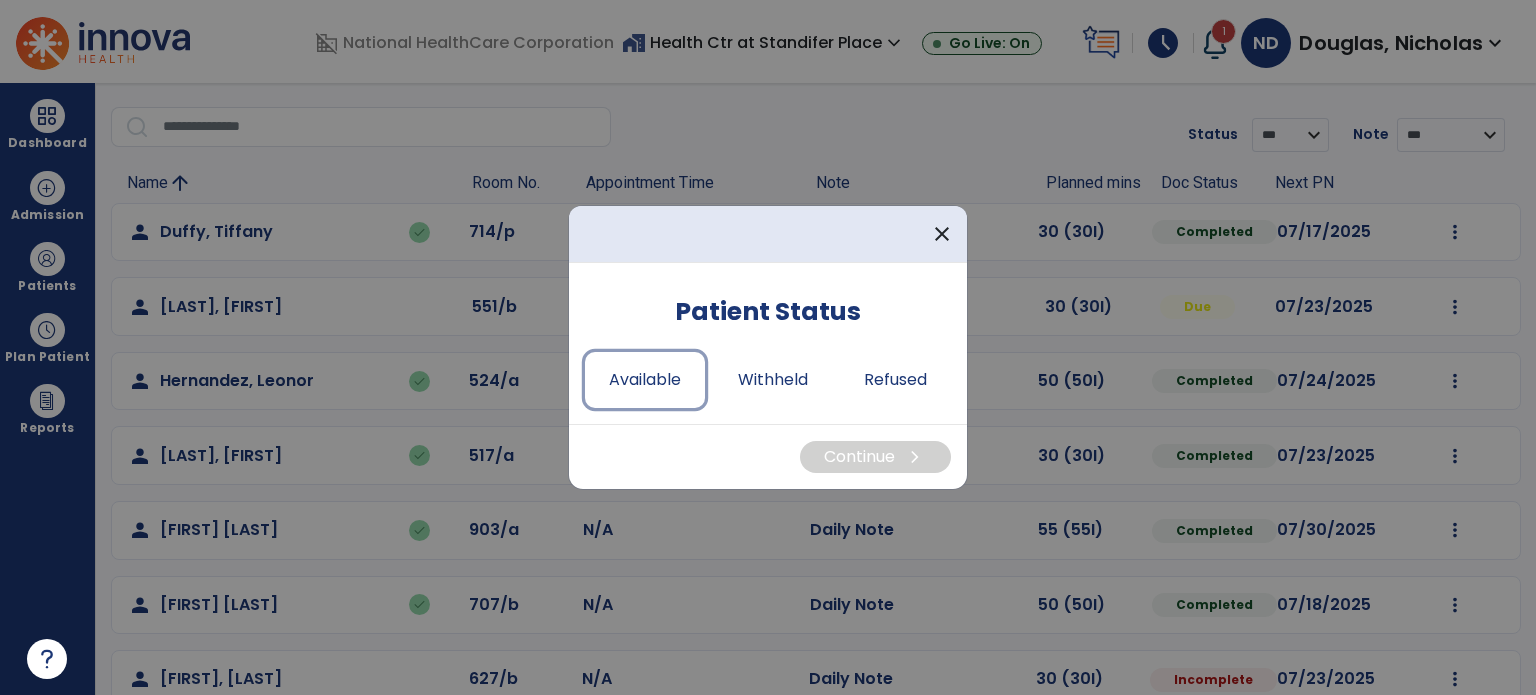 click on "Available" at bounding box center (645, 380) 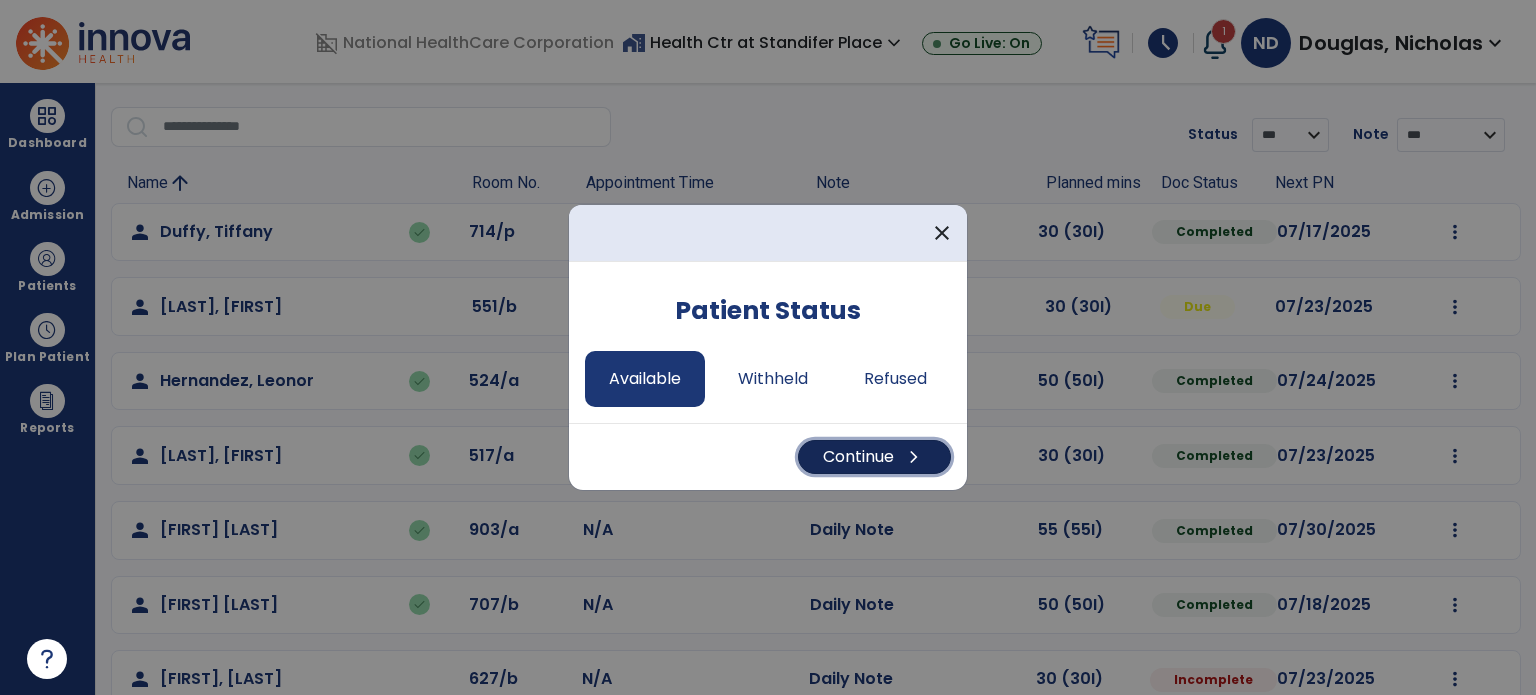 click on "Continue   chevron_right" at bounding box center [874, 457] 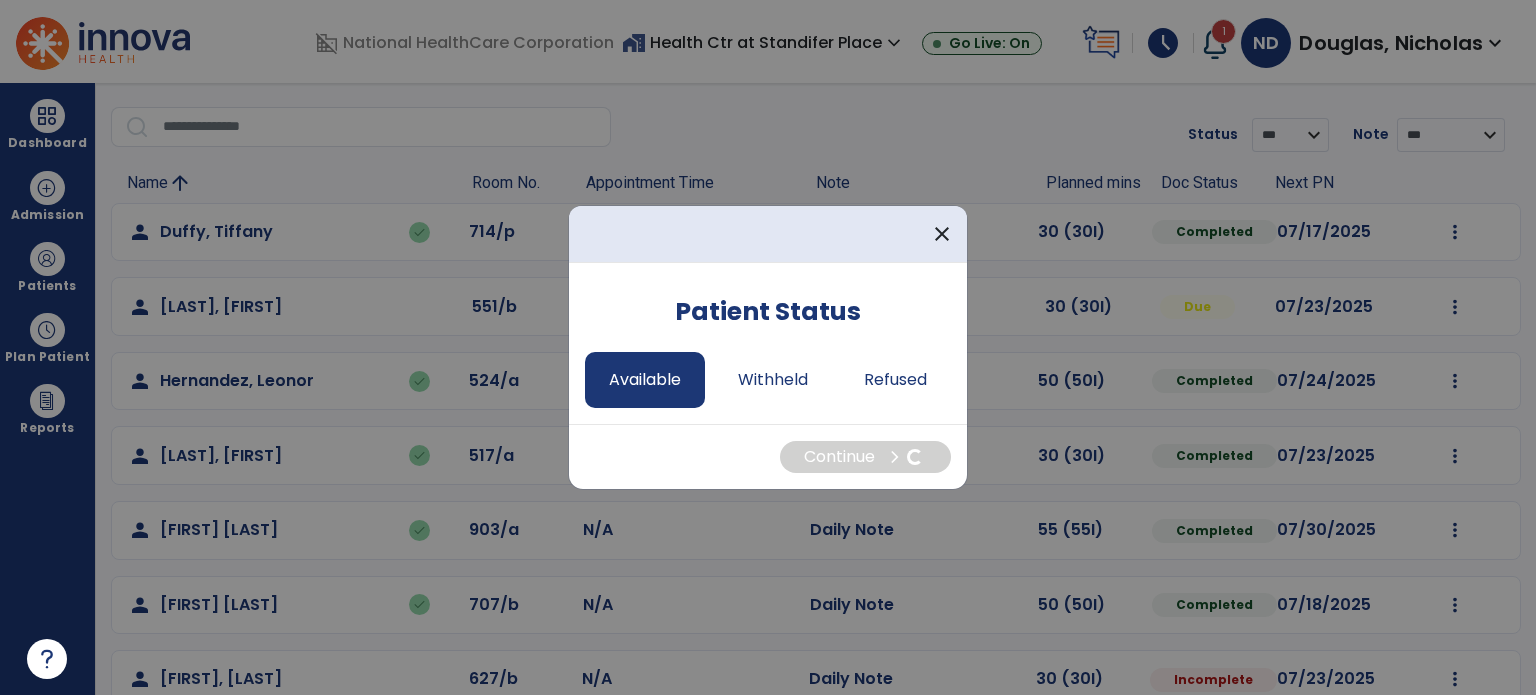 select on "*" 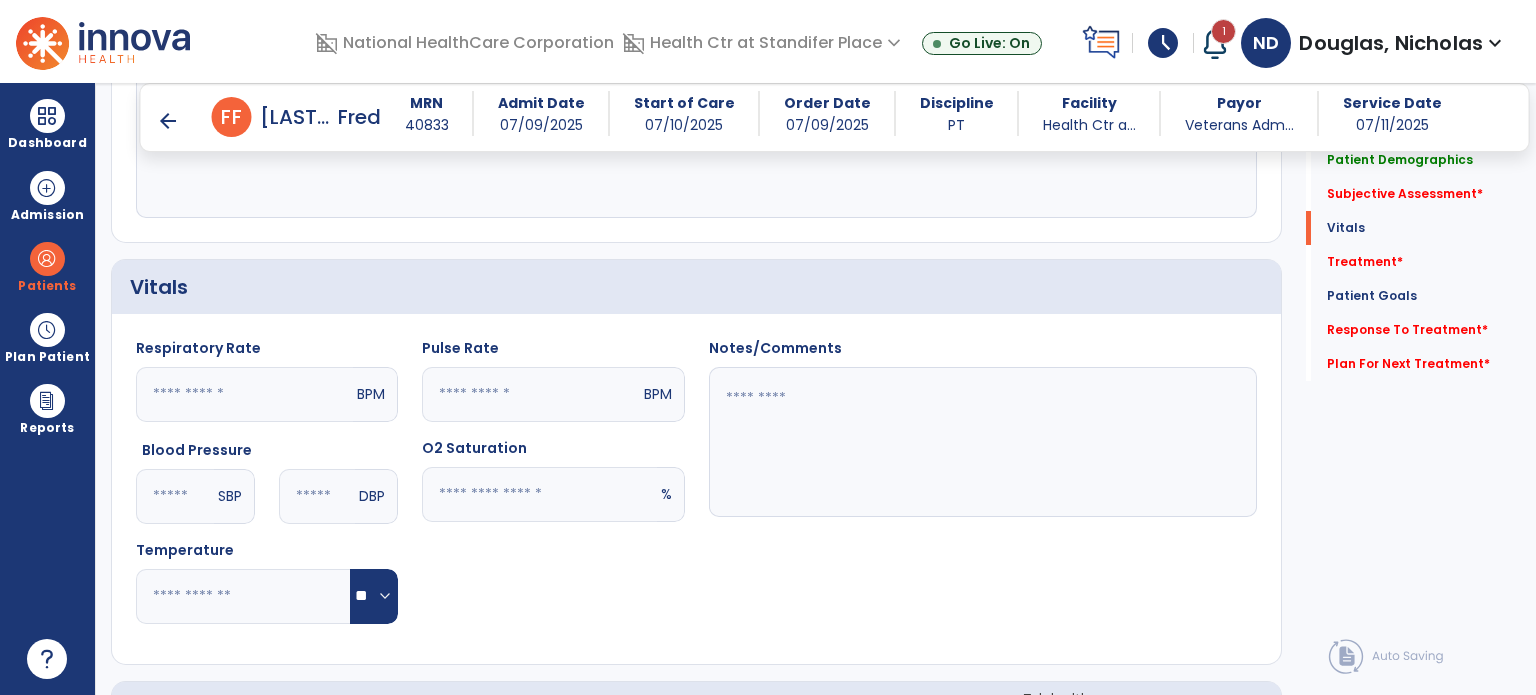 scroll, scrollTop: 612, scrollLeft: 0, axis: vertical 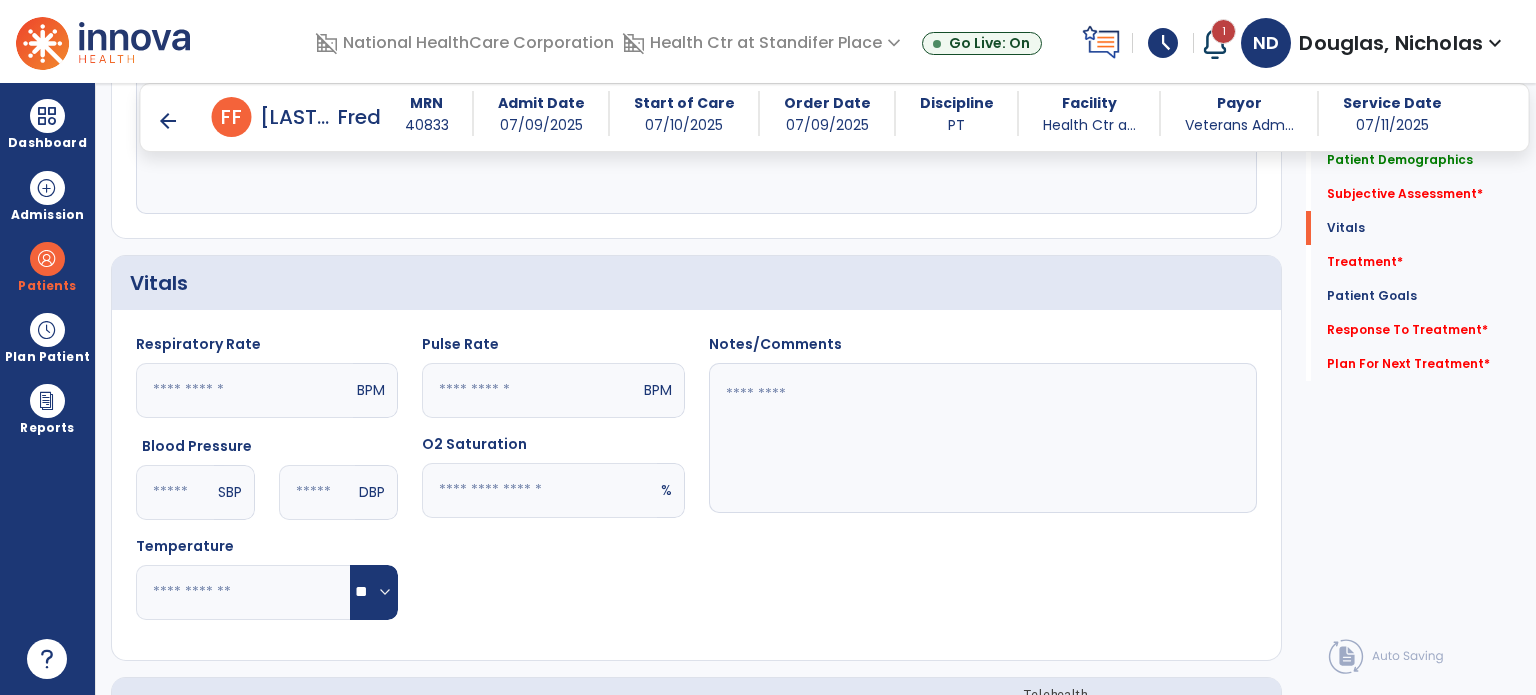 click 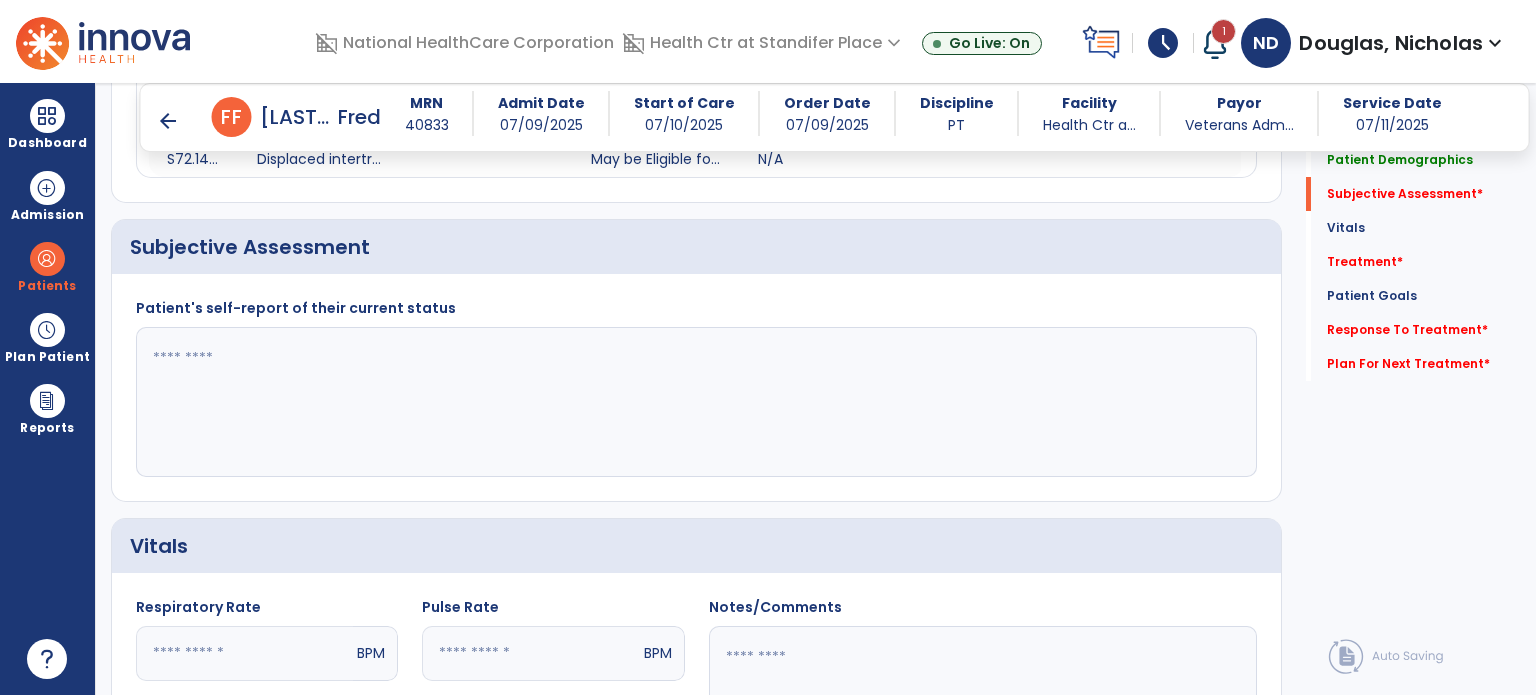 scroll, scrollTop: 338, scrollLeft: 0, axis: vertical 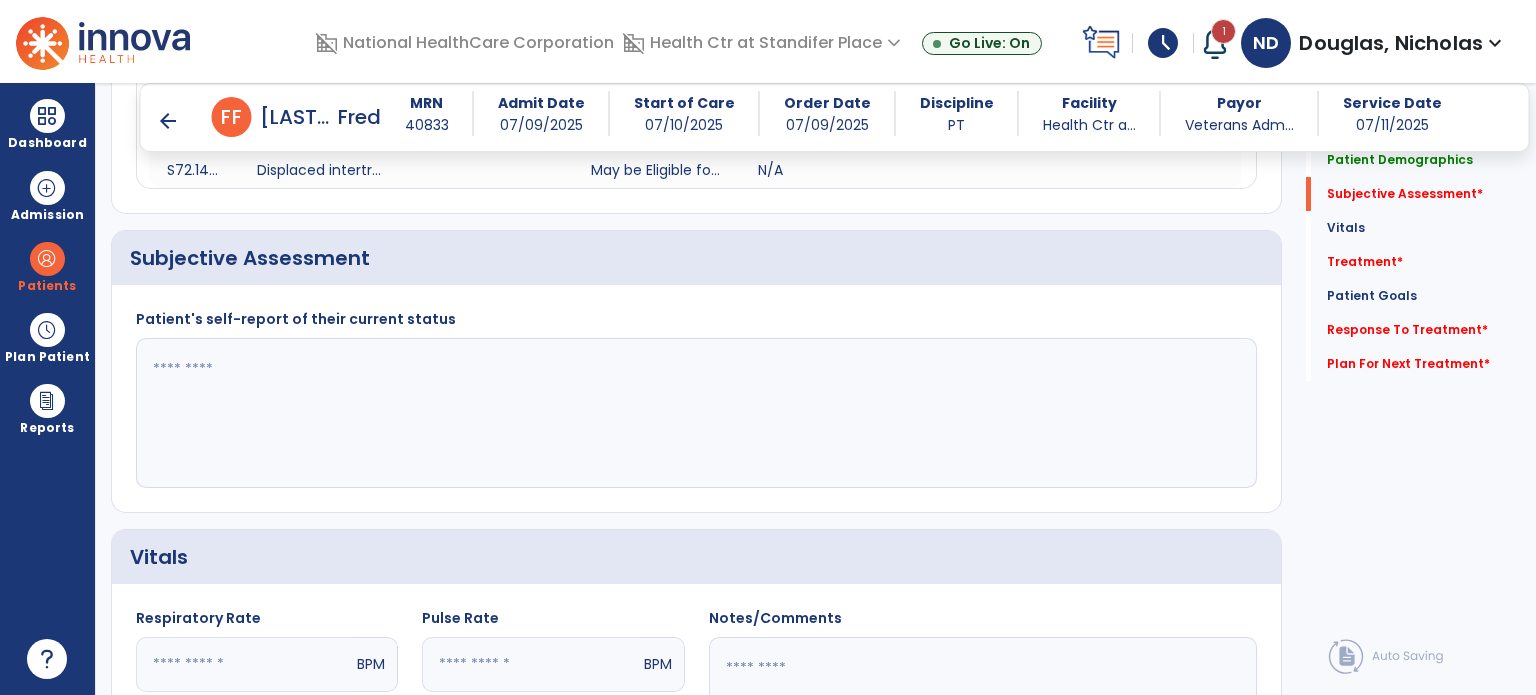 click 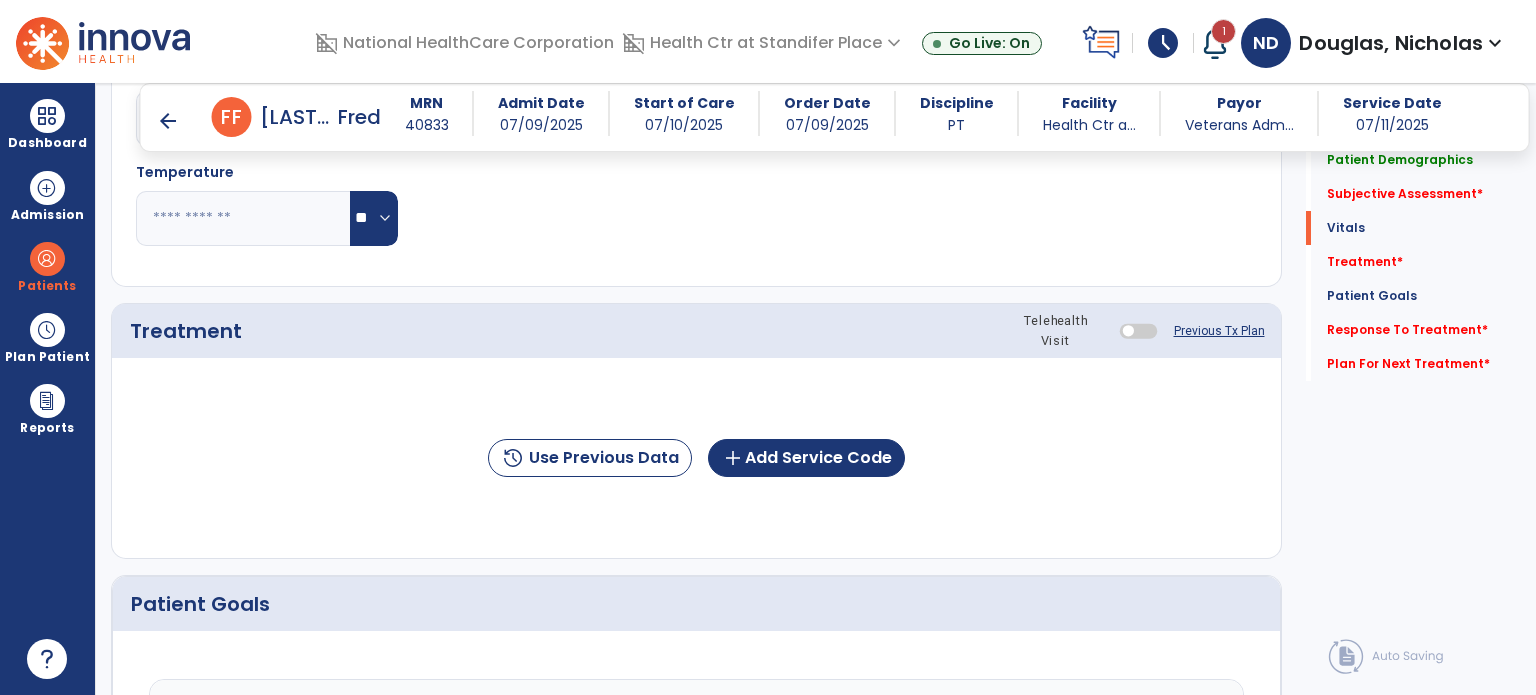 scroll, scrollTop: 990, scrollLeft: 0, axis: vertical 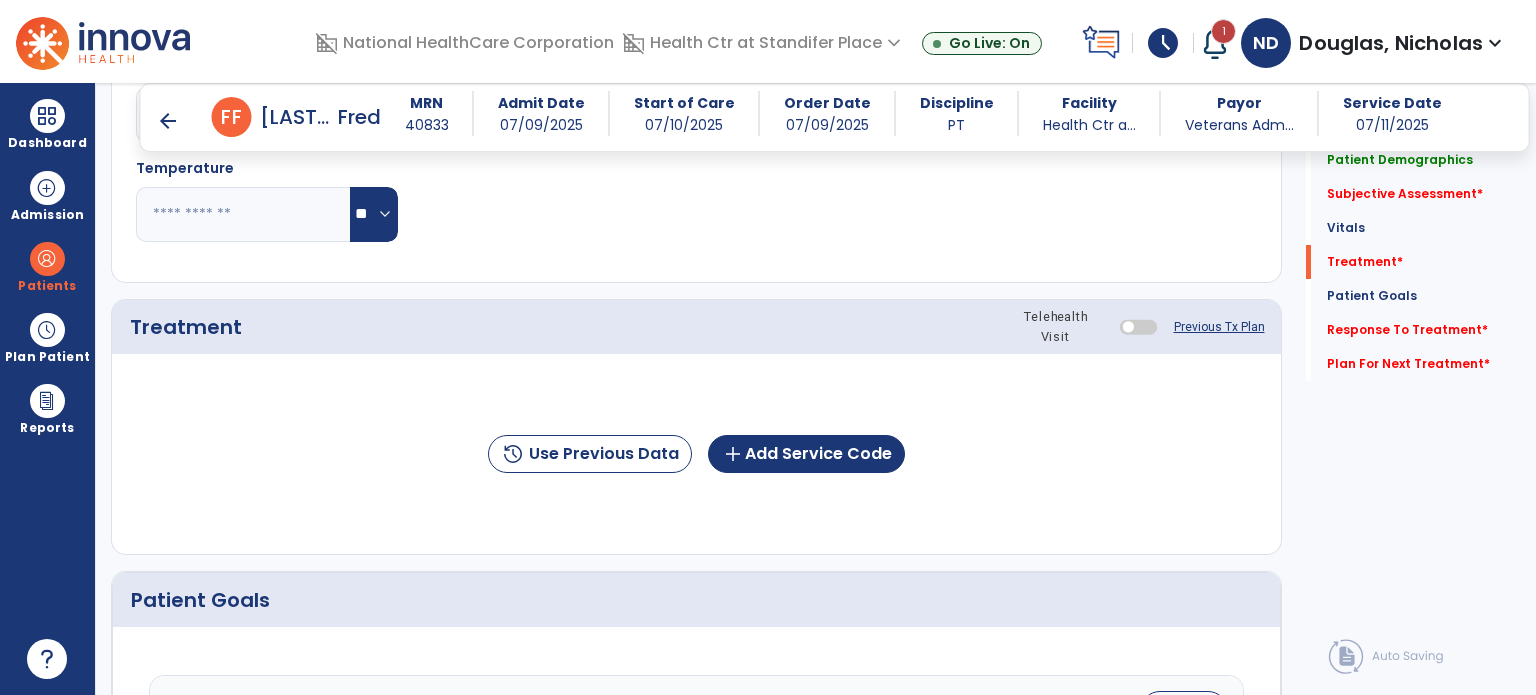 type on "**********" 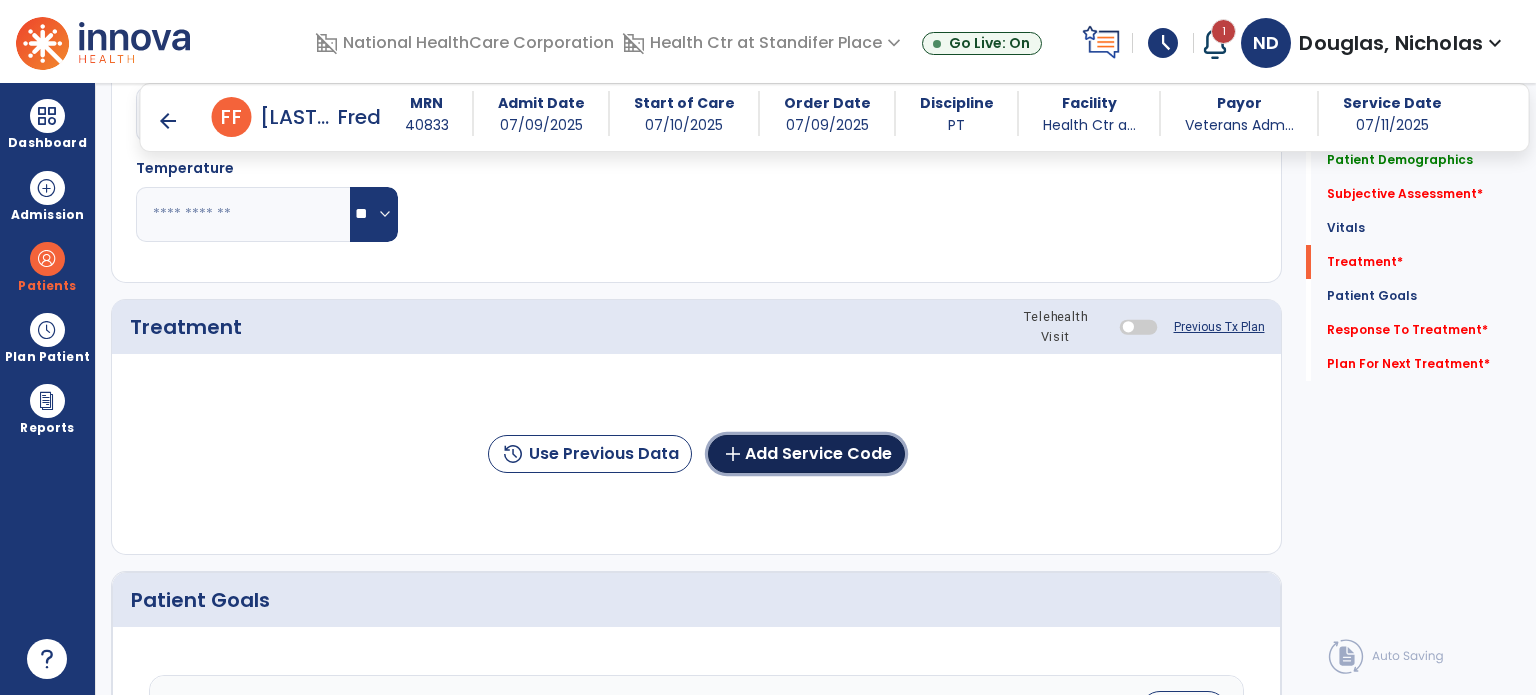 click on "add  Add Service Code" 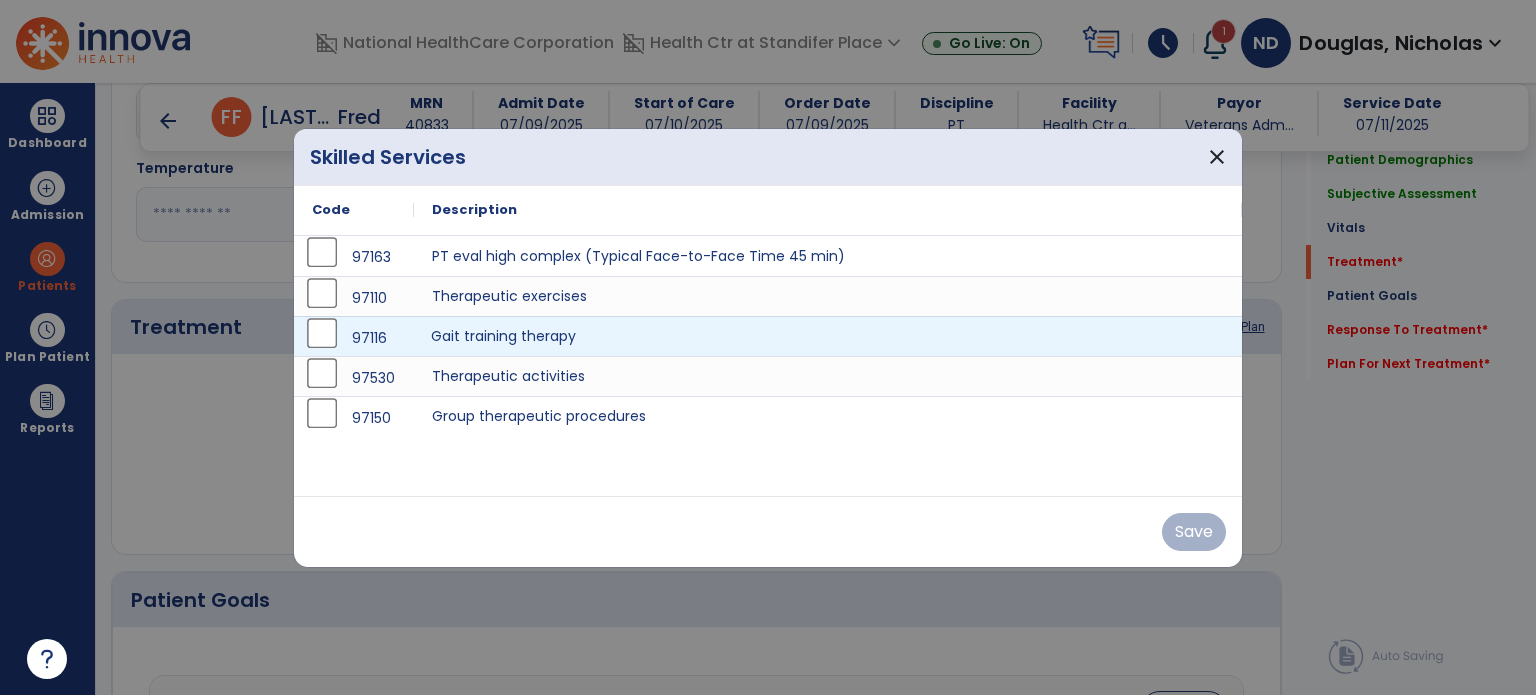 click on "Gait training therapy" at bounding box center (828, 336) 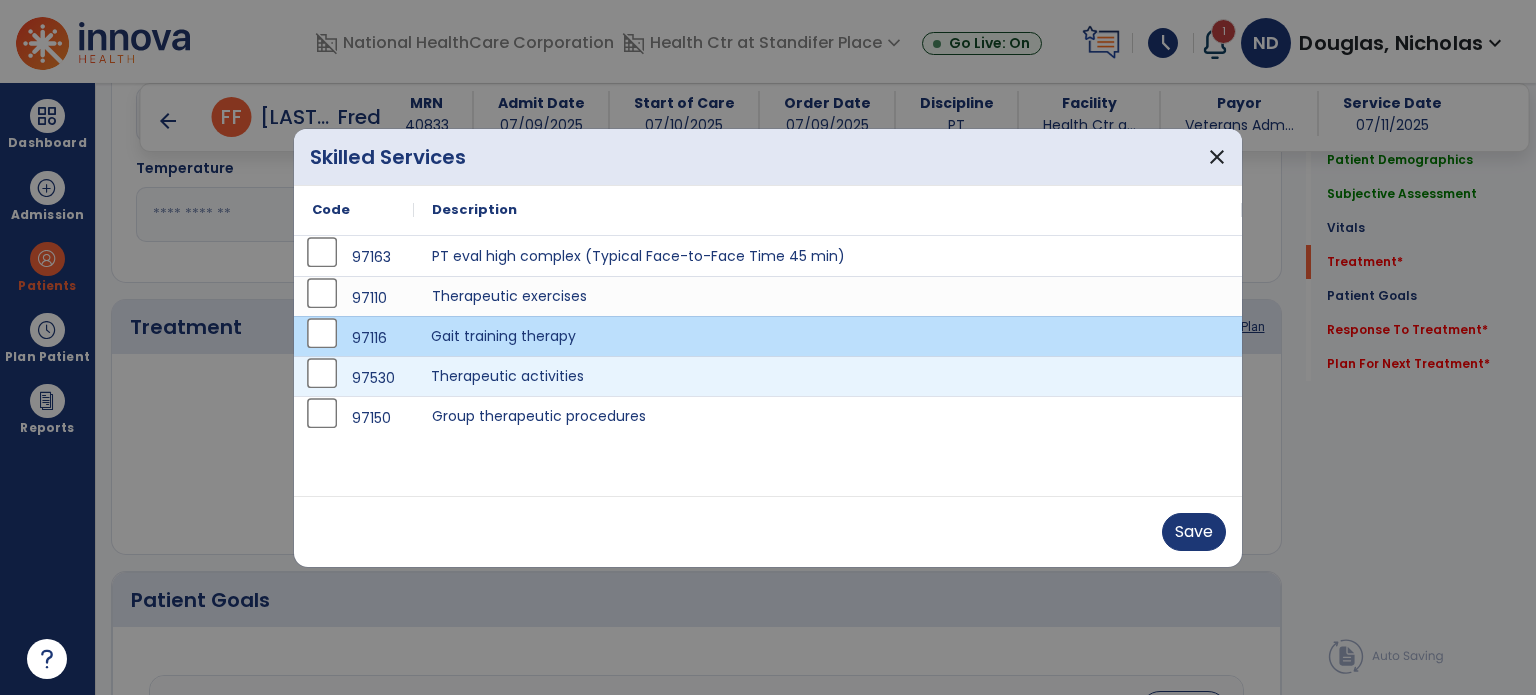 click on "Therapeutic activities" at bounding box center (828, 376) 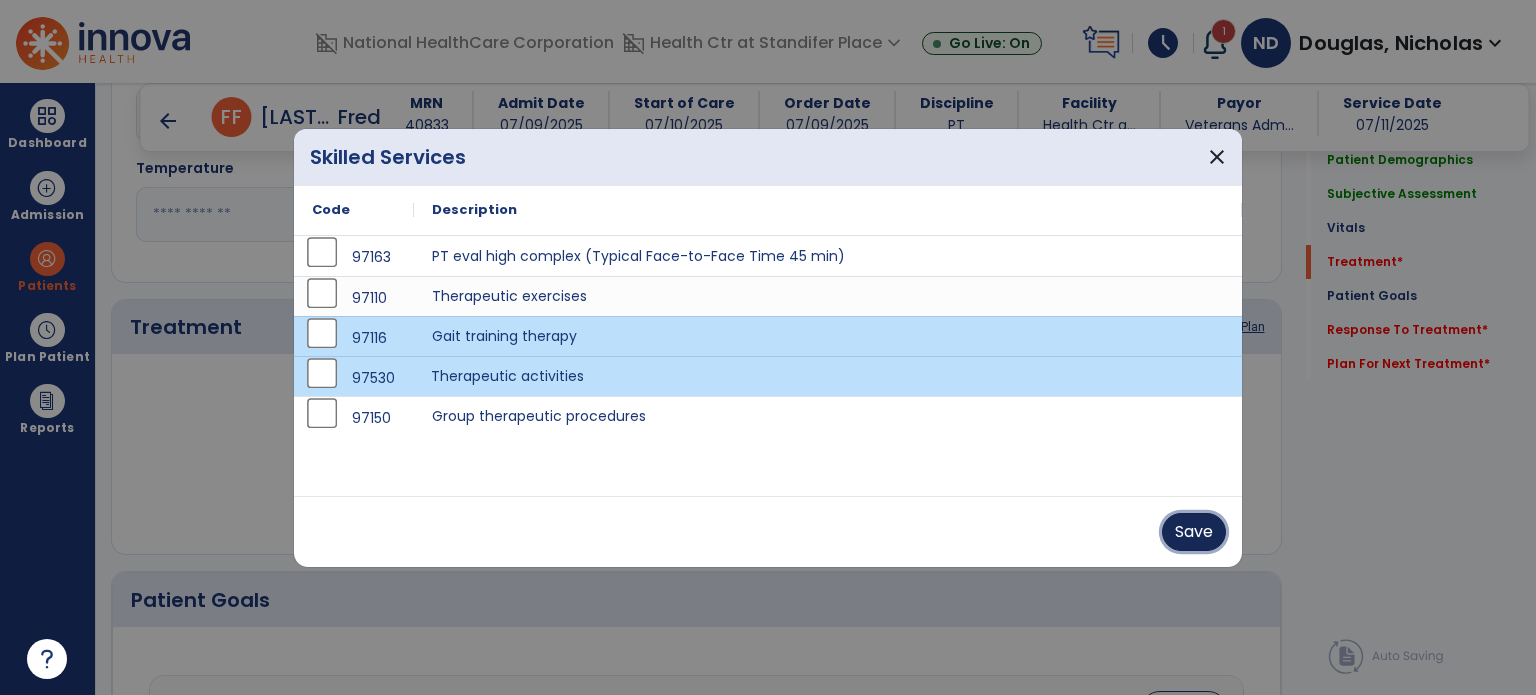 click on "Save" at bounding box center [1194, 532] 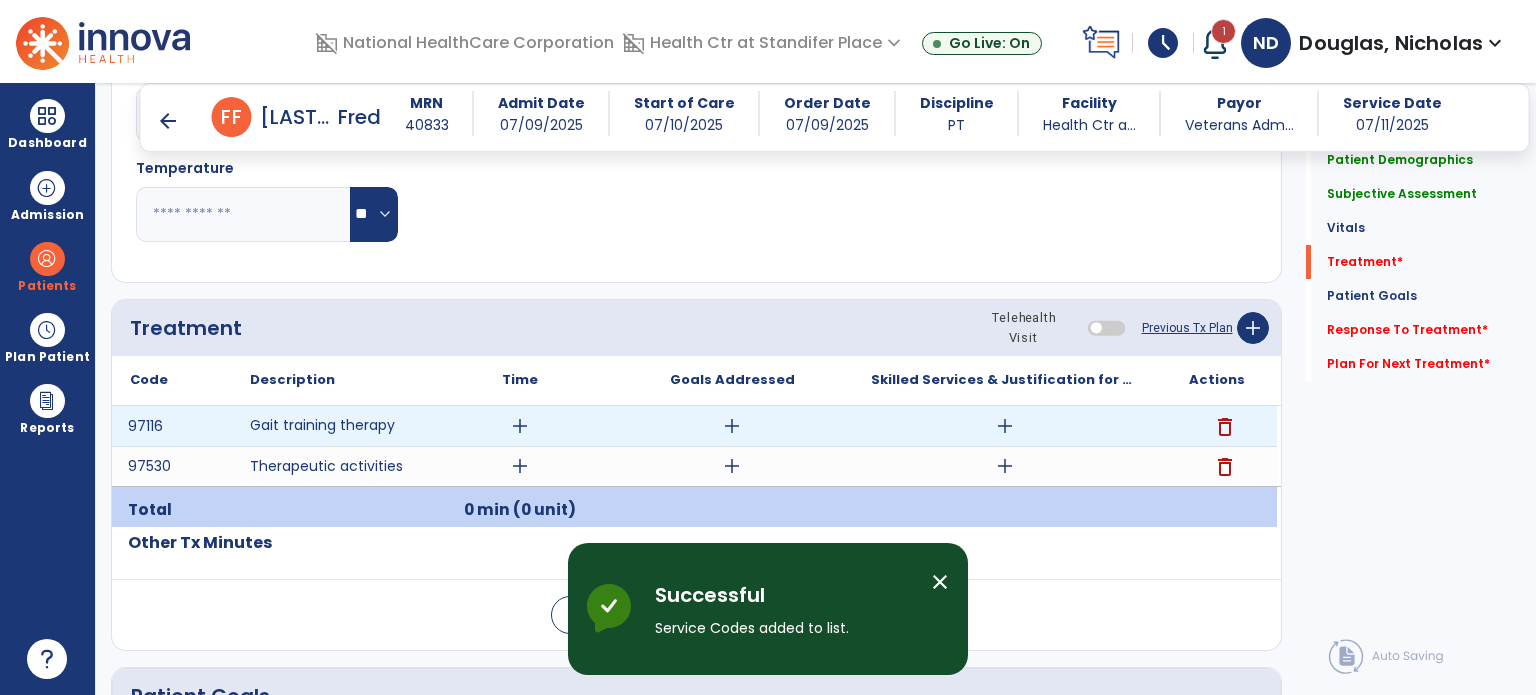 click on "add" at bounding box center [1004, 426] 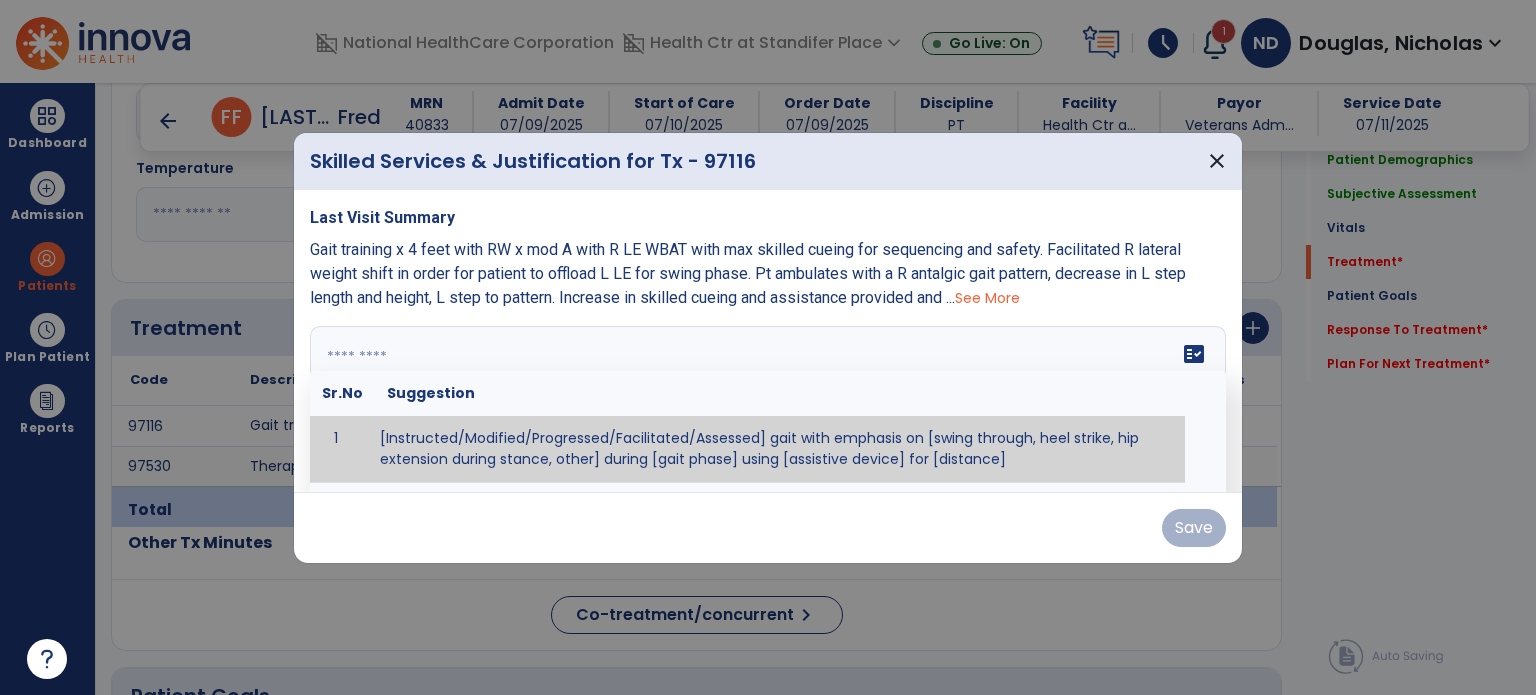 click on "fact_check  Sr.No Suggestion 1 [Instructed/Modified/Progressed/Facilitated/Assessed] gait with emphasis on [swing through, heel strike, hip extension during stance, other] during [gait phase] using [assistive device] for [distance] 2 [Instructed/Modified/Progressed/Facilitated/Assessed] use of [assistive device] and [NWB, PWB, step-to gait pattern, step through gait pattern] 3 [Instructed/Modified/Progressed/Facilitated/Assessed] patient's ability to [ascend/descend # of steps, perform directional changes, walk on even/uneven surfaces, pick-up objects off floor, velocity changes, other] using [assistive device]. 4 [Instructed/Modified/Progressed/Facilitated/Assessed] pre-gait activities including [identify exercise] in order to prepare for gait training. 5" at bounding box center [768, 401] 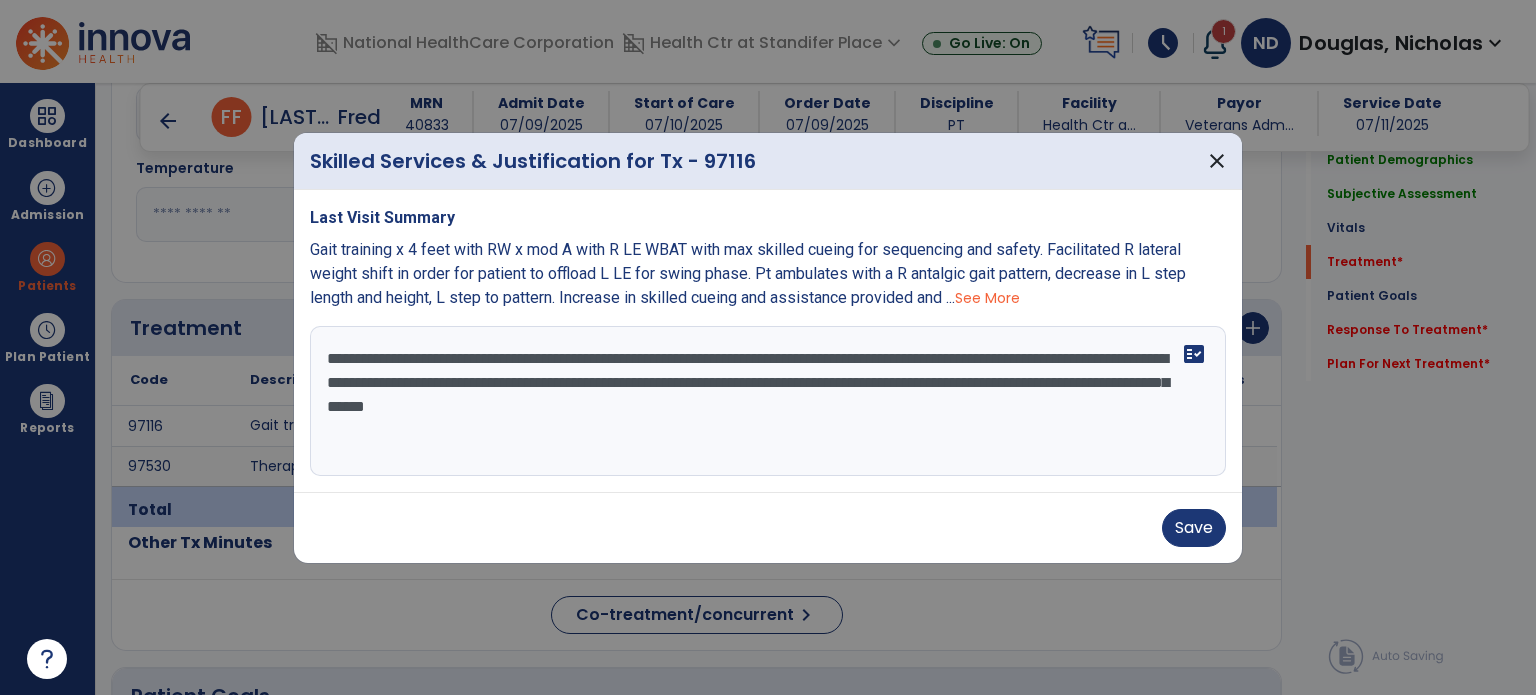 type on "**********" 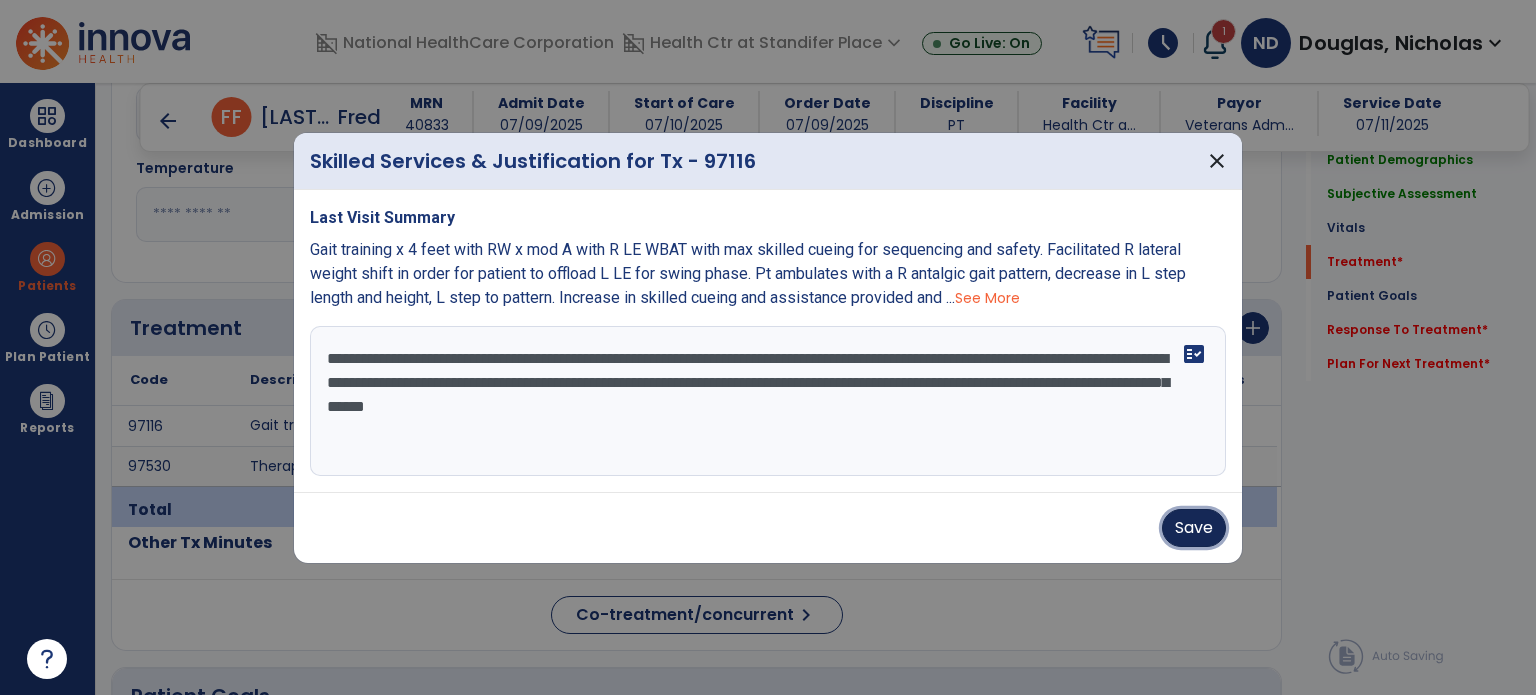 click on "Save" at bounding box center (1194, 528) 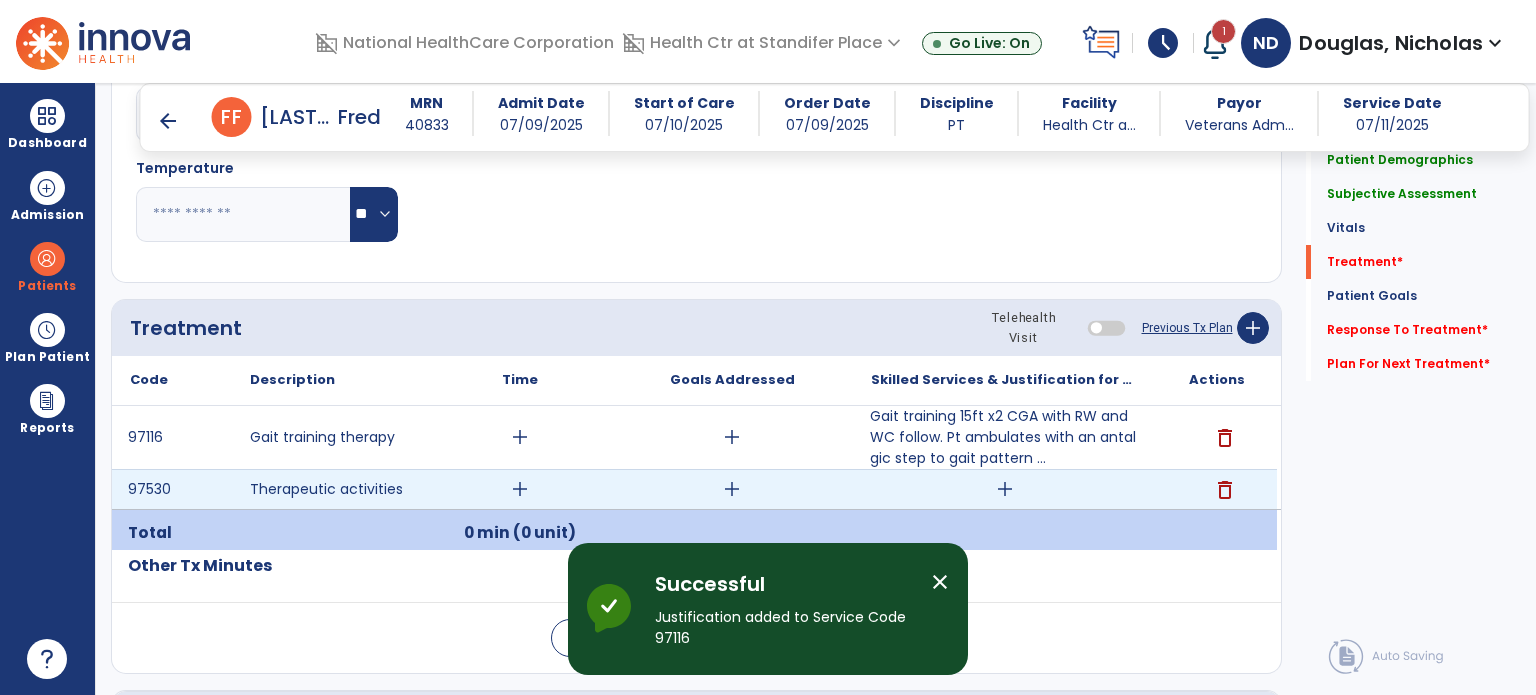 click on "add" at bounding box center [1005, 489] 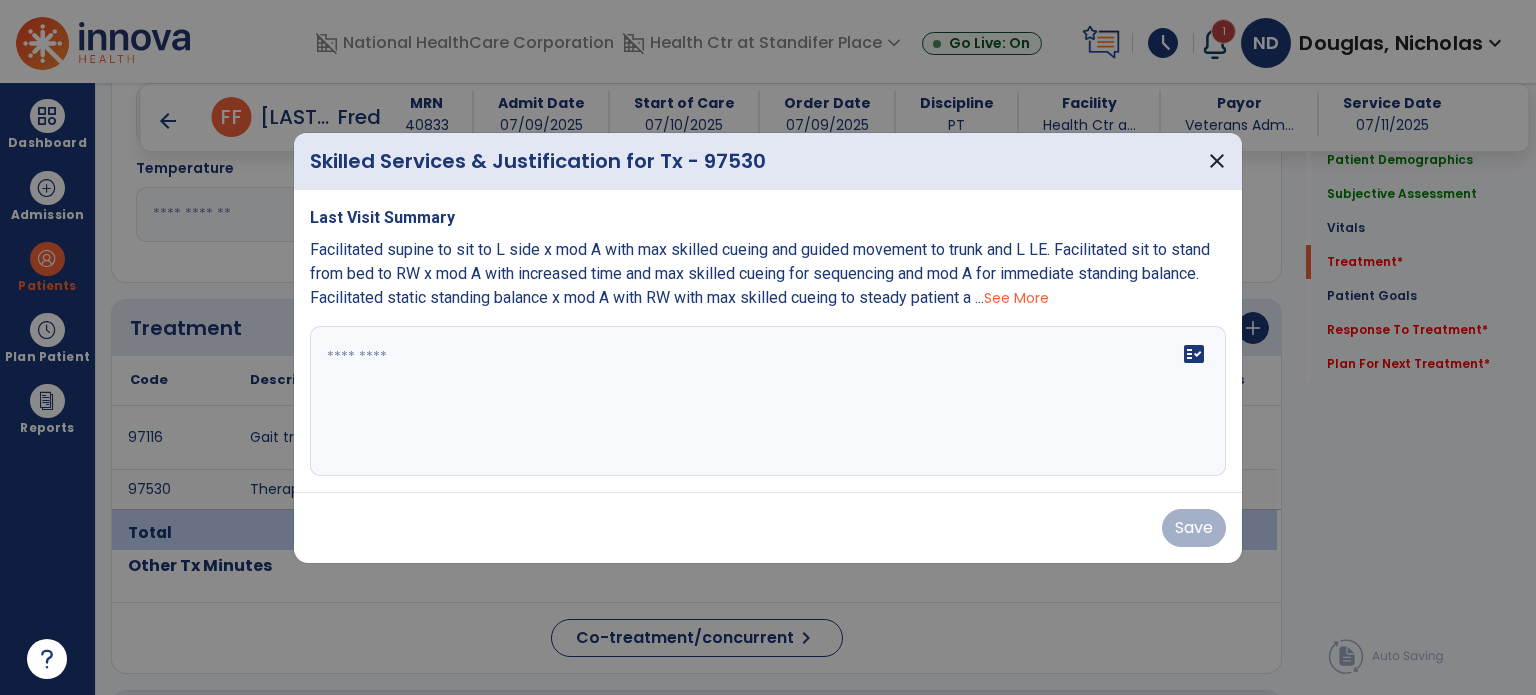 click at bounding box center (768, 401) 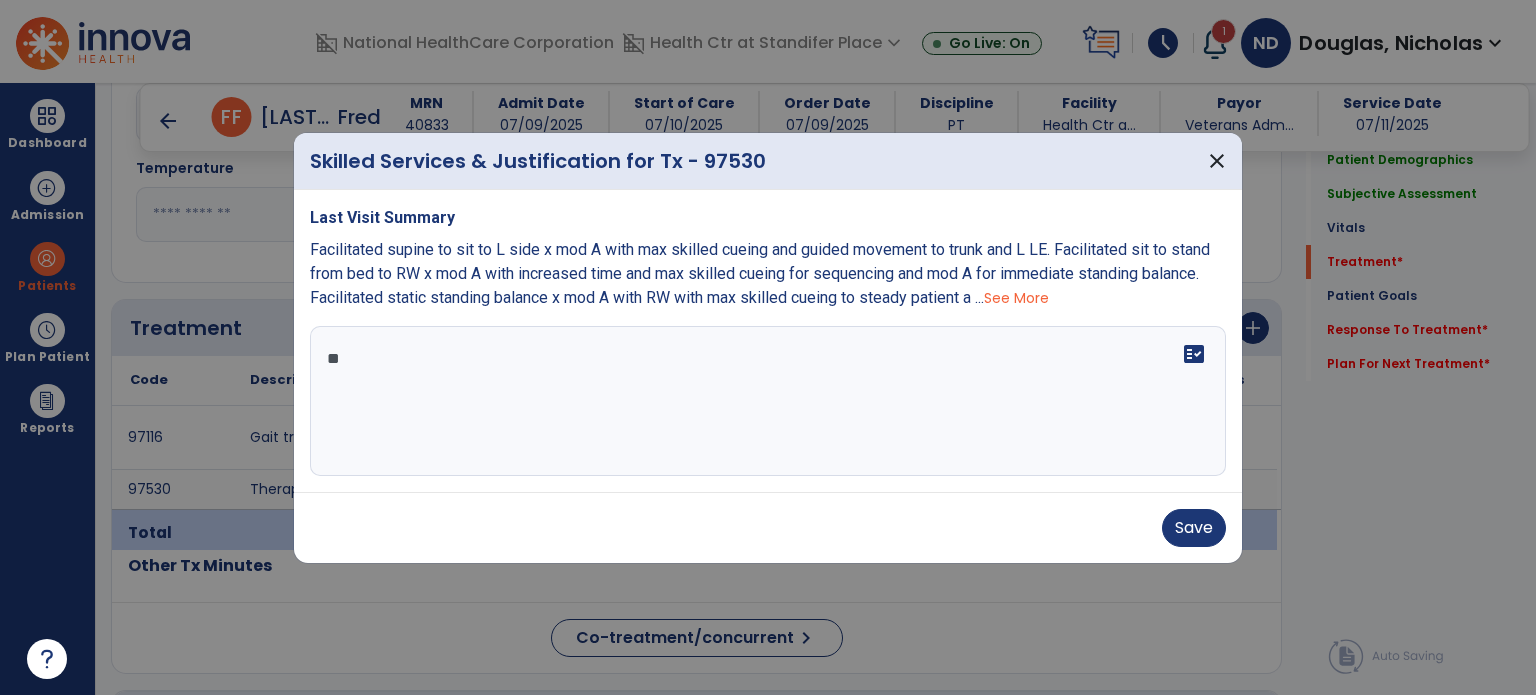 type on "*" 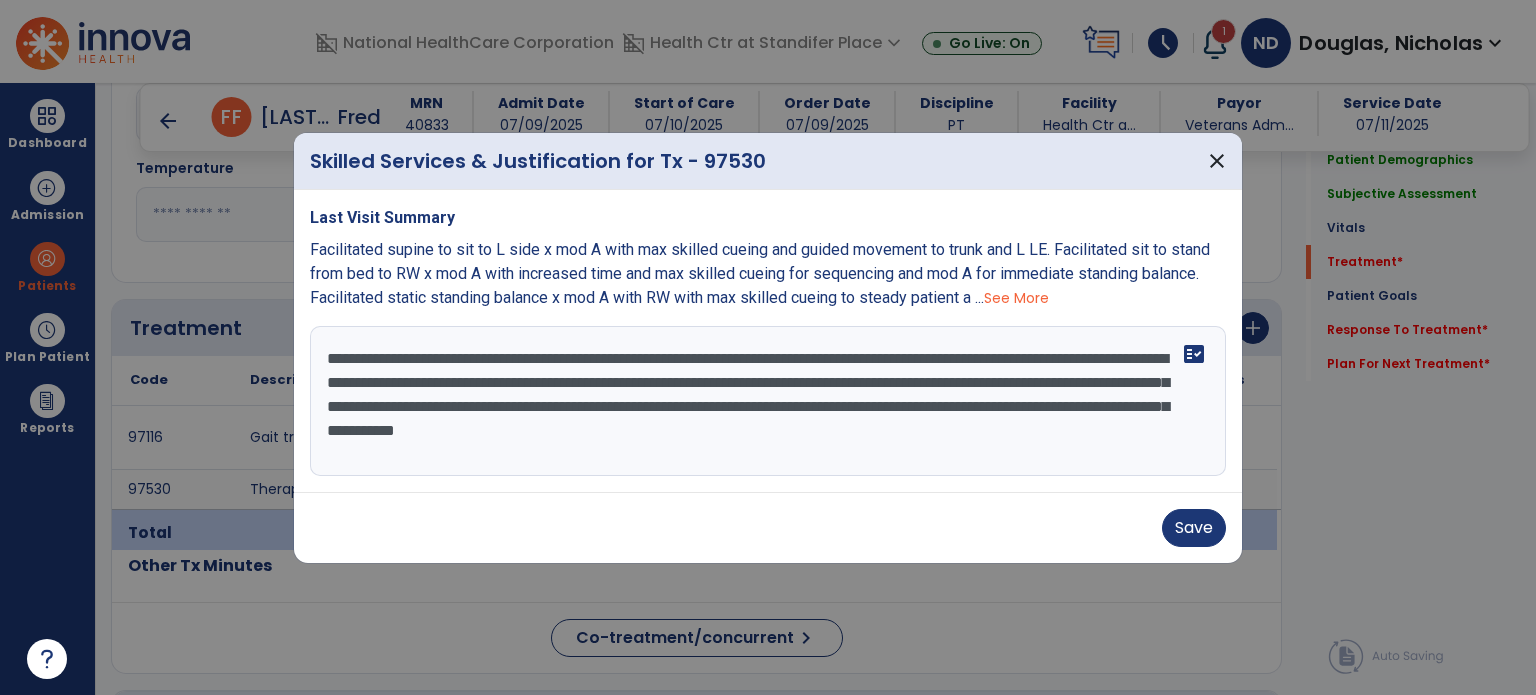 type on "**********" 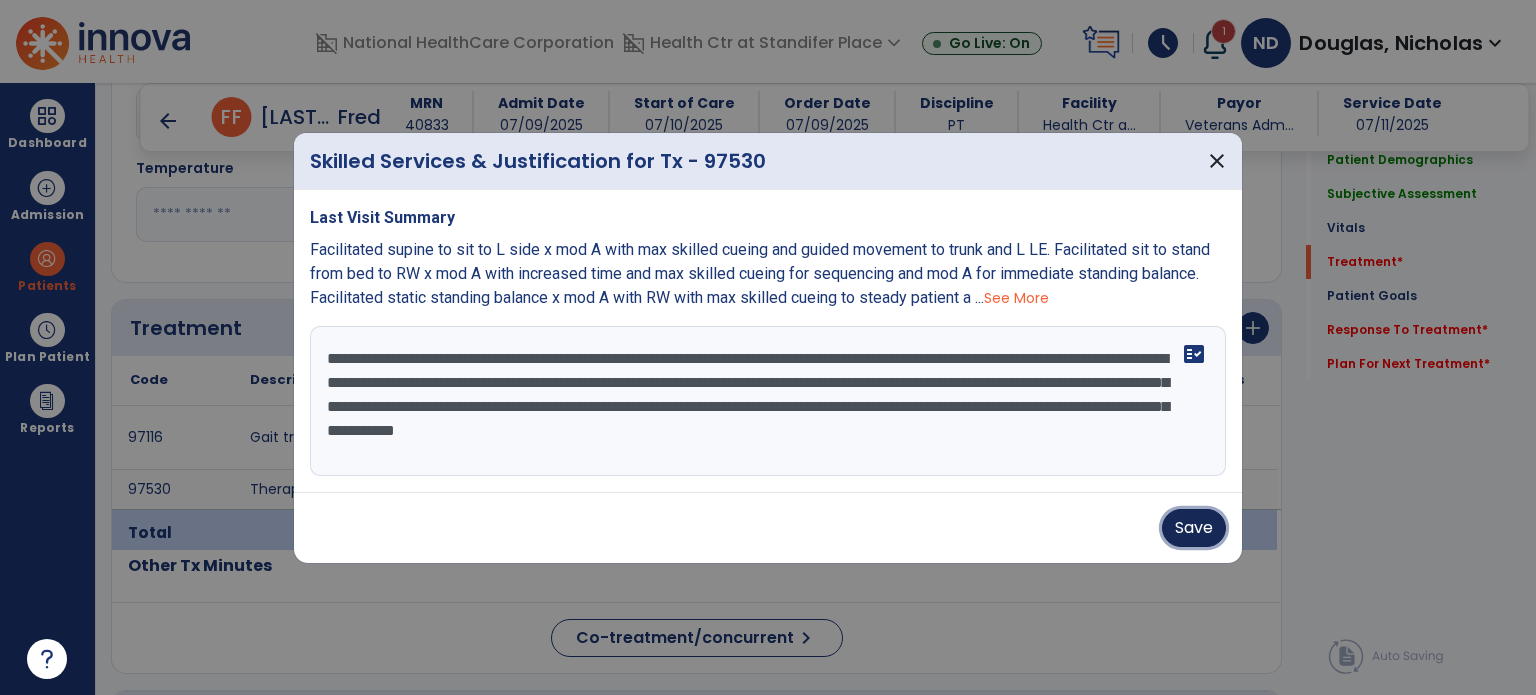 click on "Save" at bounding box center (1194, 528) 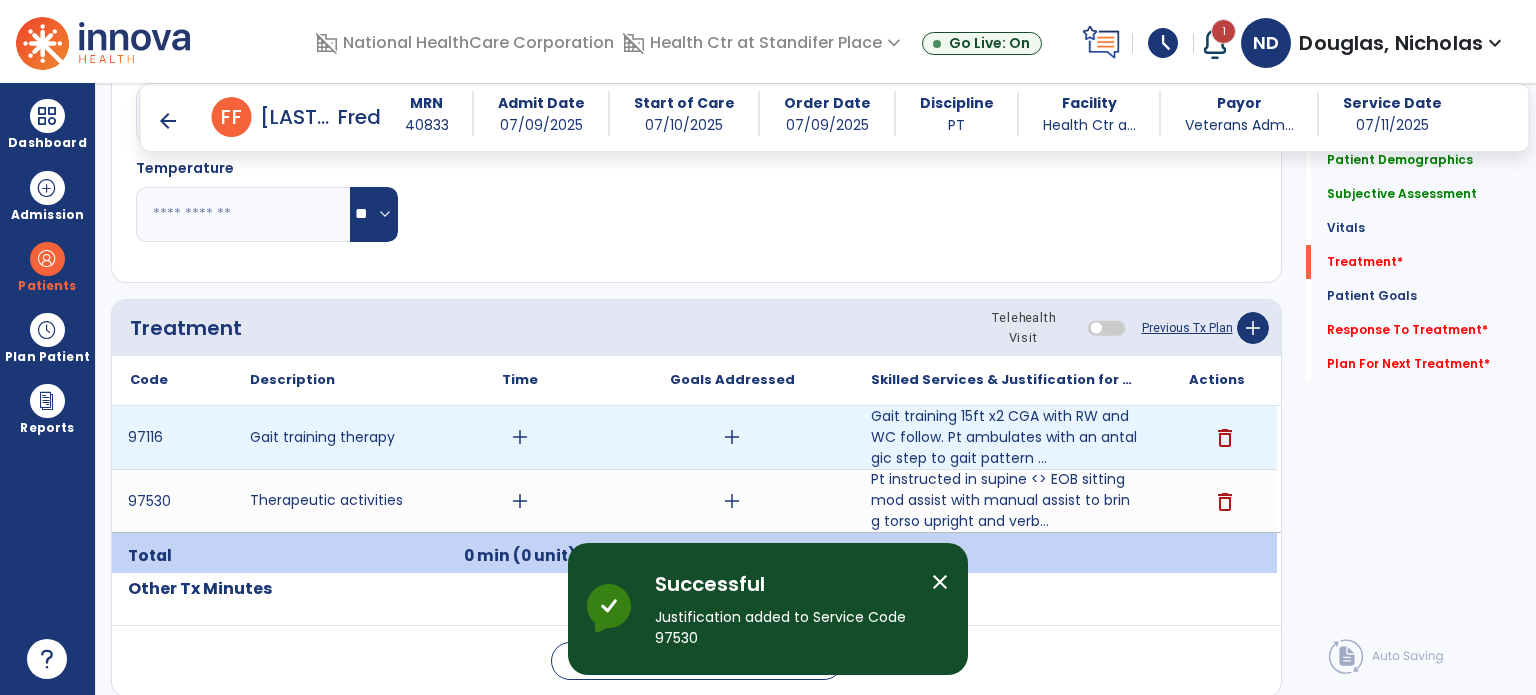 click on "add" at bounding box center [732, 437] 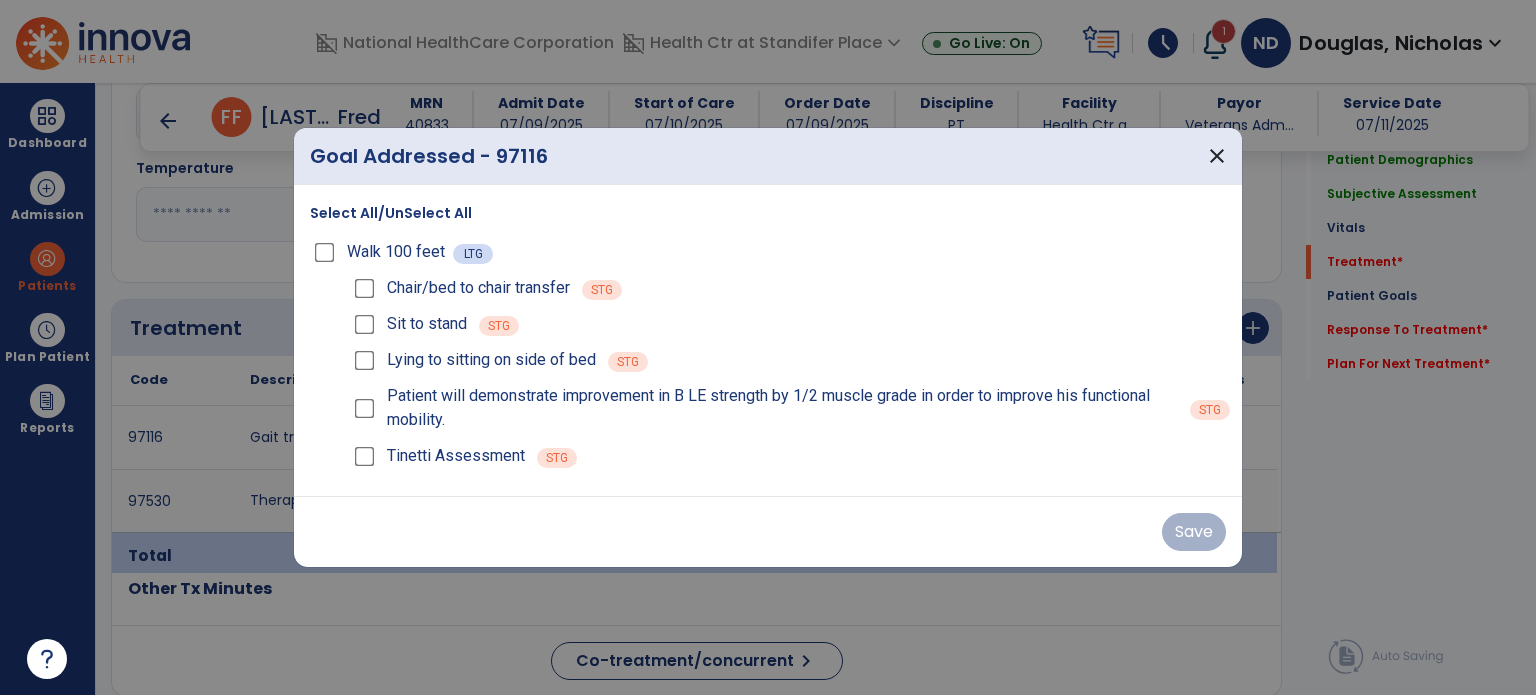click on "Walk 100 feet LTG" at bounding box center (768, 252) 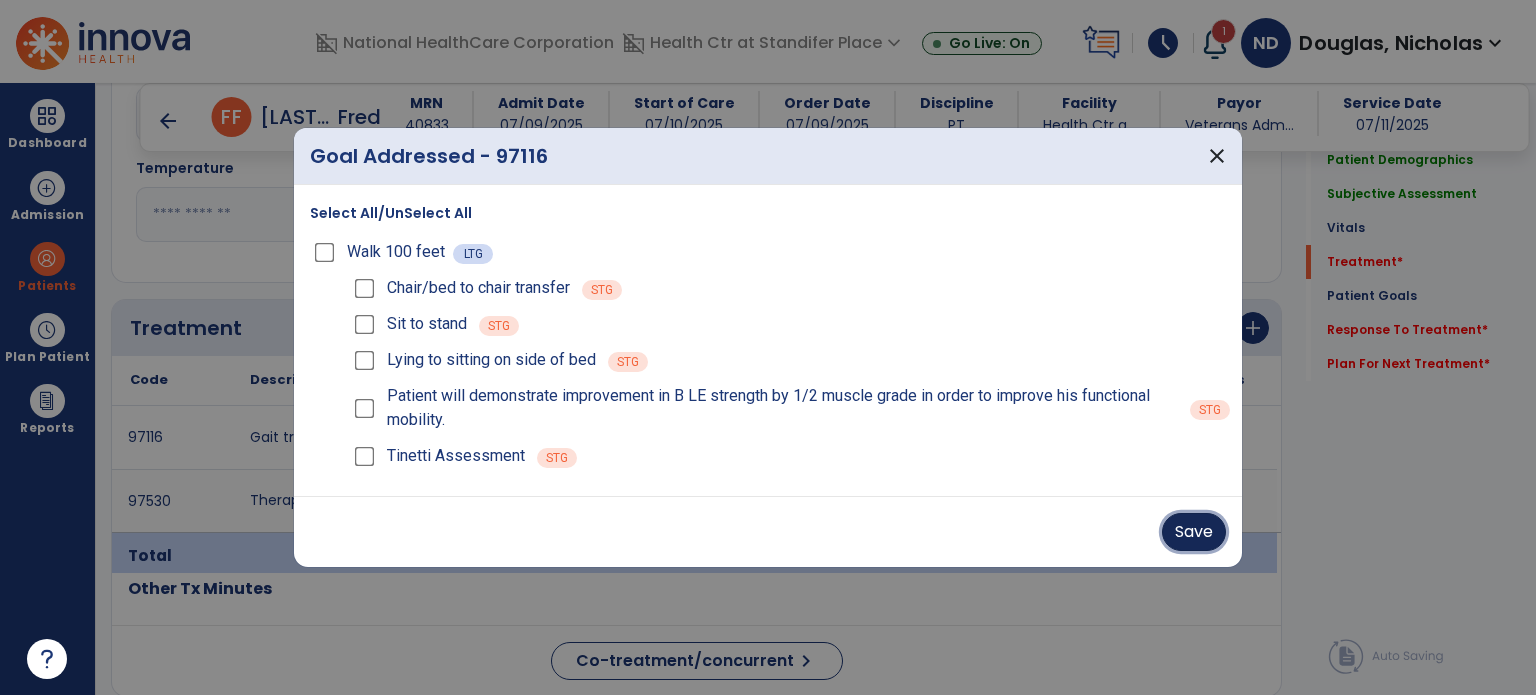 click on "Save" at bounding box center [1194, 532] 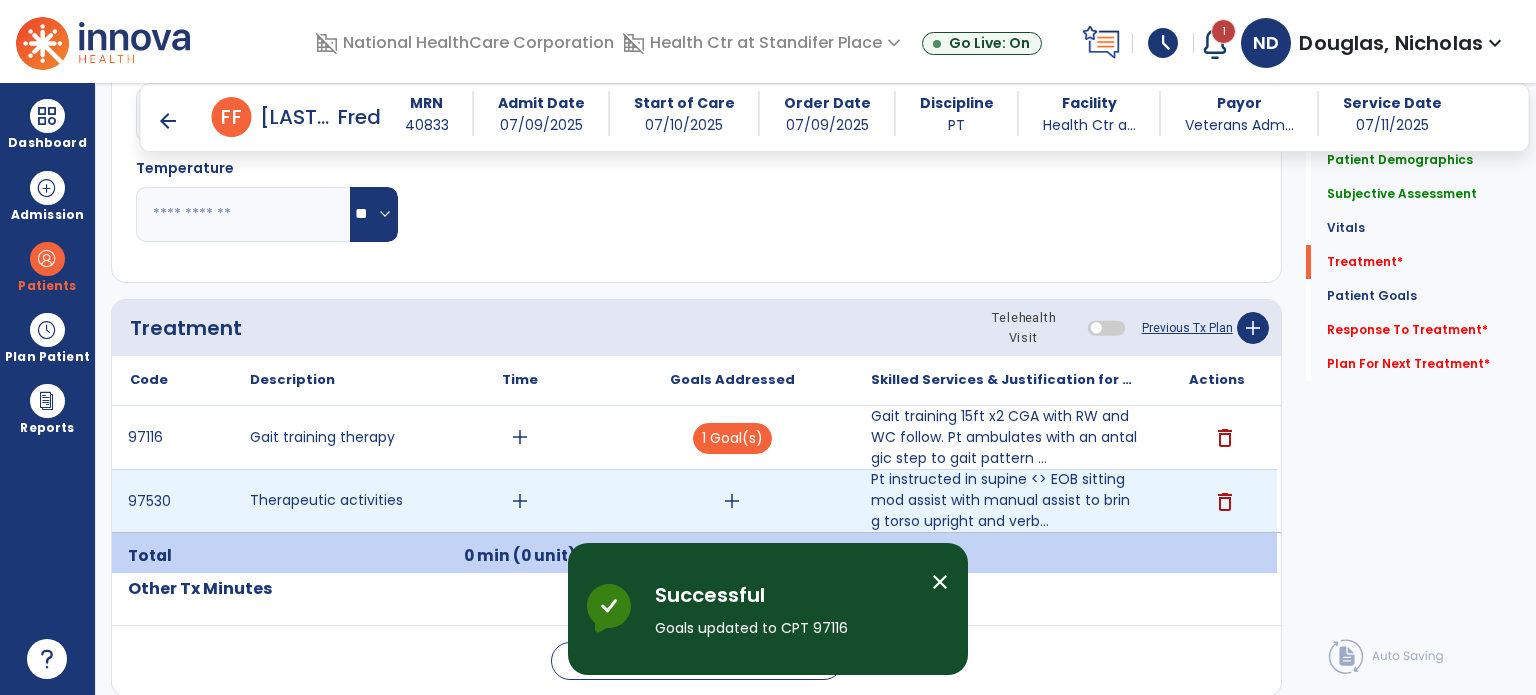 click on "add" at bounding box center [732, 501] 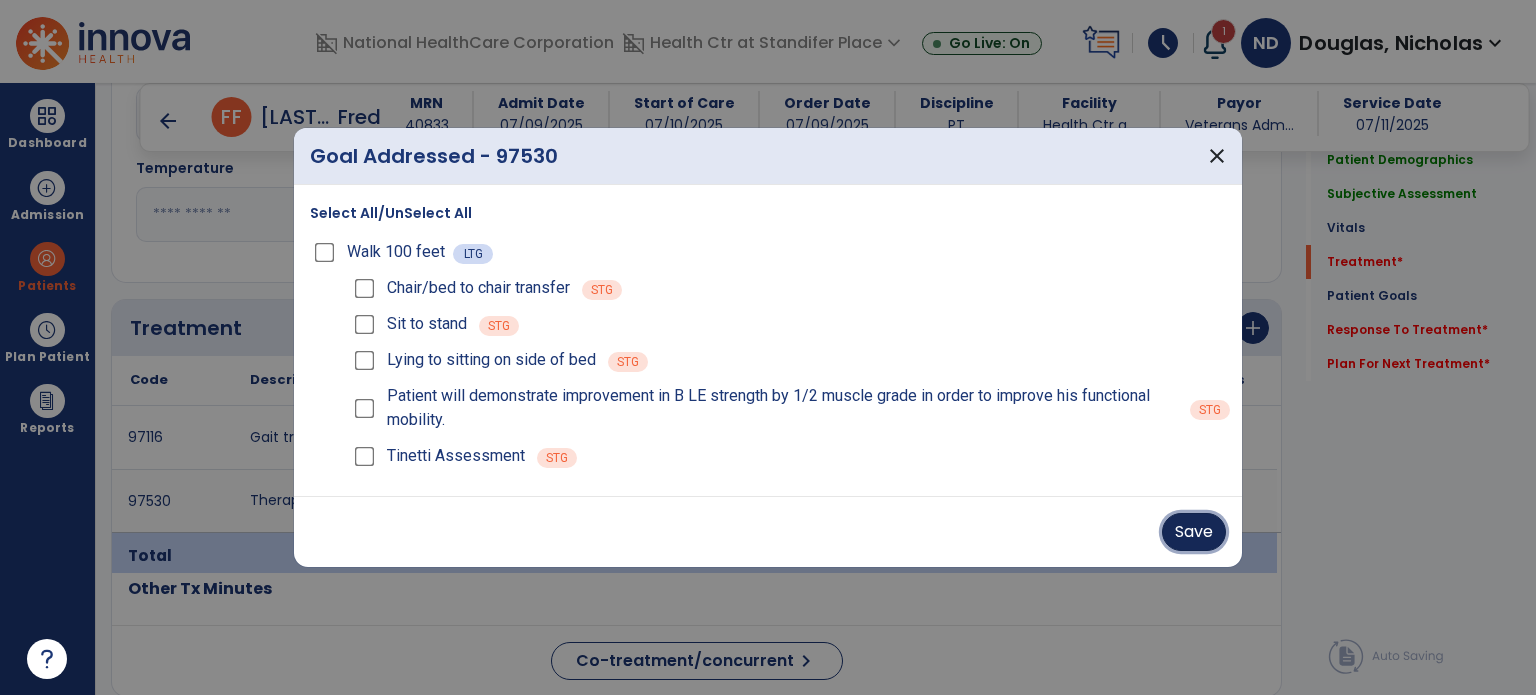 click on "Save" at bounding box center (1194, 532) 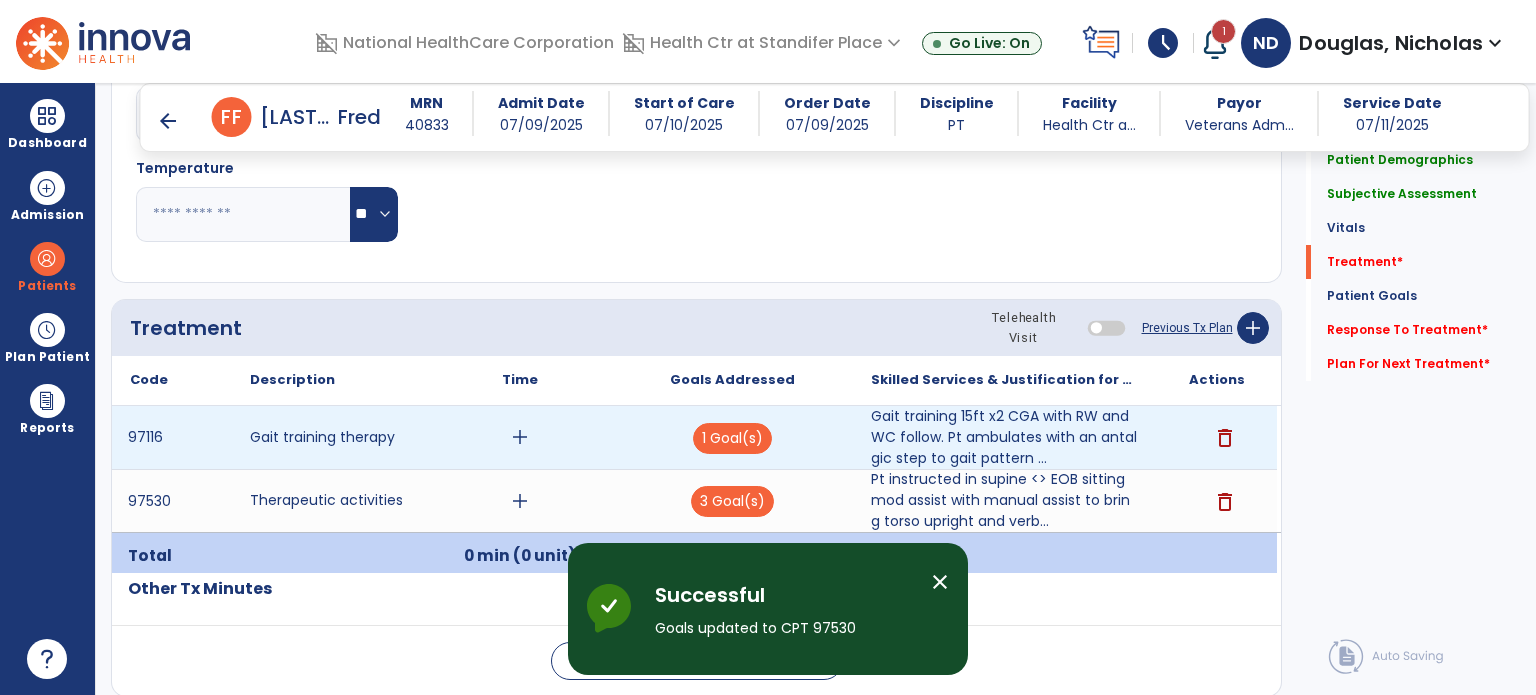 click on "add" at bounding box center (520, 437) 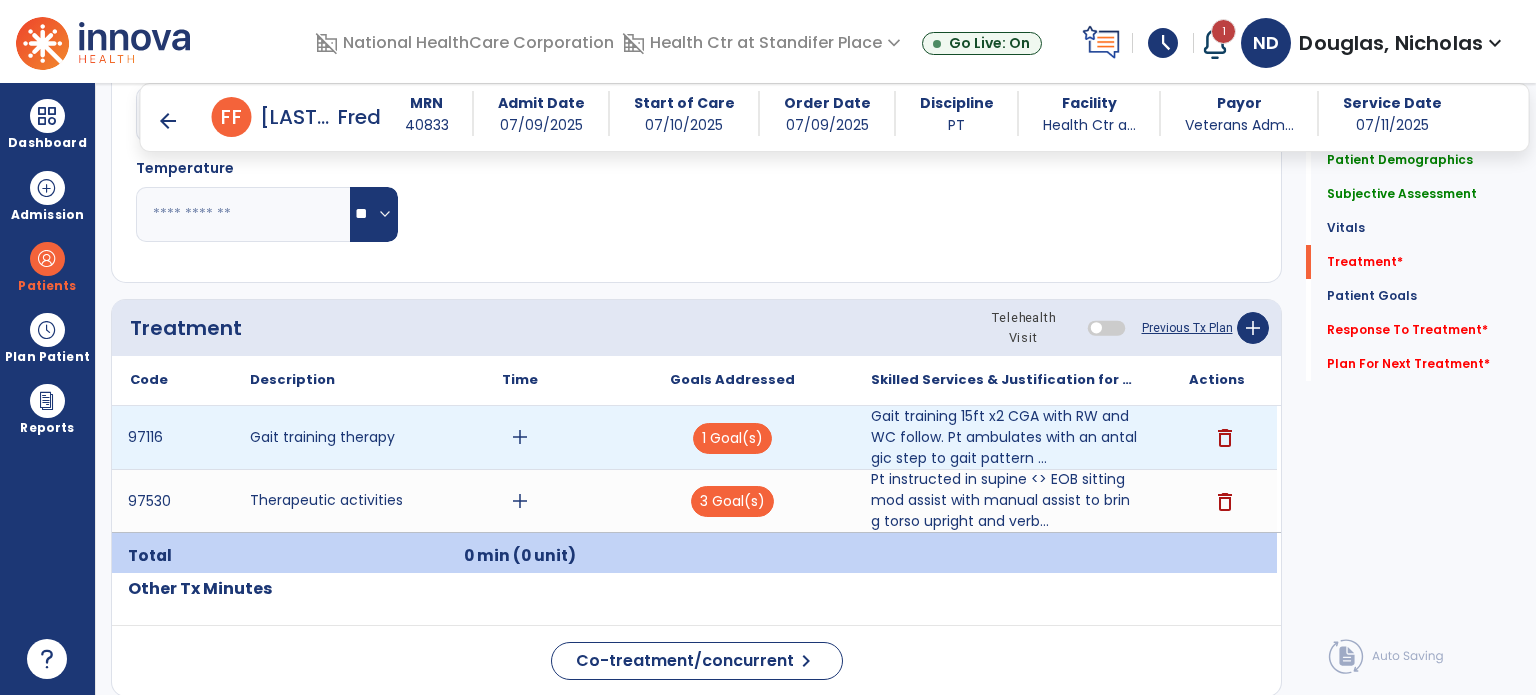 click on "add" at bounding box center (520, 437) 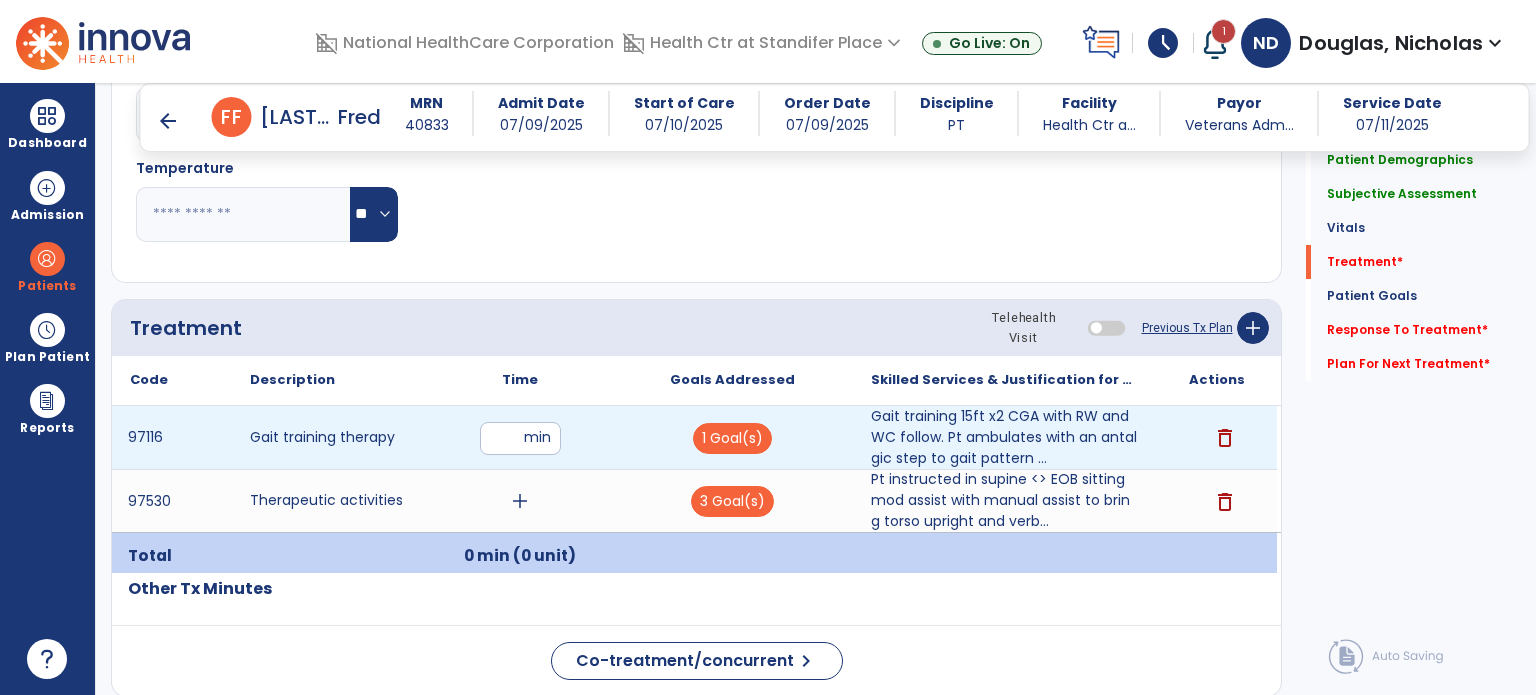 type on "**" 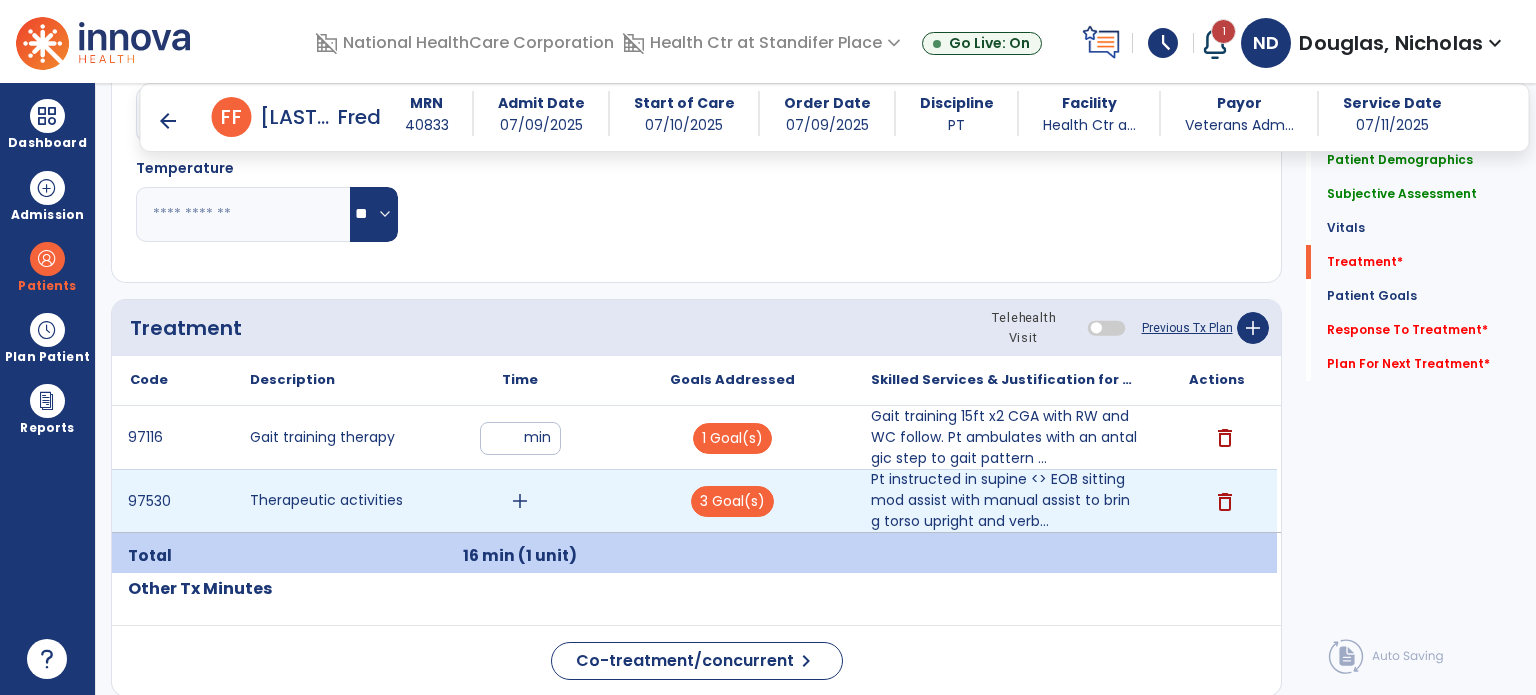 click on "add" at bounding box center (520, 501) 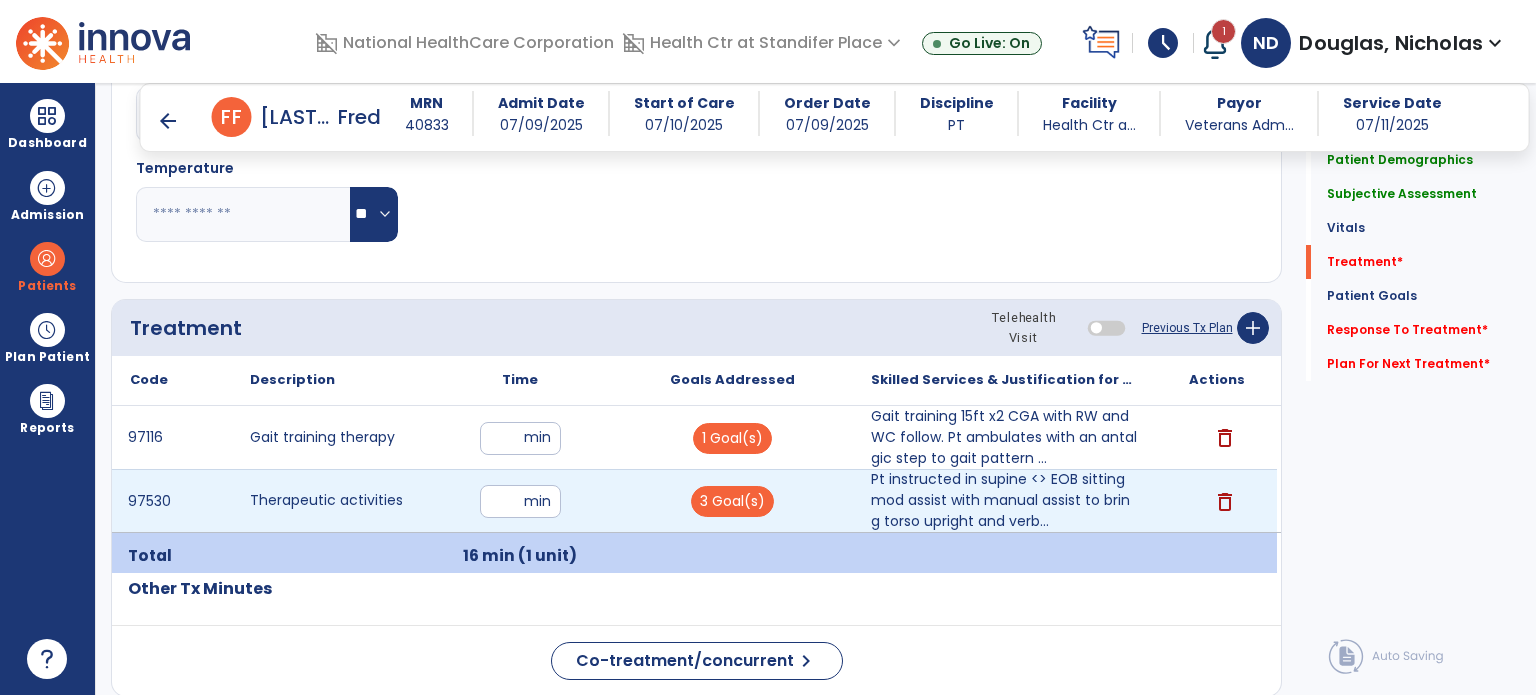 type on "**" 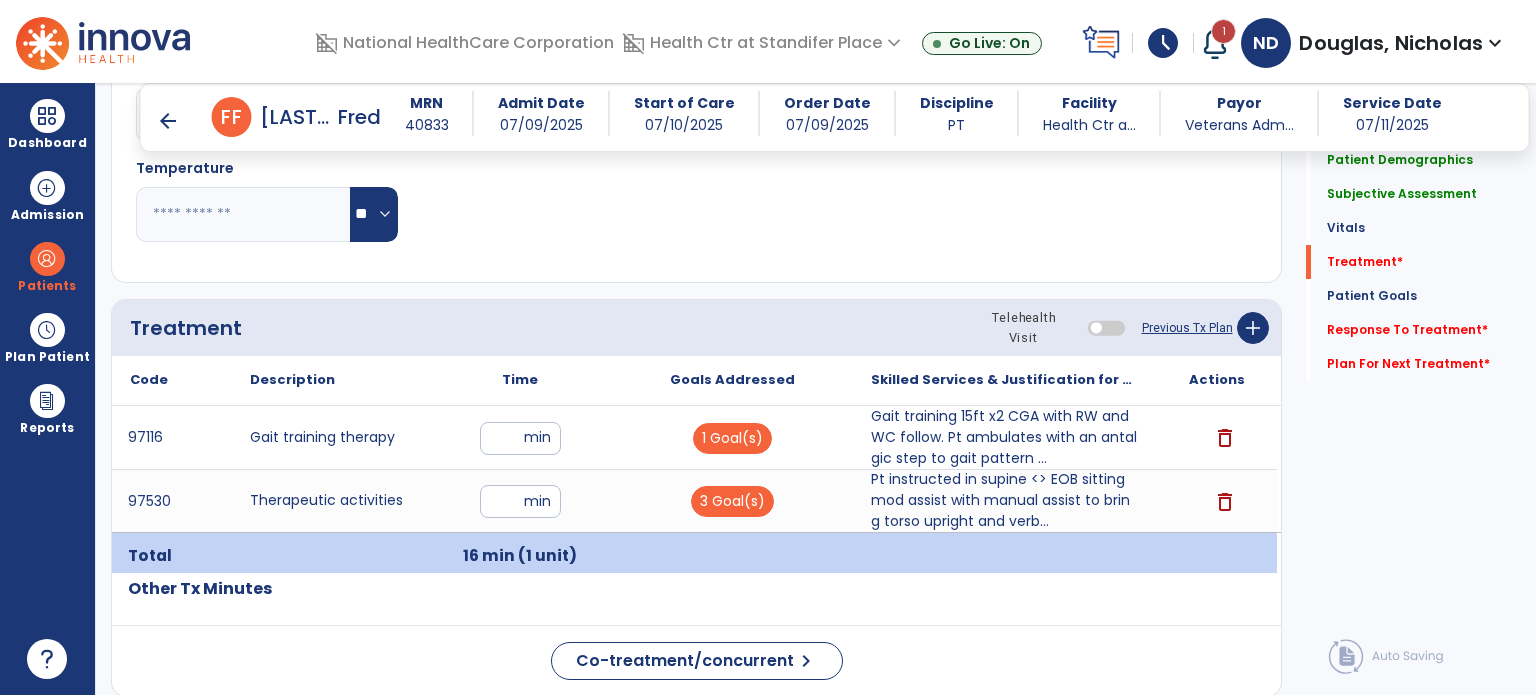 click on "Response To Treatment   *" 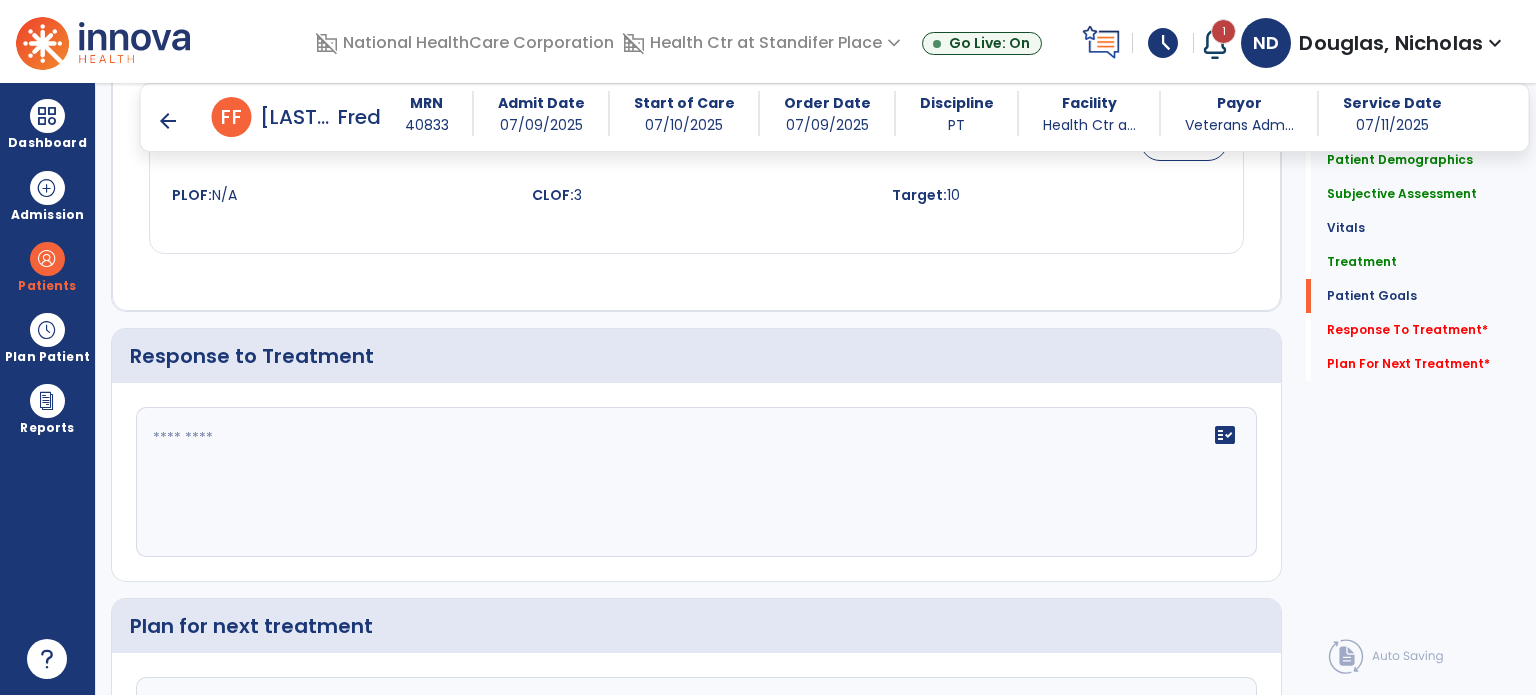 scroll, scrollTop: 2456, scrollLeft: 0, axis: vertical 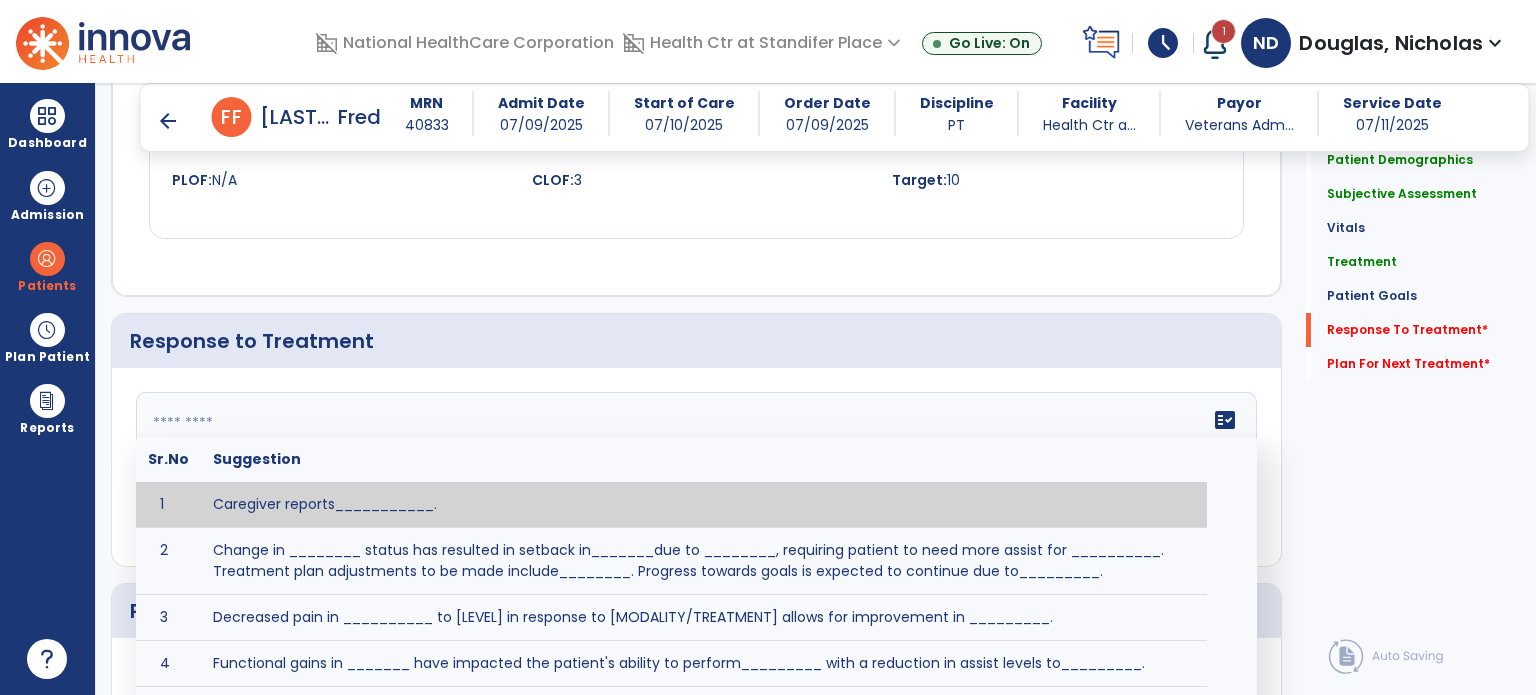 click on "fact_check  Sr.No Suggestion 1 Caregiver reports___________. 2 Change in ________ status has resulted in setback in_______due to ________, requiring patient to need more assist for __________.   Treatment plan adjustments to be made include________.  Progress towards goals is expected to continue due to_________. 3 Decreased pain in __________ to [LEVEL] in response to [MODALITY/TREATMENT] allows for improvement in _________. 4 Functional gains in _______ have impacted the patient's ability to perform_________ with a reduction in assist levels to_________. 5 Functional progress this week has been significant due to__________. 6 Gains in ________ have improved the patient's ability to perform ______with decreased levels of assist to___________. 7 Improvement in ________allows patient to tolerate higher levels of challenges in_________. 8 Pain in [AREA] has decreased to [LEVEL] in response to [TREATMENT/MODALITY], allowing fore ease in completing__________. 9 10 11 12 13 14 15 16 17 18 19 20 21" 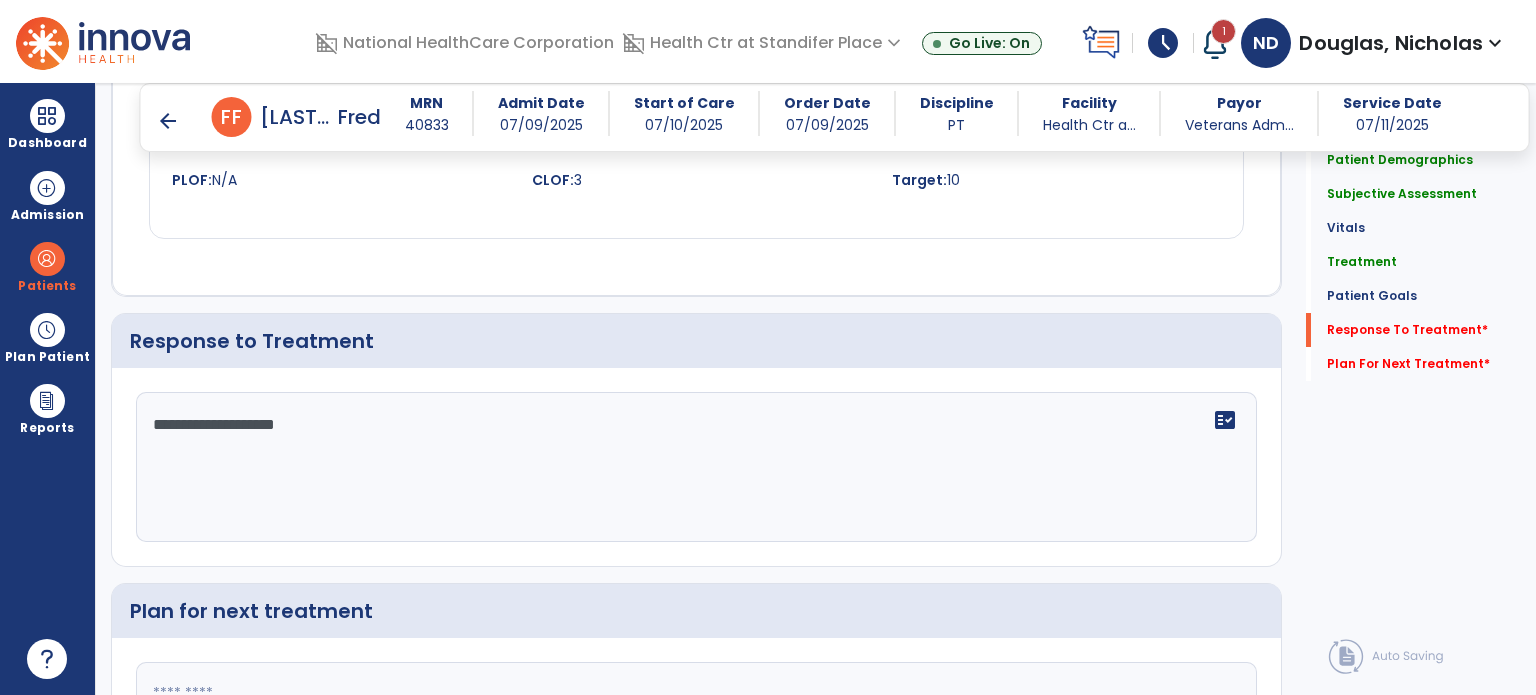 scroll, scrollTop: 2657, scrollLeft: 0, axis: vertical 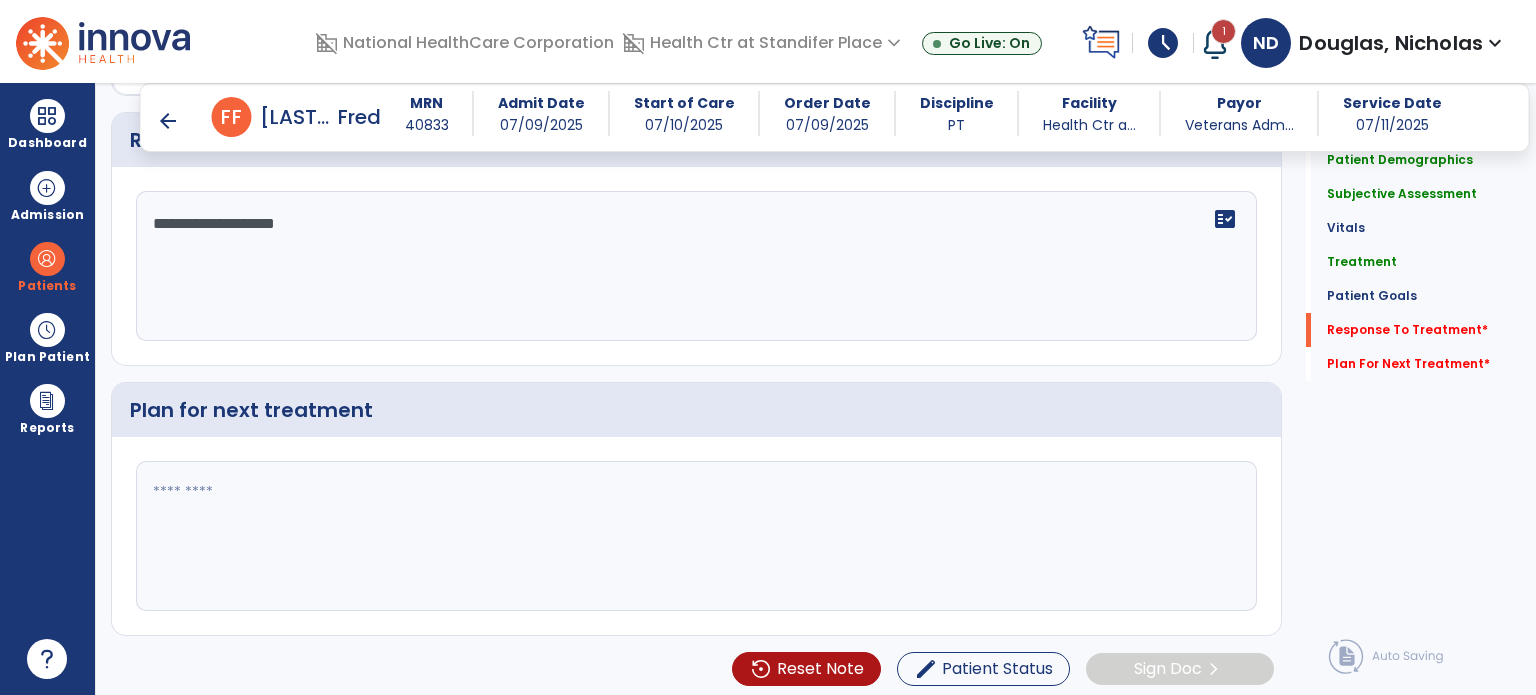 type on "**********" 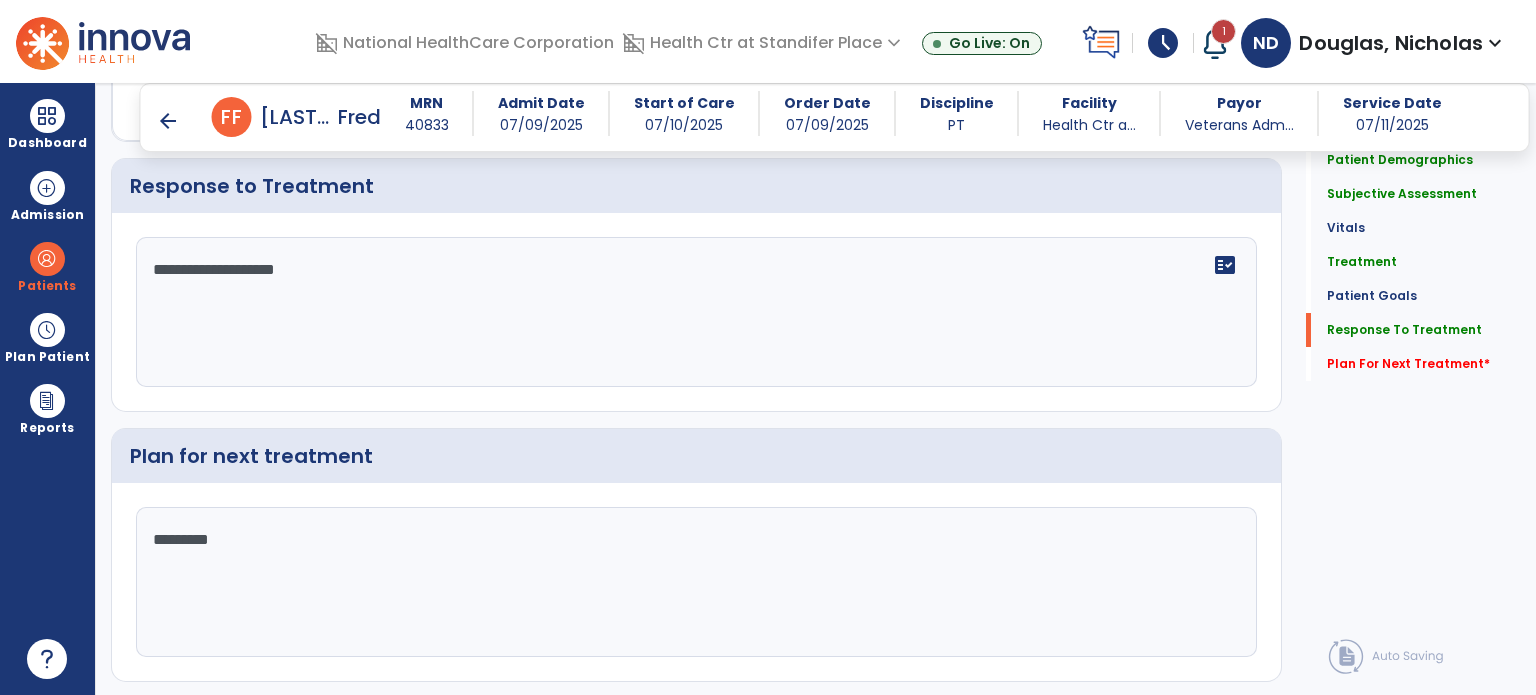 scroll, scrollTop: 2657, scrollLeft: 0, axis: vertical 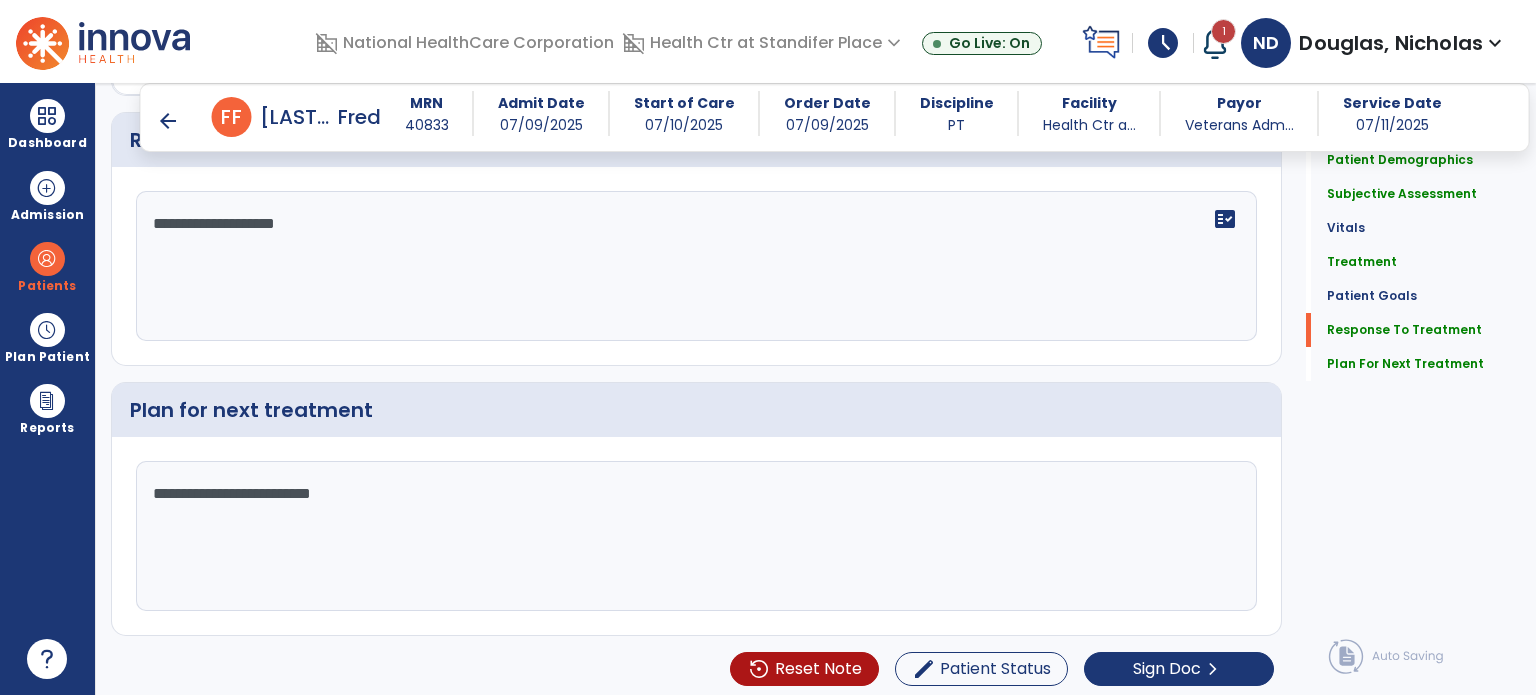 type on "**********" 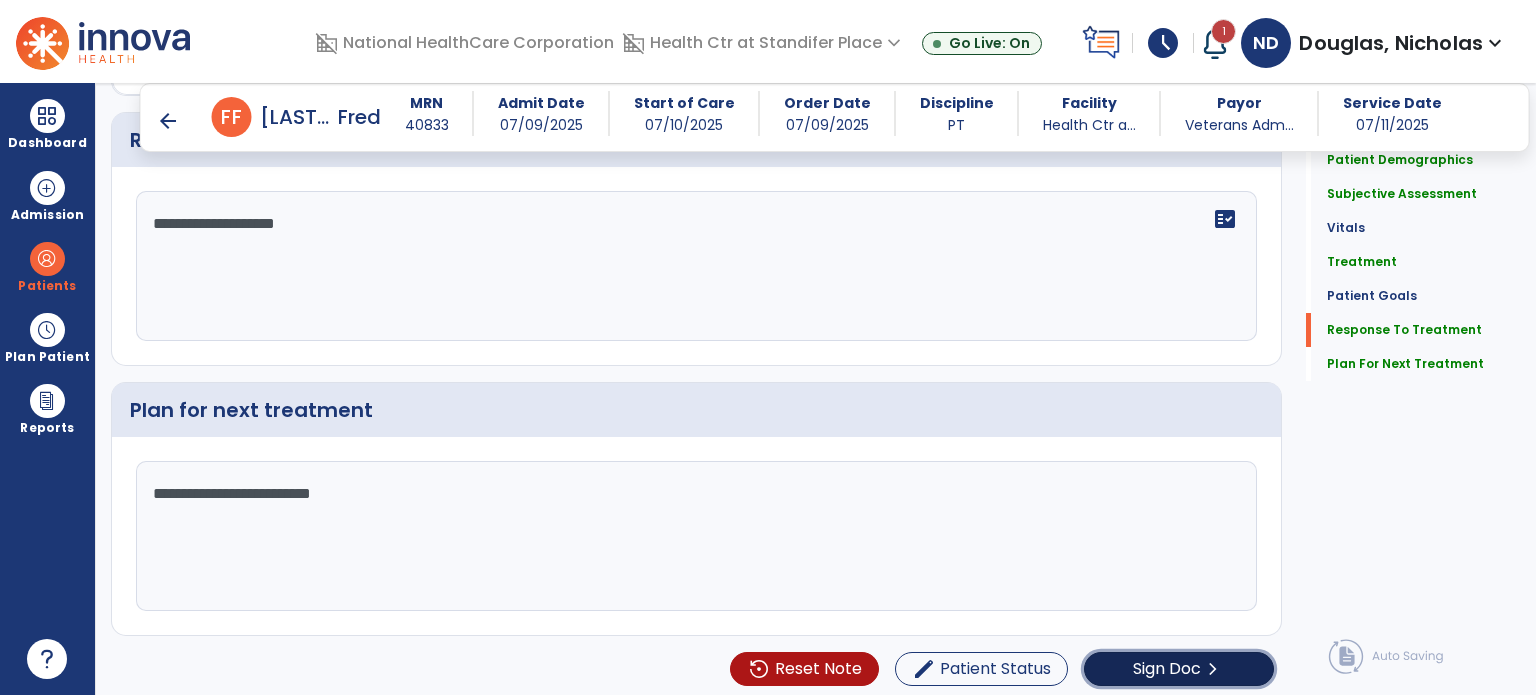 click on "Sign Doc" 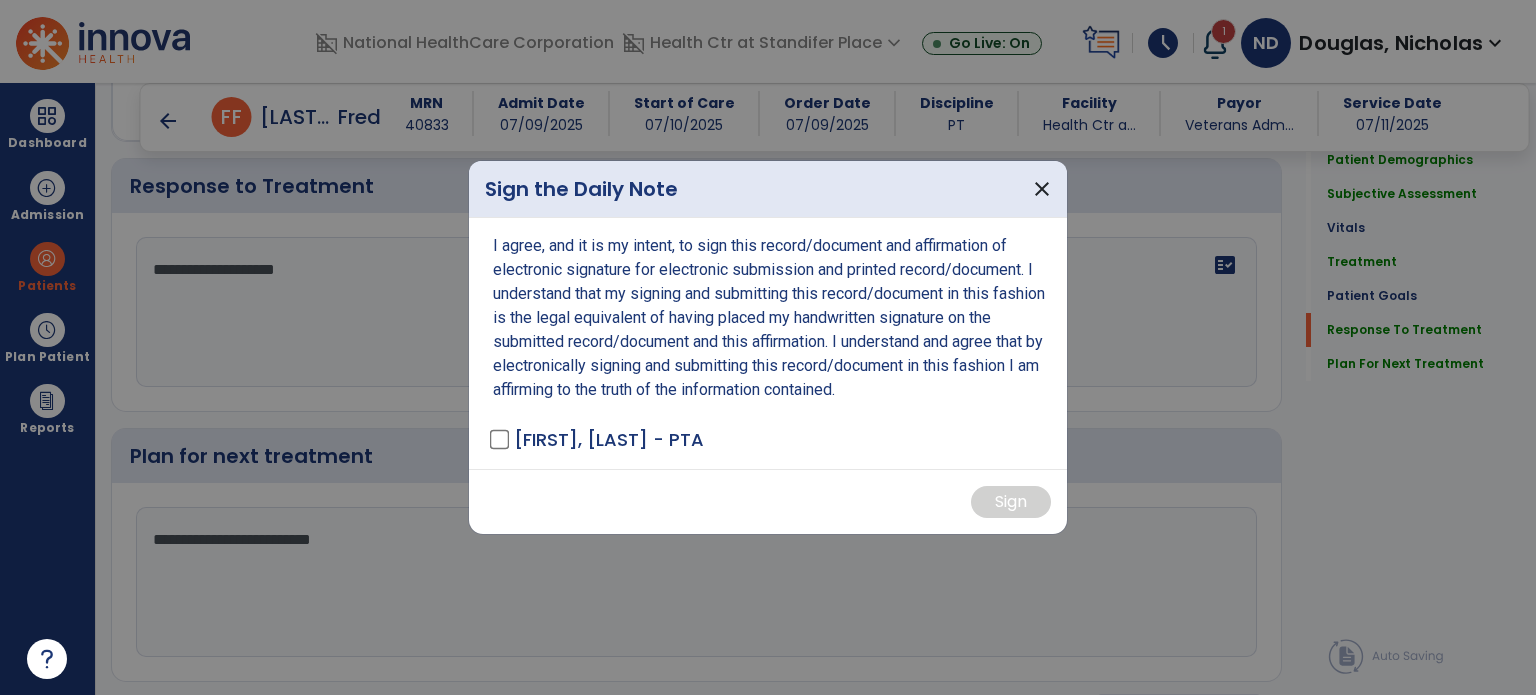 scroll, scrollTop: 2657, scrollLeft: 0, axis: vertical 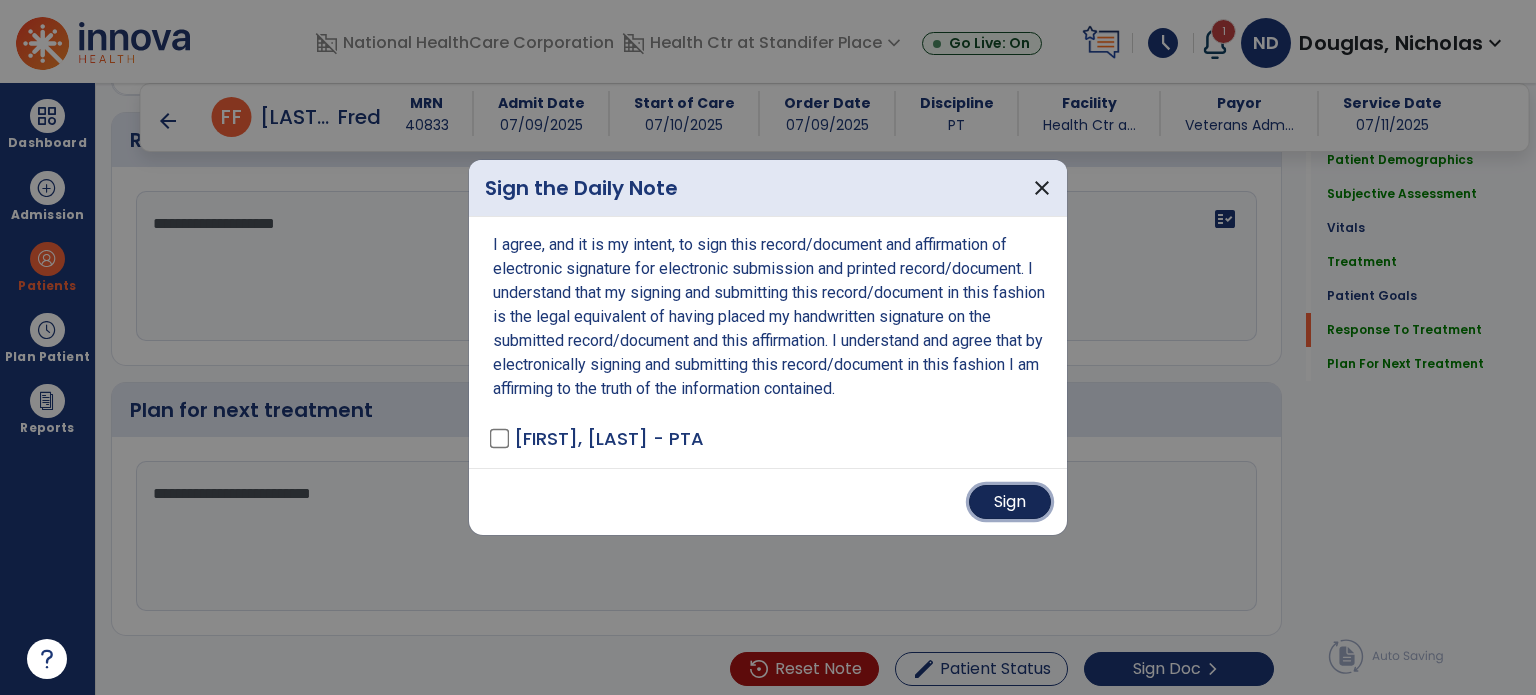 click on "Sign" at bounding box center [1010, 502] 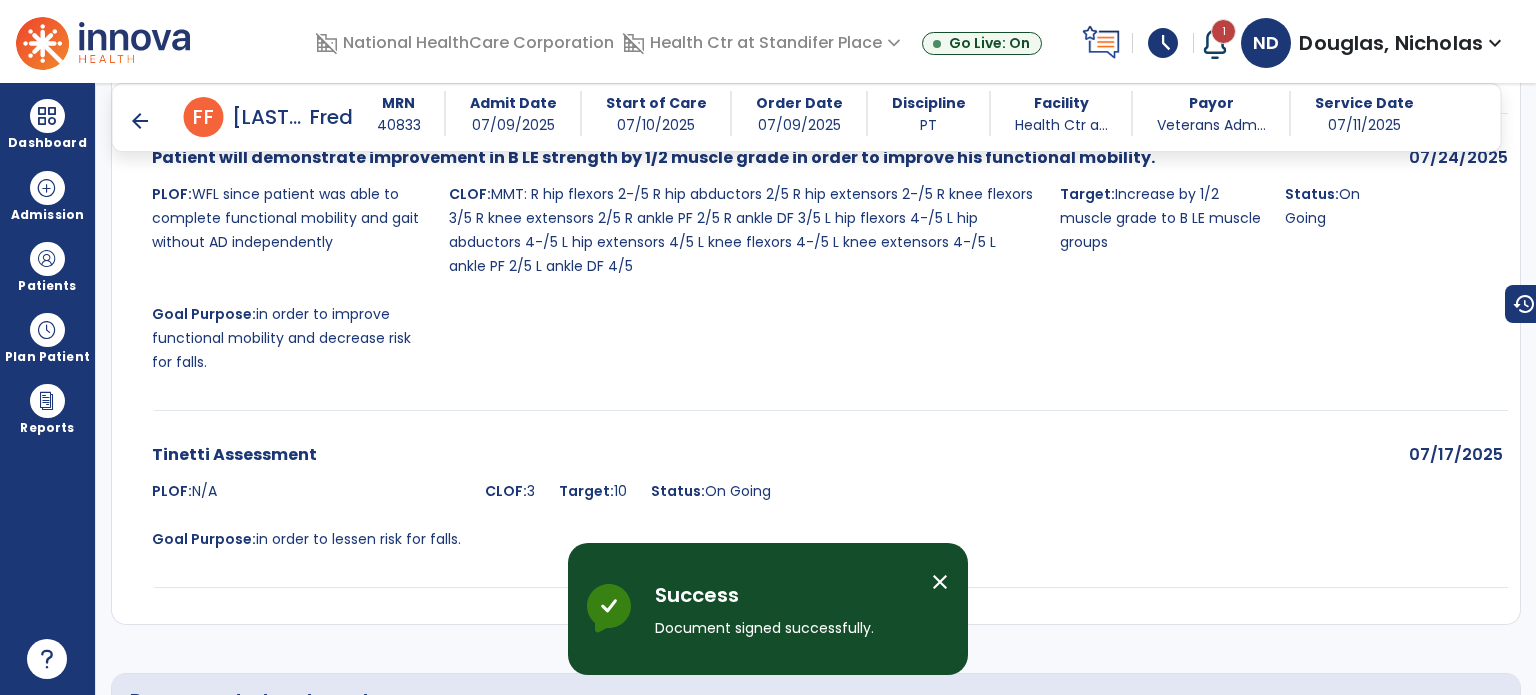 scroll, scrollTop: 3690, scrollLeft: 0, axis: vertical 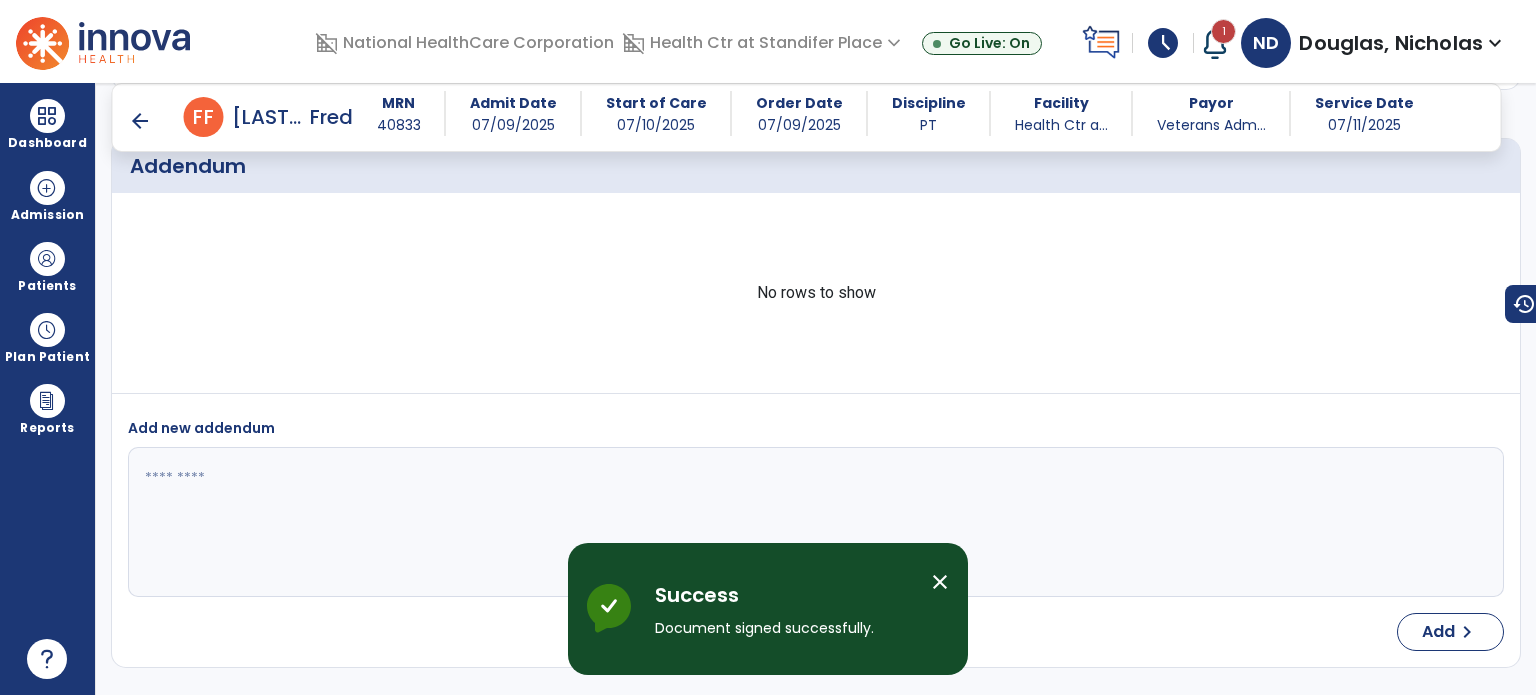 click on "arrow_back" at bounding box center [140, 121] 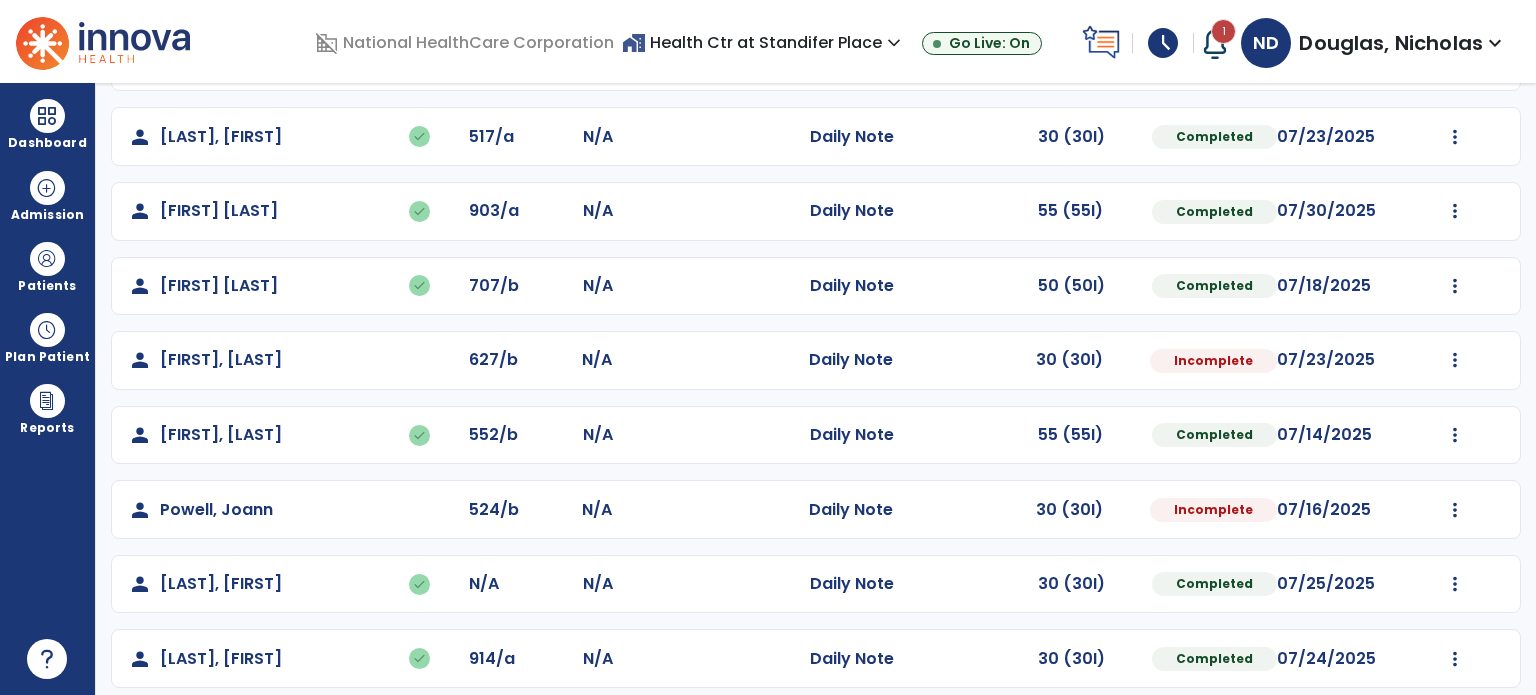 scroll, scrollTop: 383, scrollLeft: 0, axis: vertical 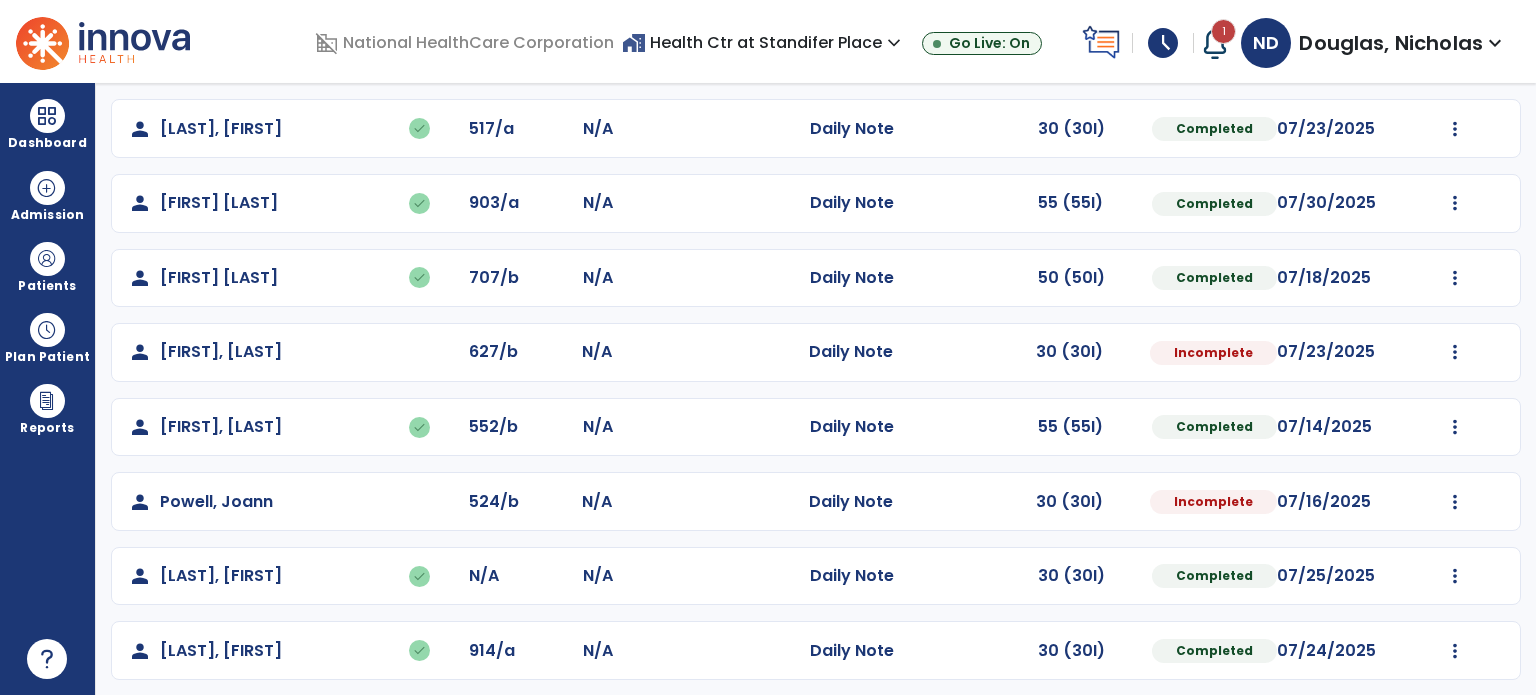 click on "Mark Visit As Complete   Reset Note   Open Document   G + C Mins" 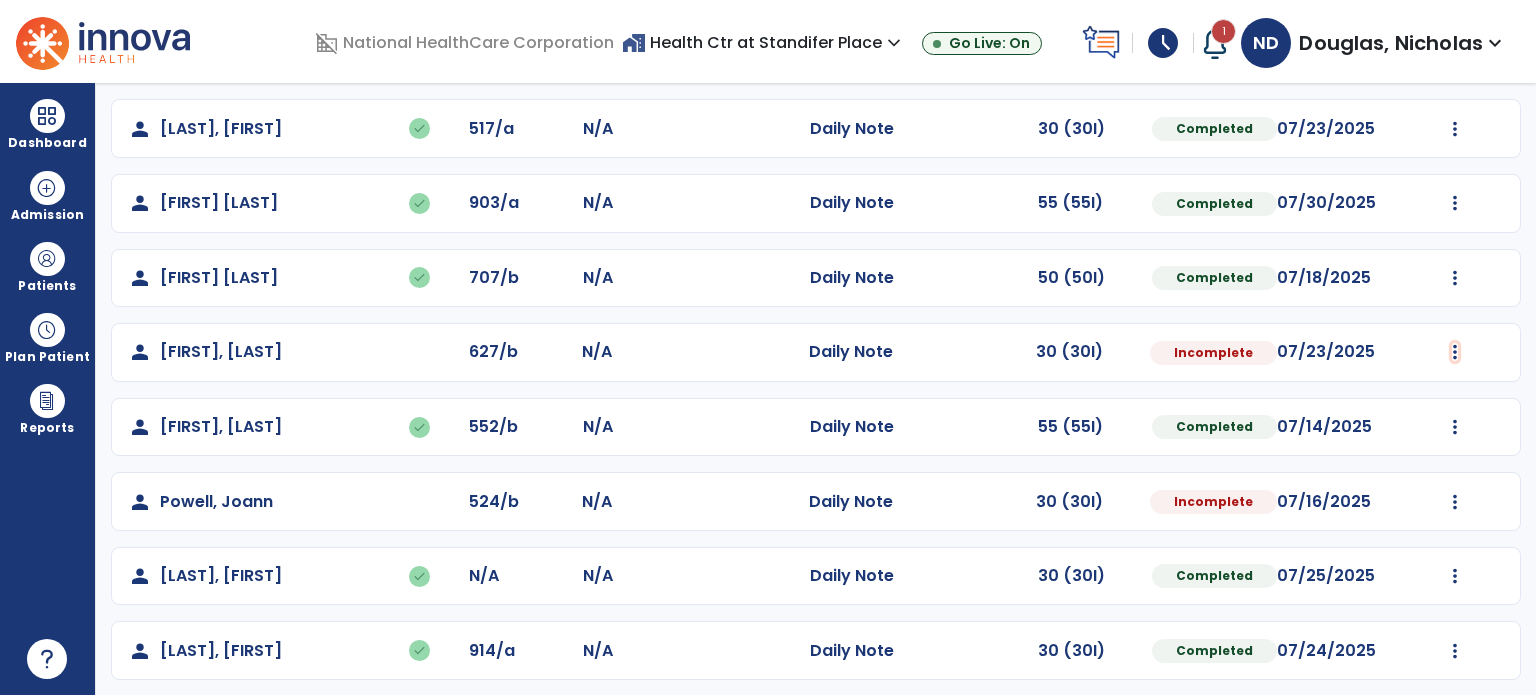 click at bounding box center [1455, -95] 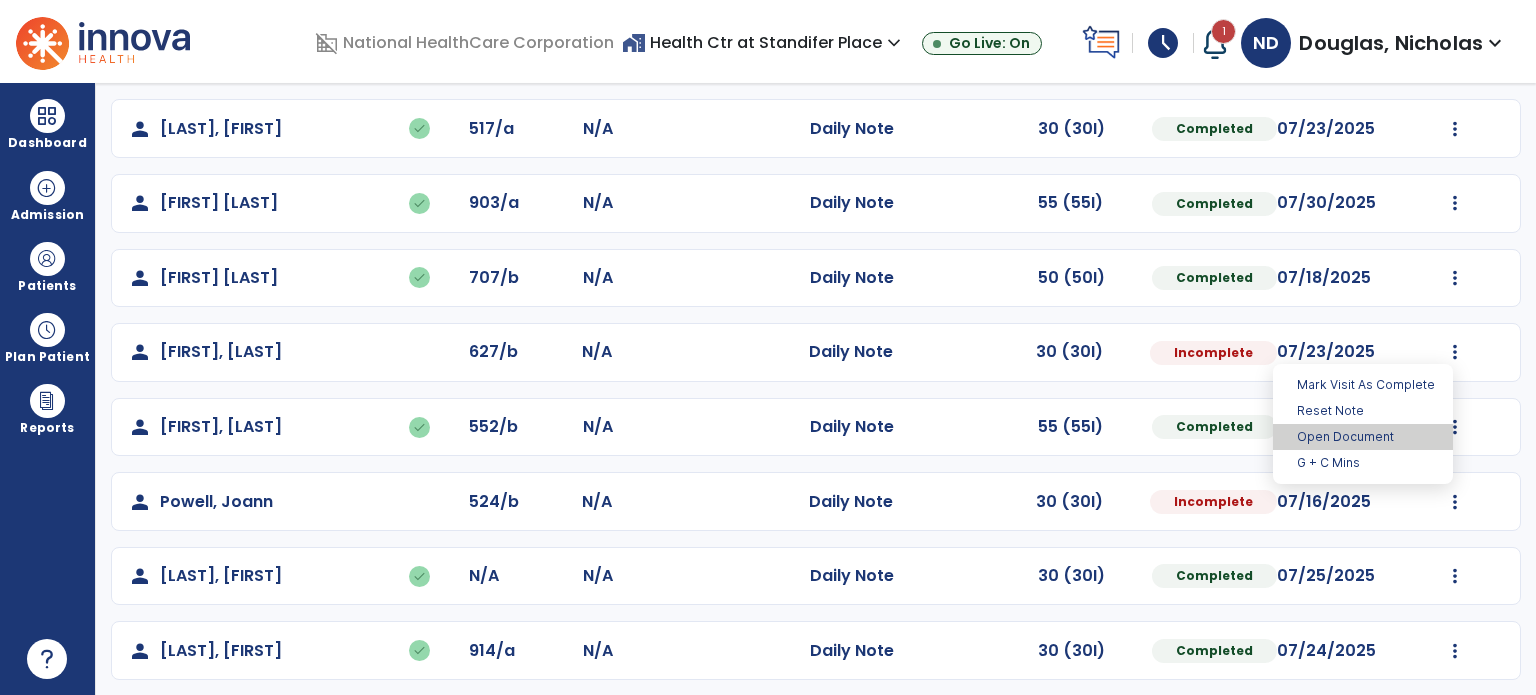 click on "Open Document" at bounding box center (1363, 437) 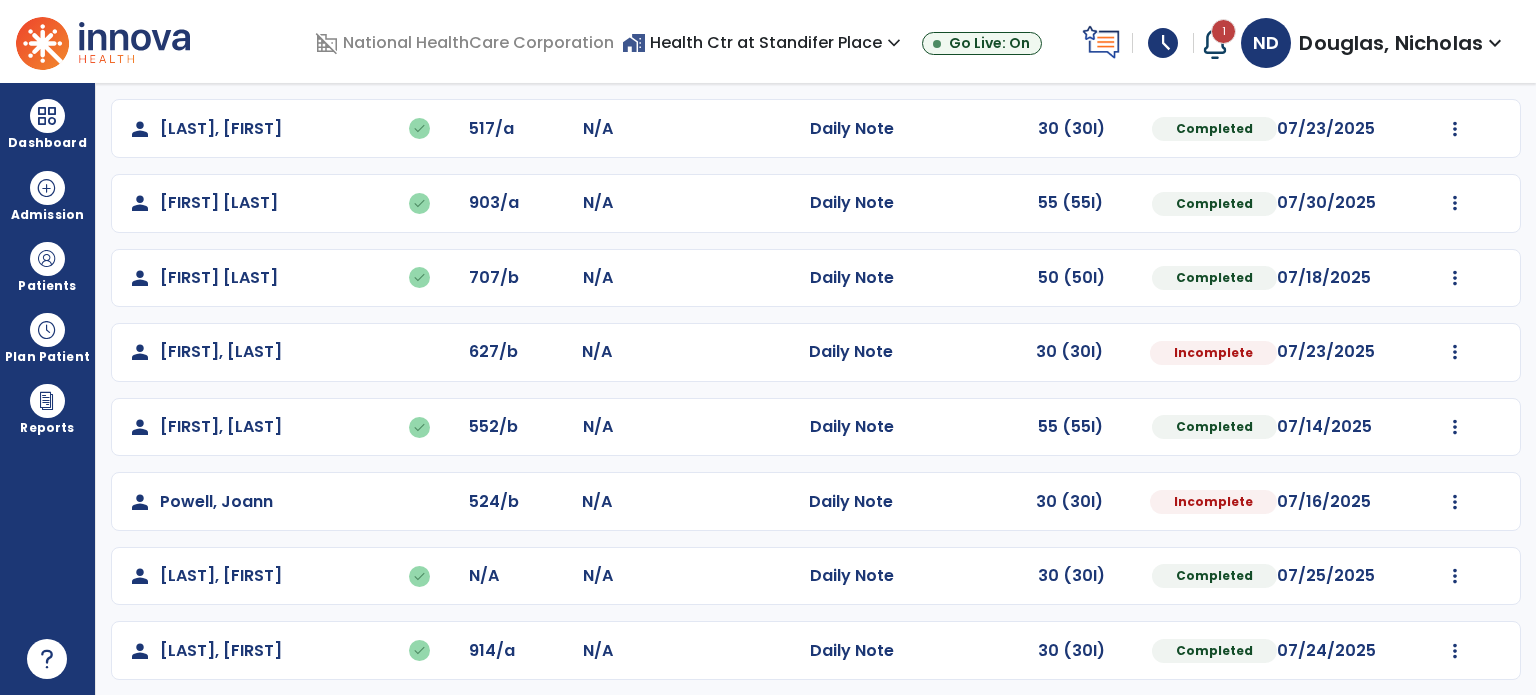 select on "*" 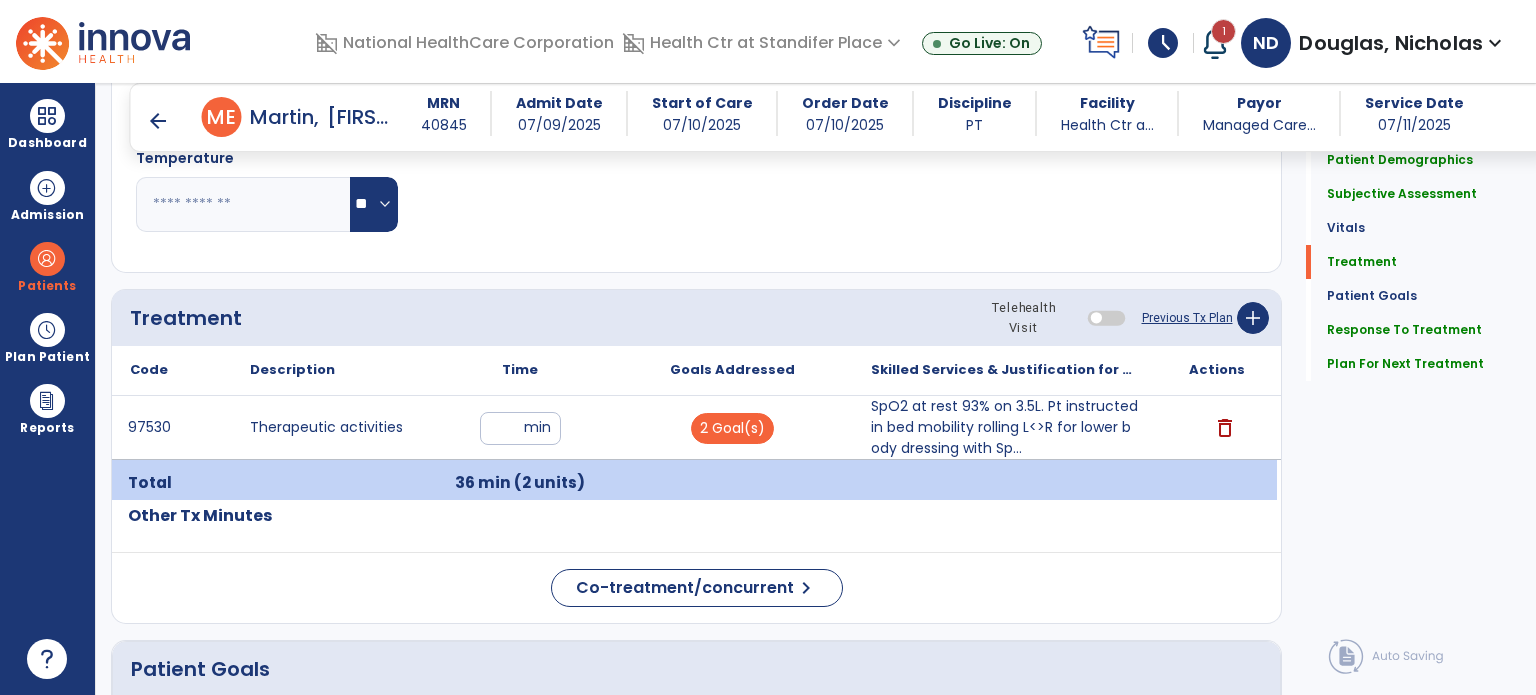 scroll, scrollTop: 1000, scrollLeft: 0, axis: vertical 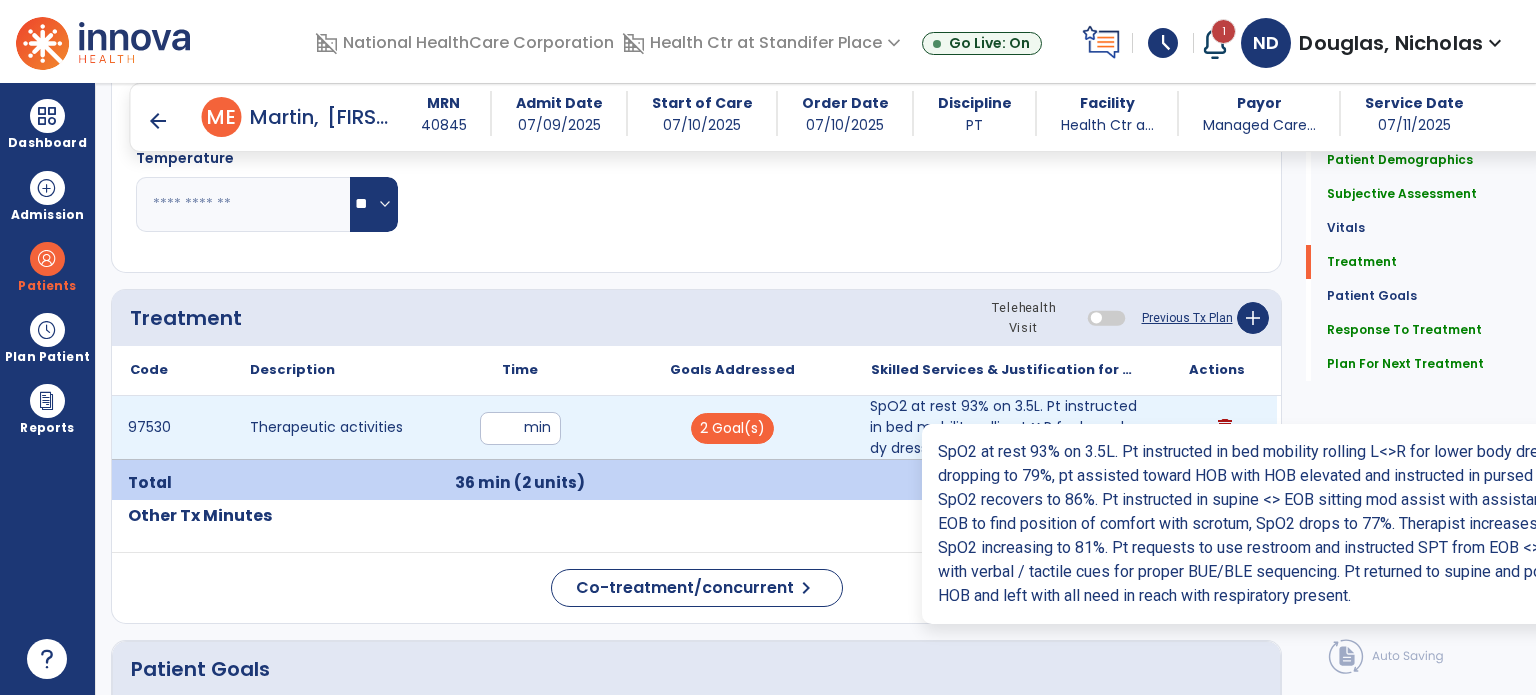 click on "SpO2 at rest 93% on 3.5L. Pt instructed in bed mobility rolling L<>R for lower body dressing with Sp..." at bounding box center [1004, 427] 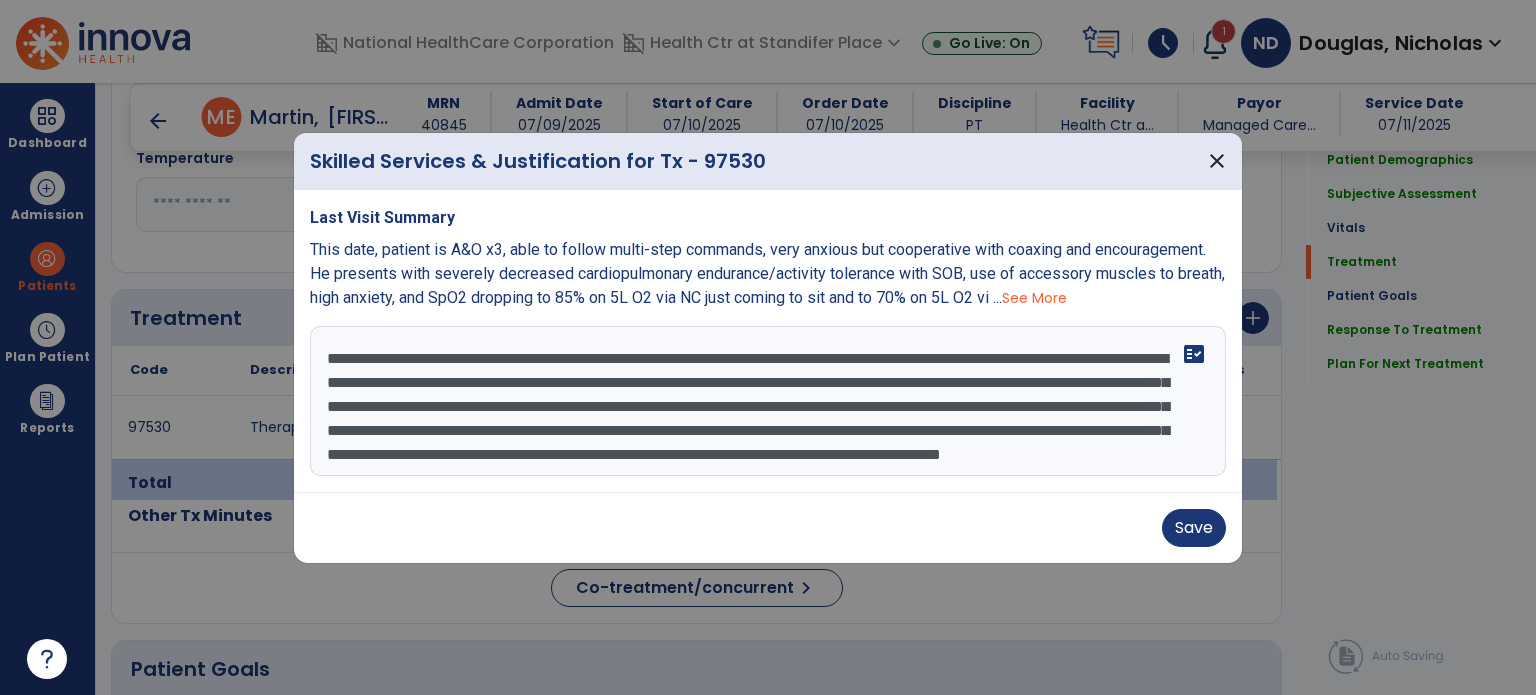 click on "**********" at bounding box center [768, 401] 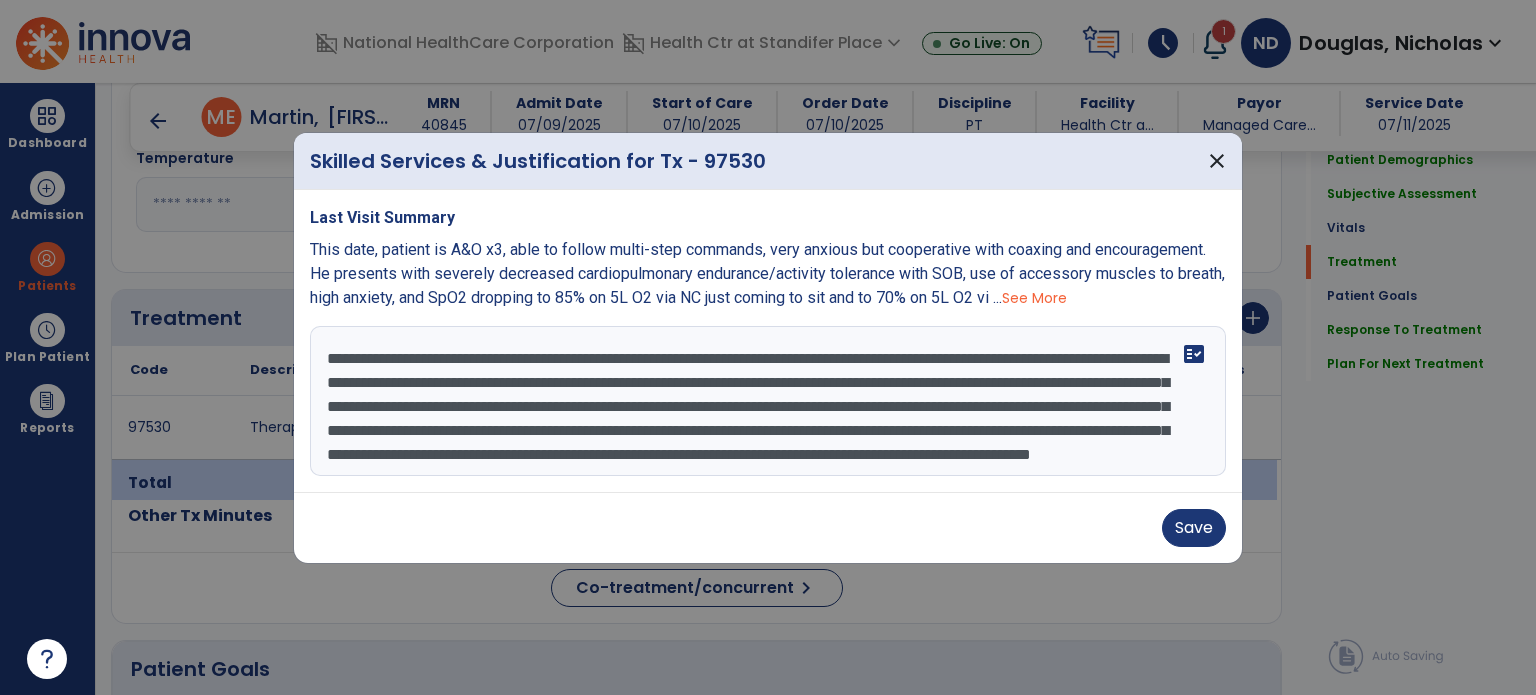 click on "**********" at bounding box center [768, 401] 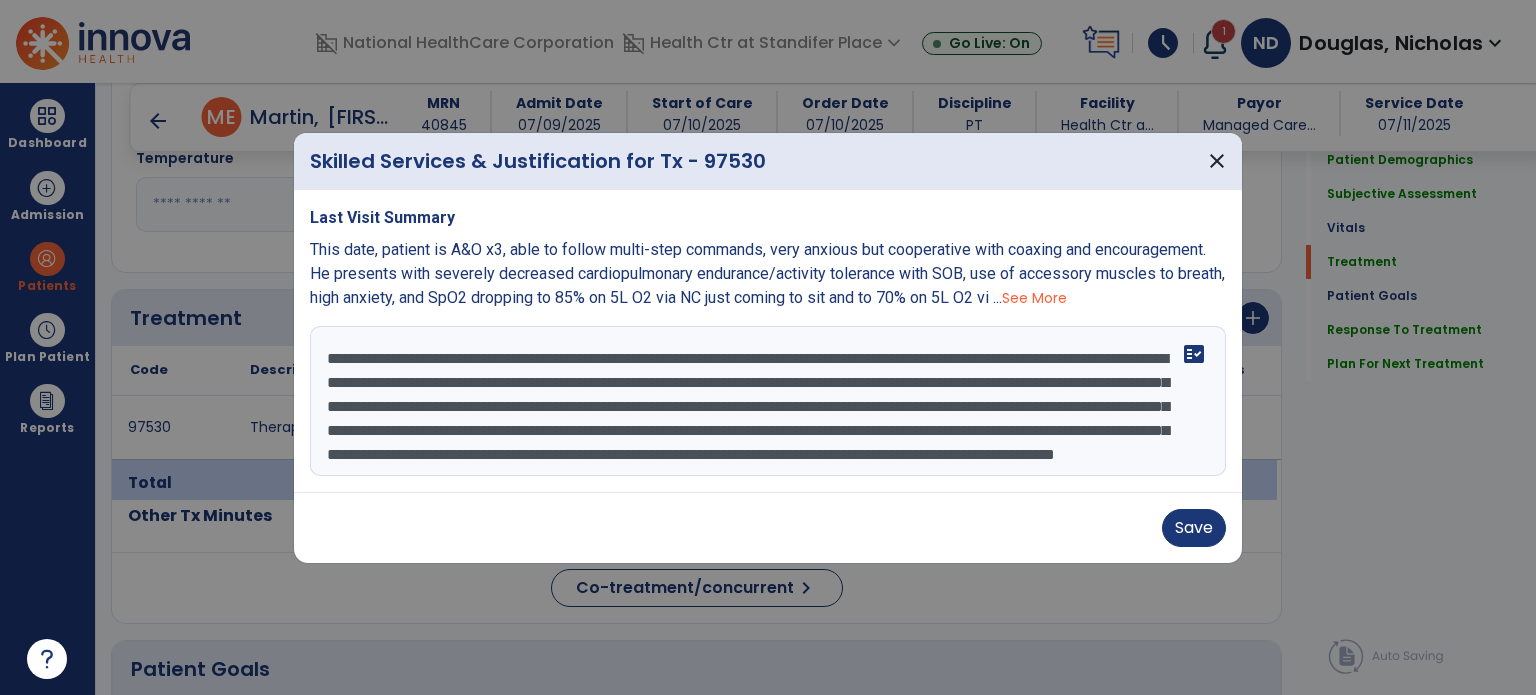 click on "**********" at bounding box center [768, 401] 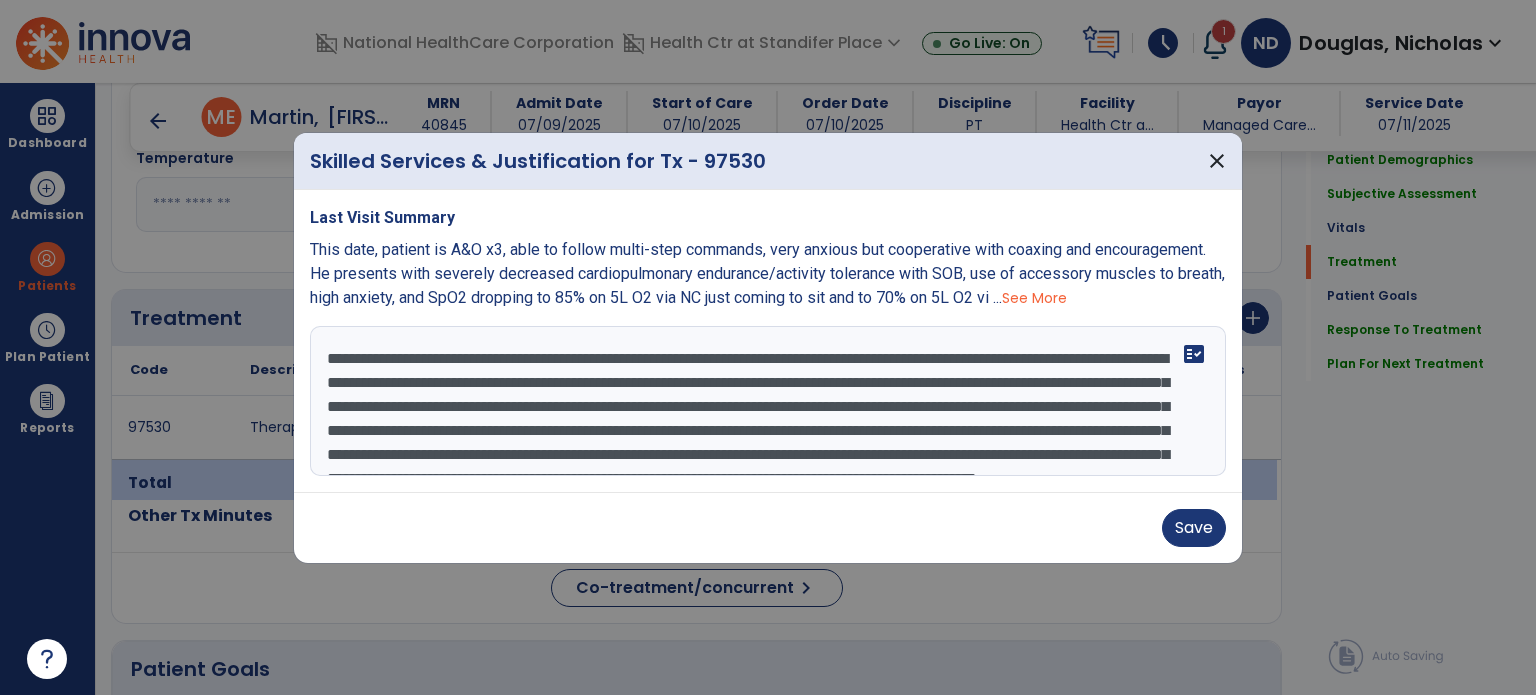 scroll, scrollTop: 72, scrollLeft: 0, axis: vertical 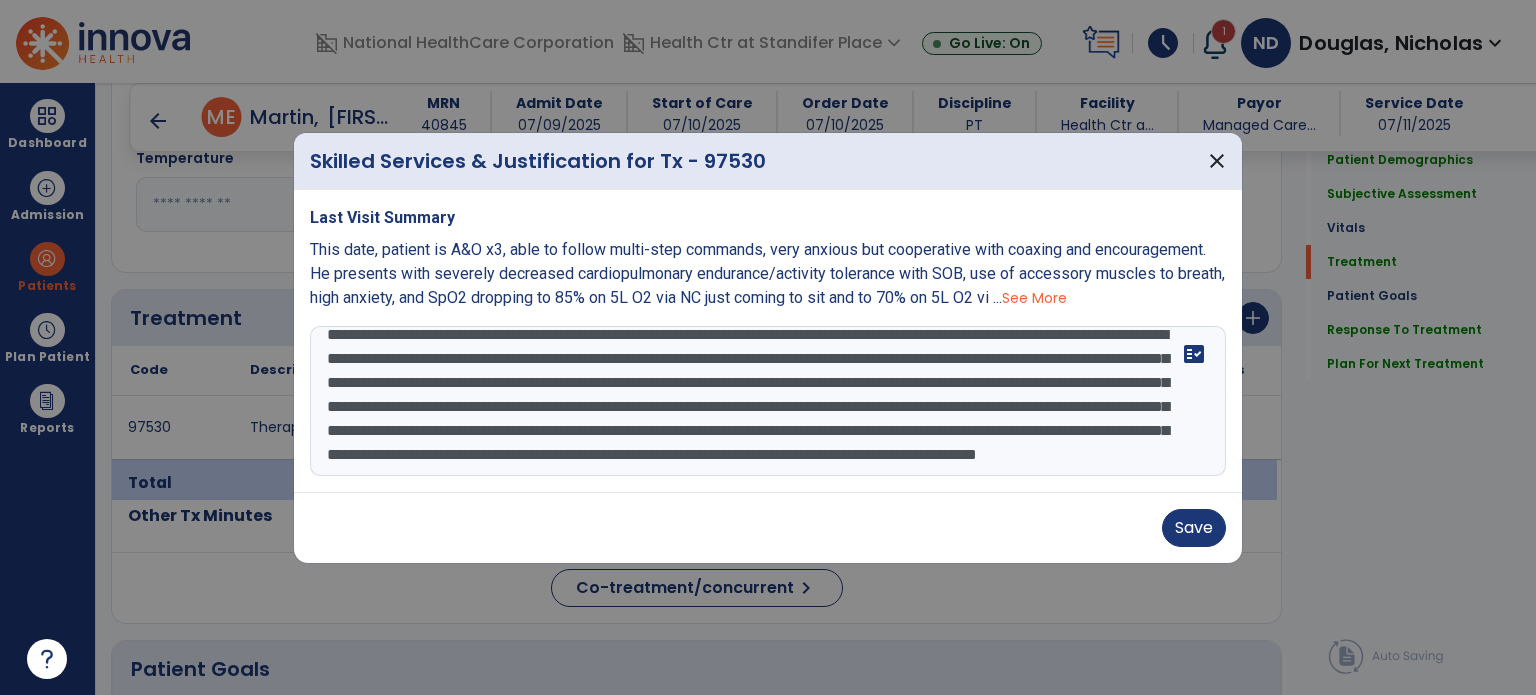 click on "**********" at bounding box center [768, 401] 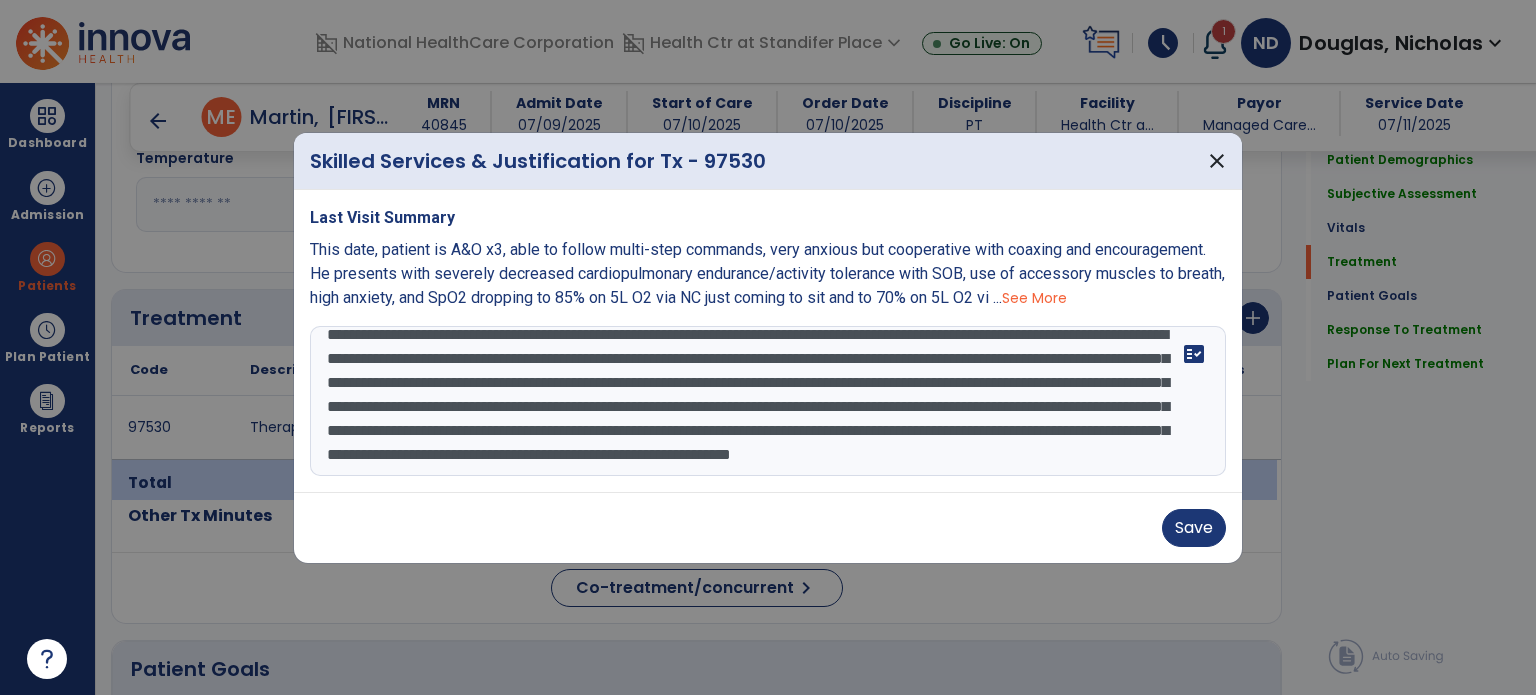 click on "**********" at bounding box center (768, 401) 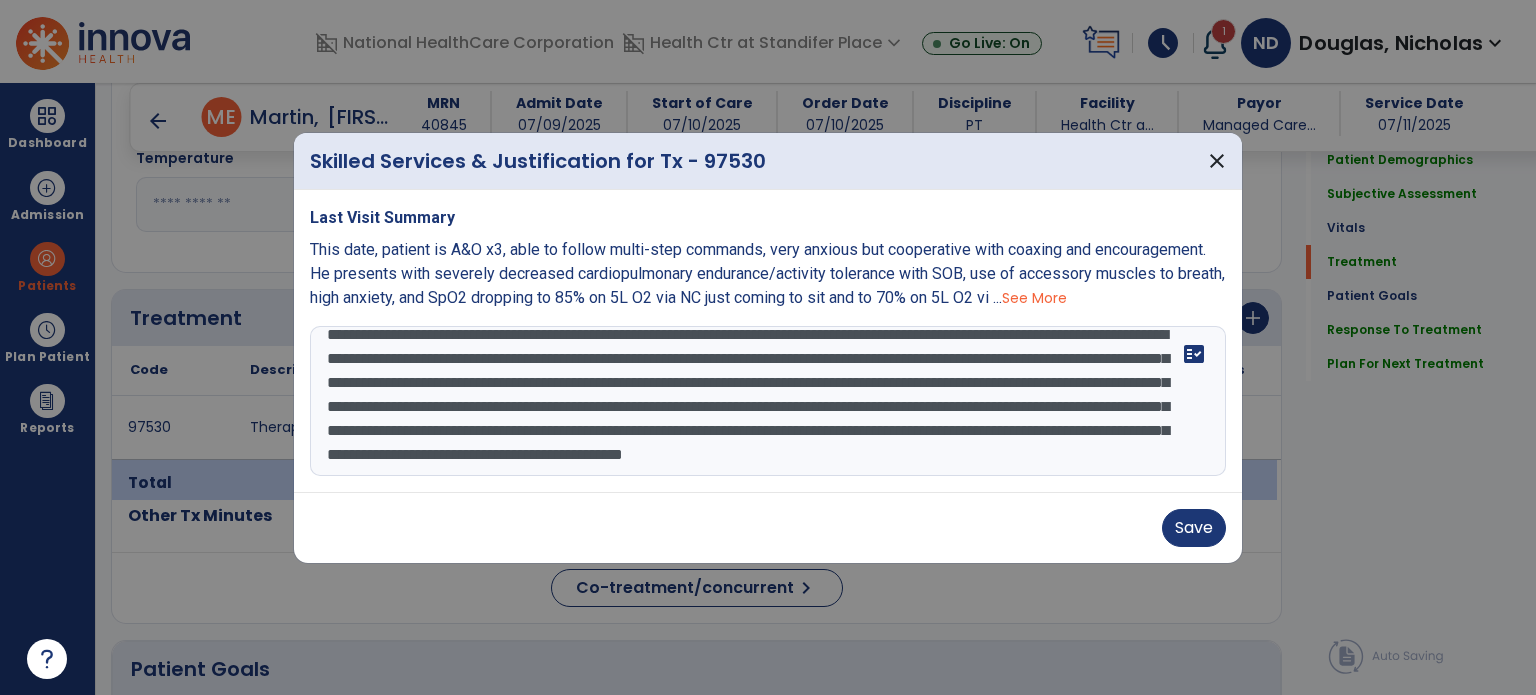 click on "**********" at bounding box center [768, 401] 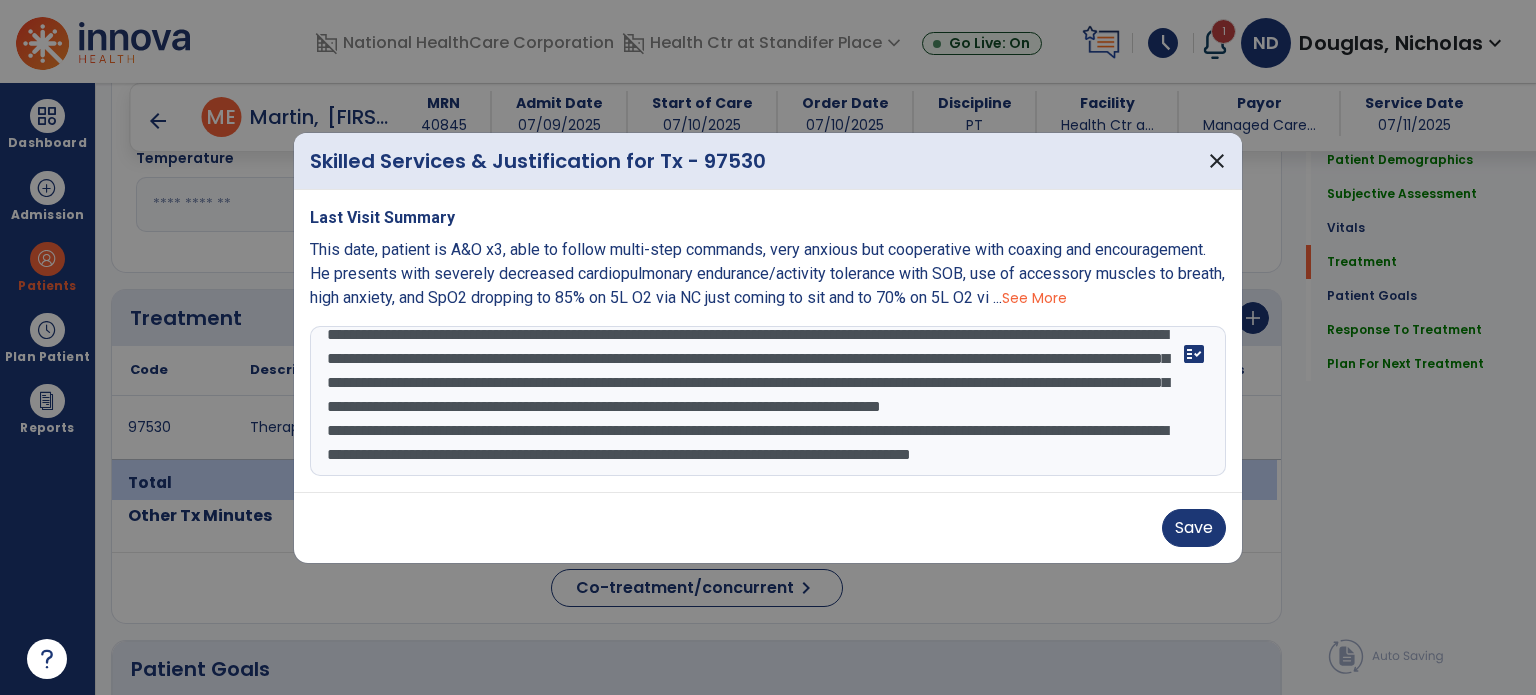 scroll, scrollTop: 72, scrollLeft: 0, axis: vertical 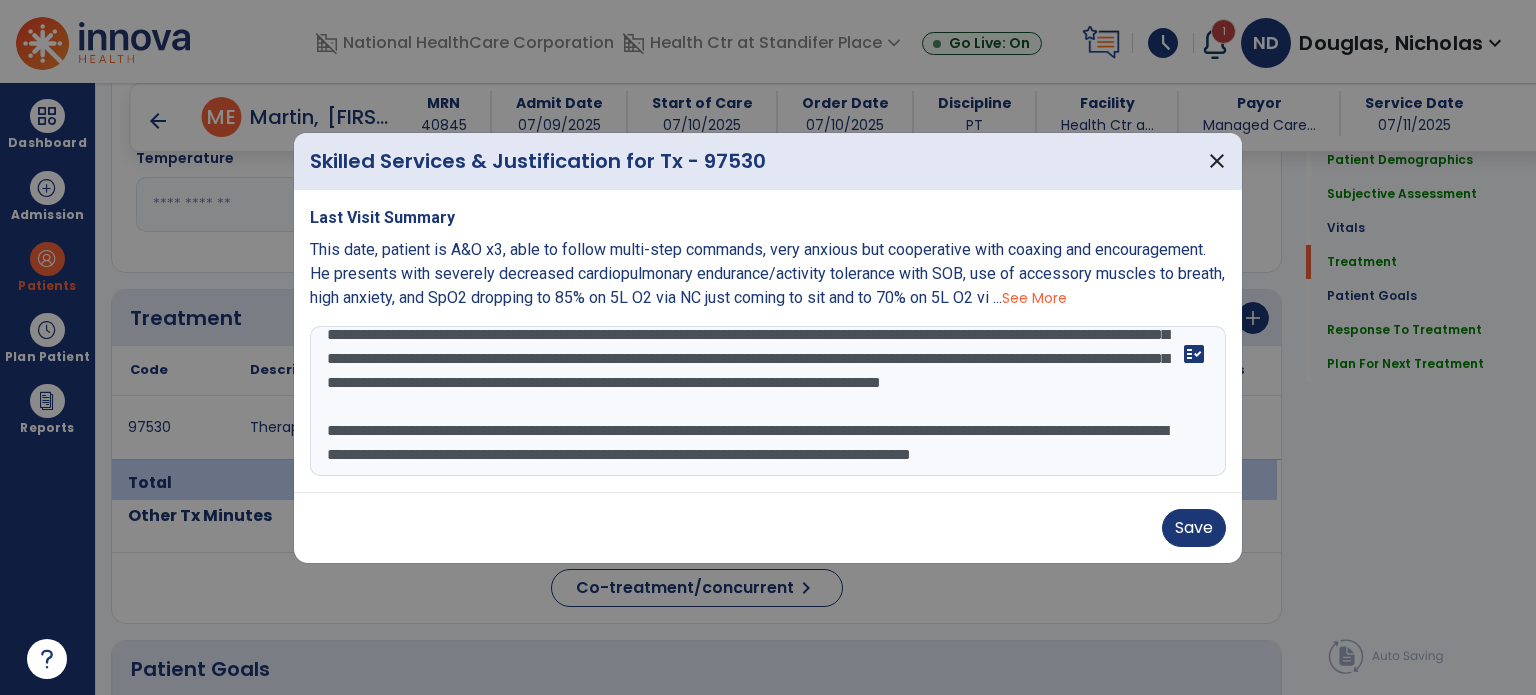 click on "**********" at bounding box center [768, 401] 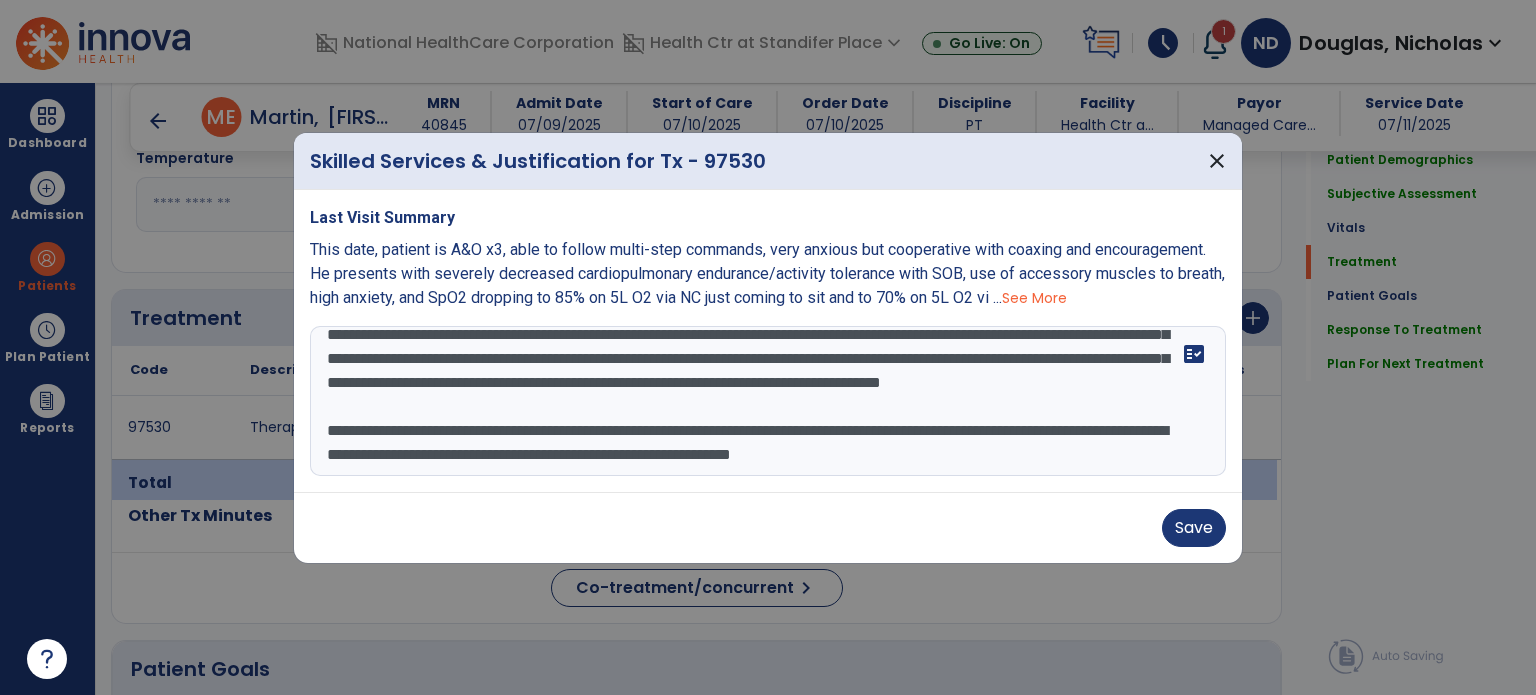 scroll, scrollTop: 72, scrollLeft: 0, axis: vertical 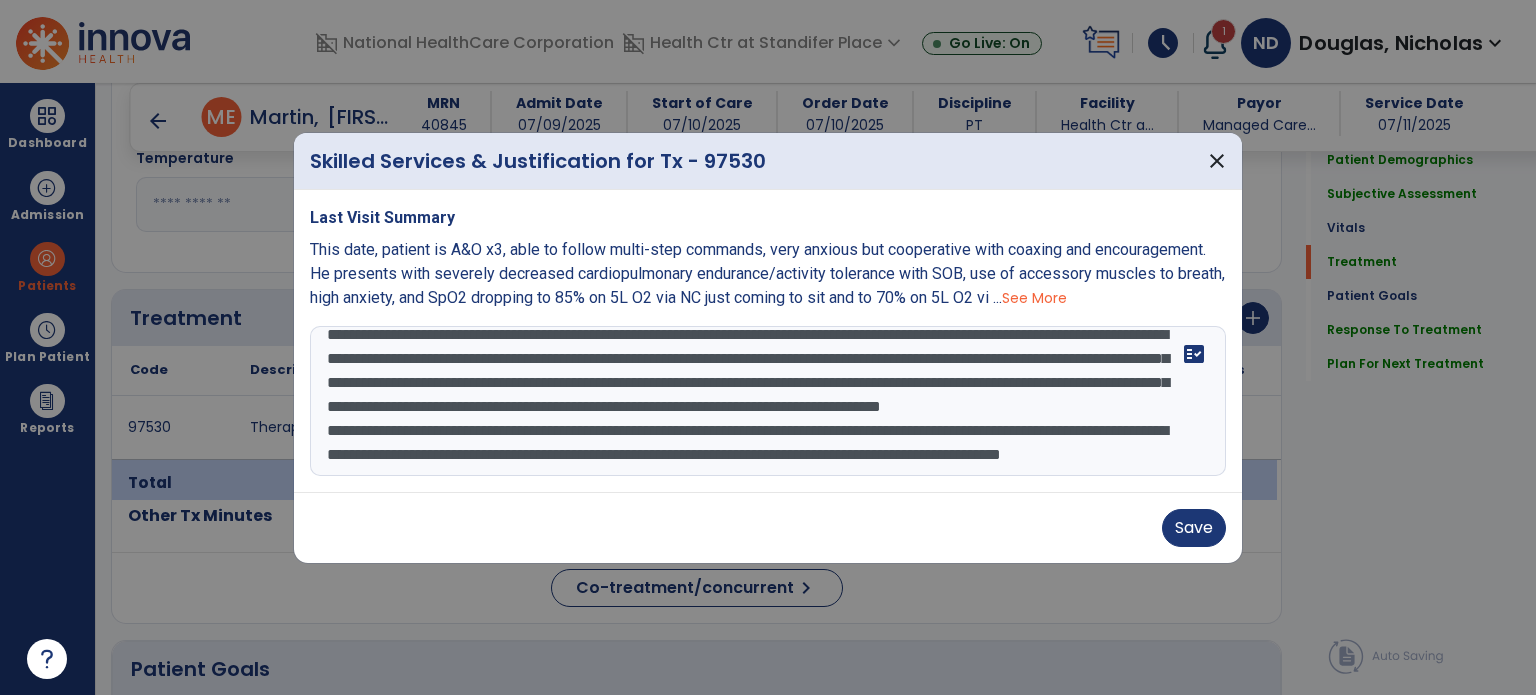 drag, startPoint x: 664, startPoint y: 448, endPoint x: 620, endPoint y: 427, distance: 48.754486 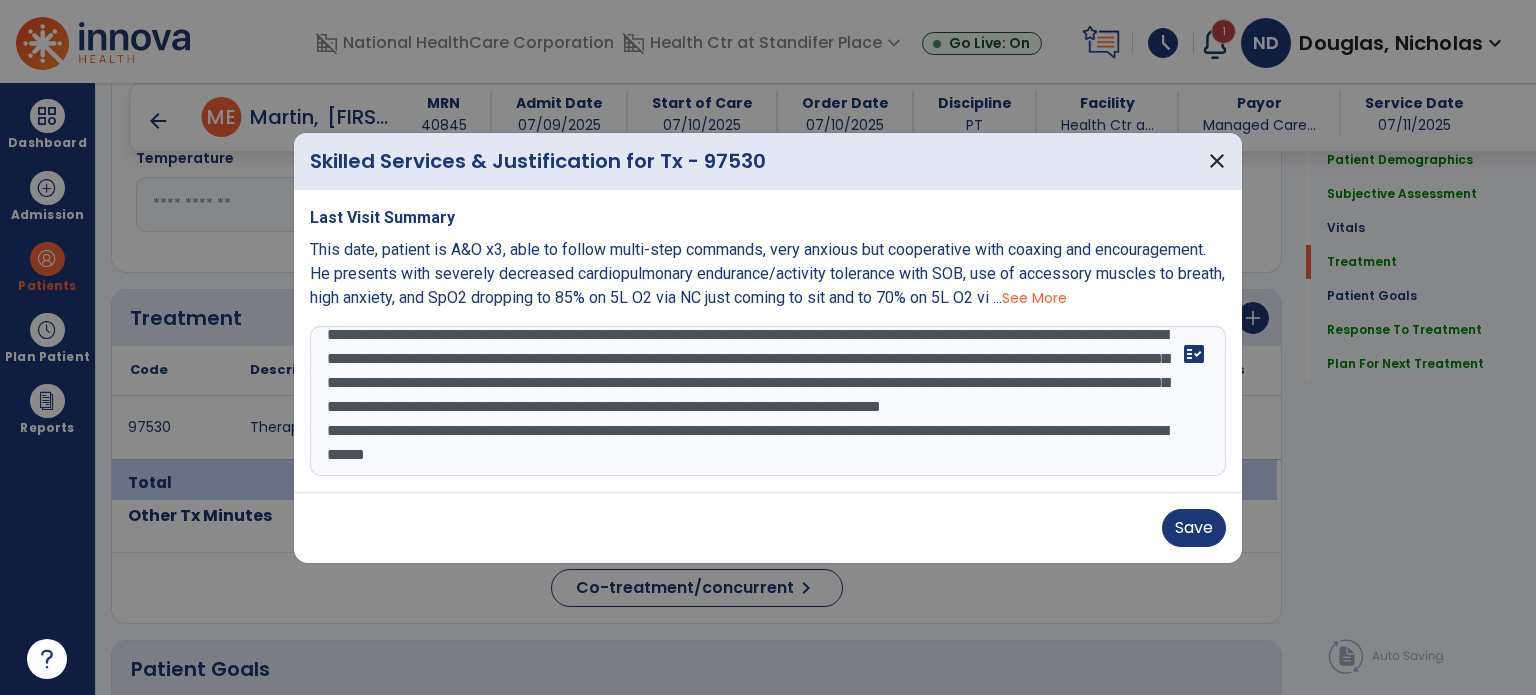 scroll, scrollTop: 48, scrollLeft: 0, axis: vertical 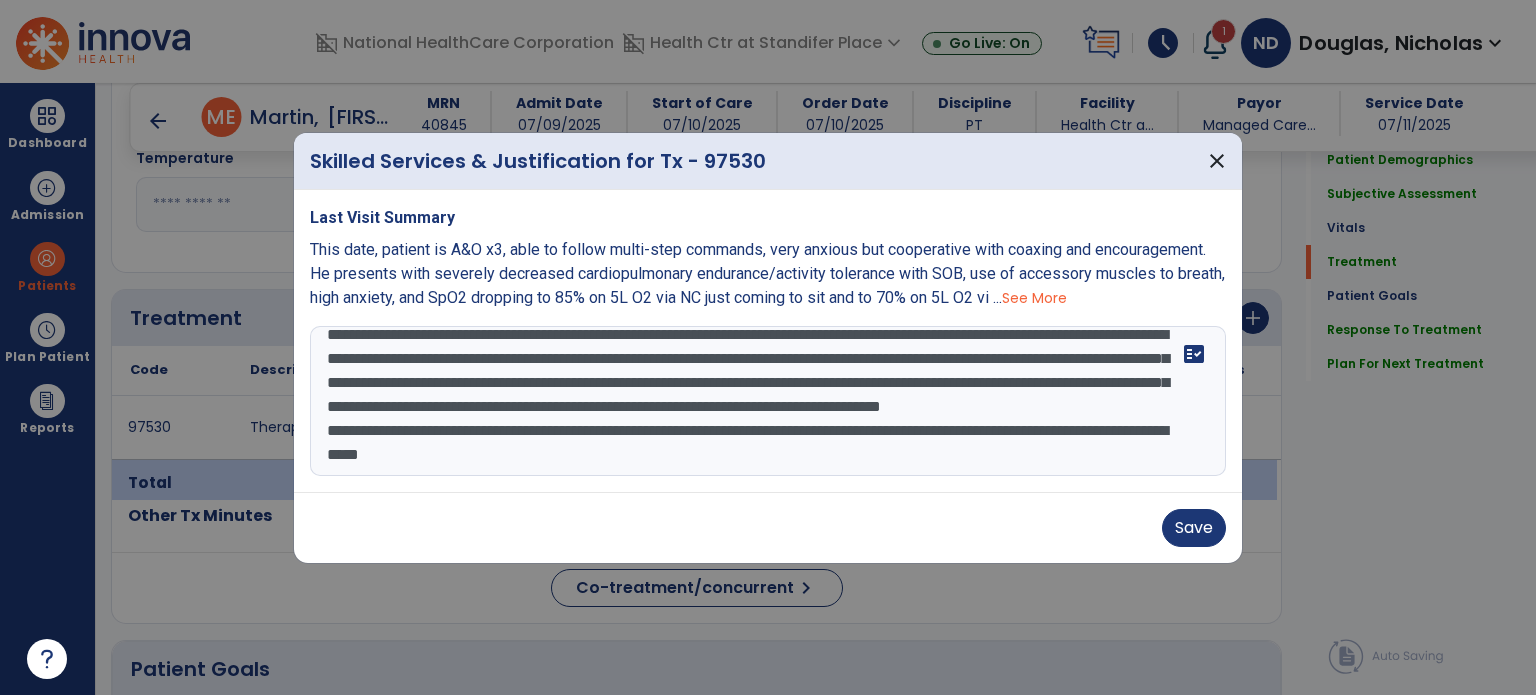 drag, startPoint x: 1091, startPoint y: 406, endPoint x: 939, endPoint y: 401, distance: 152.08221 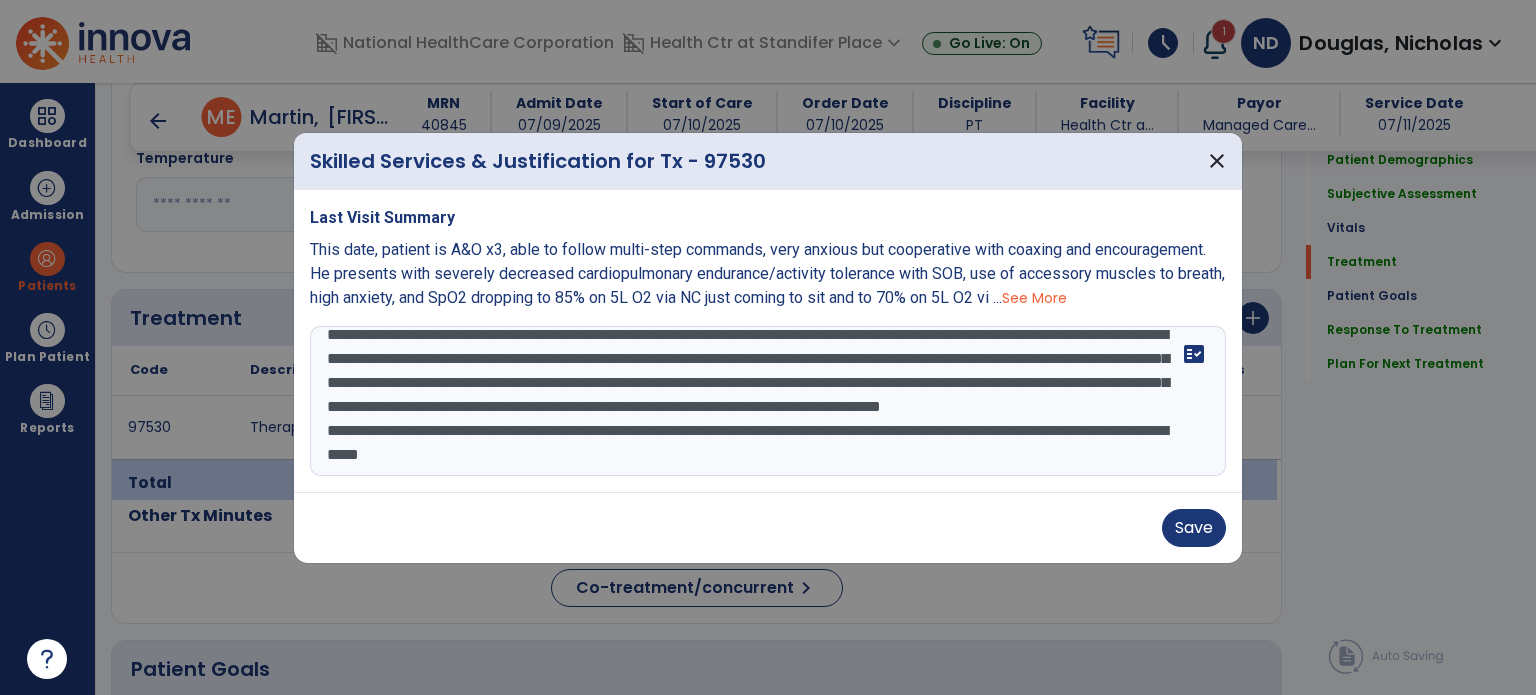 click on "**********" at bounding box center [768, 401] 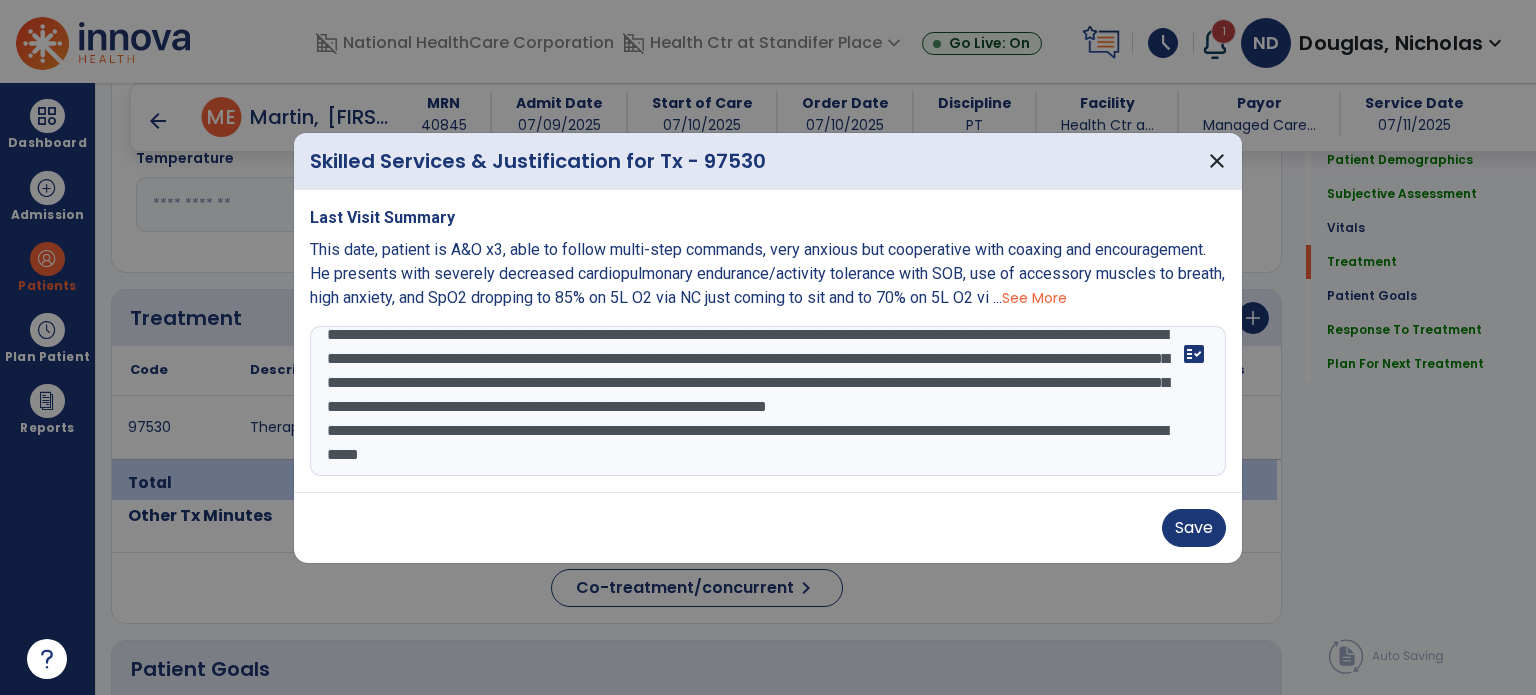 click on "Last Visit Summary This date, patient is A>O x3, able to follow multi-step commands, very anxious but cooperative with coaxing and encouragement. He presents with severely decreased cardiopulmonary endurance/activity tolerance with SOB, use of accessory muscles to breath, high anxiety, and SpO2 dropping to 85% on 5L O2 via NC just coming to sit and to 70% on 5L O2 vi ...  See More   fact_check" at bounding box center [768, 341] 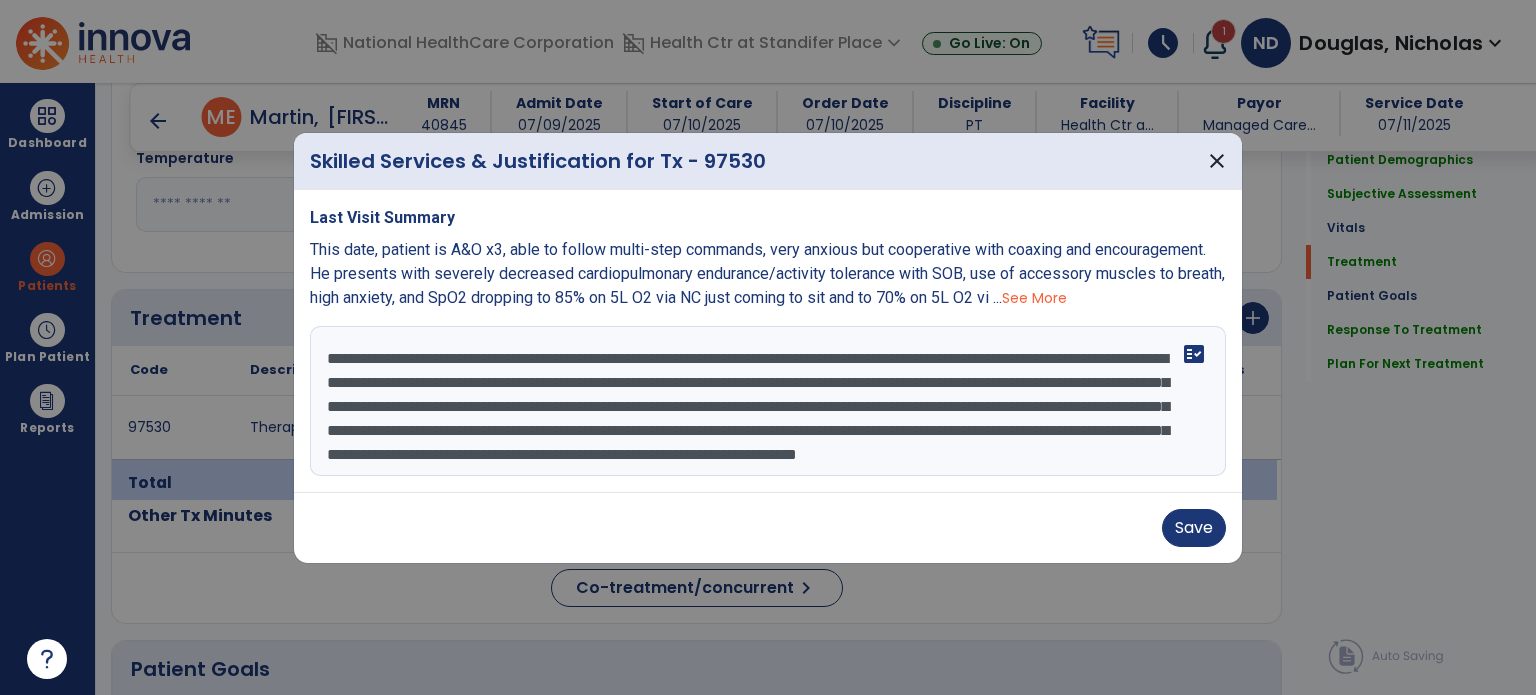 click on "**********" at bounding box center [768, 401] 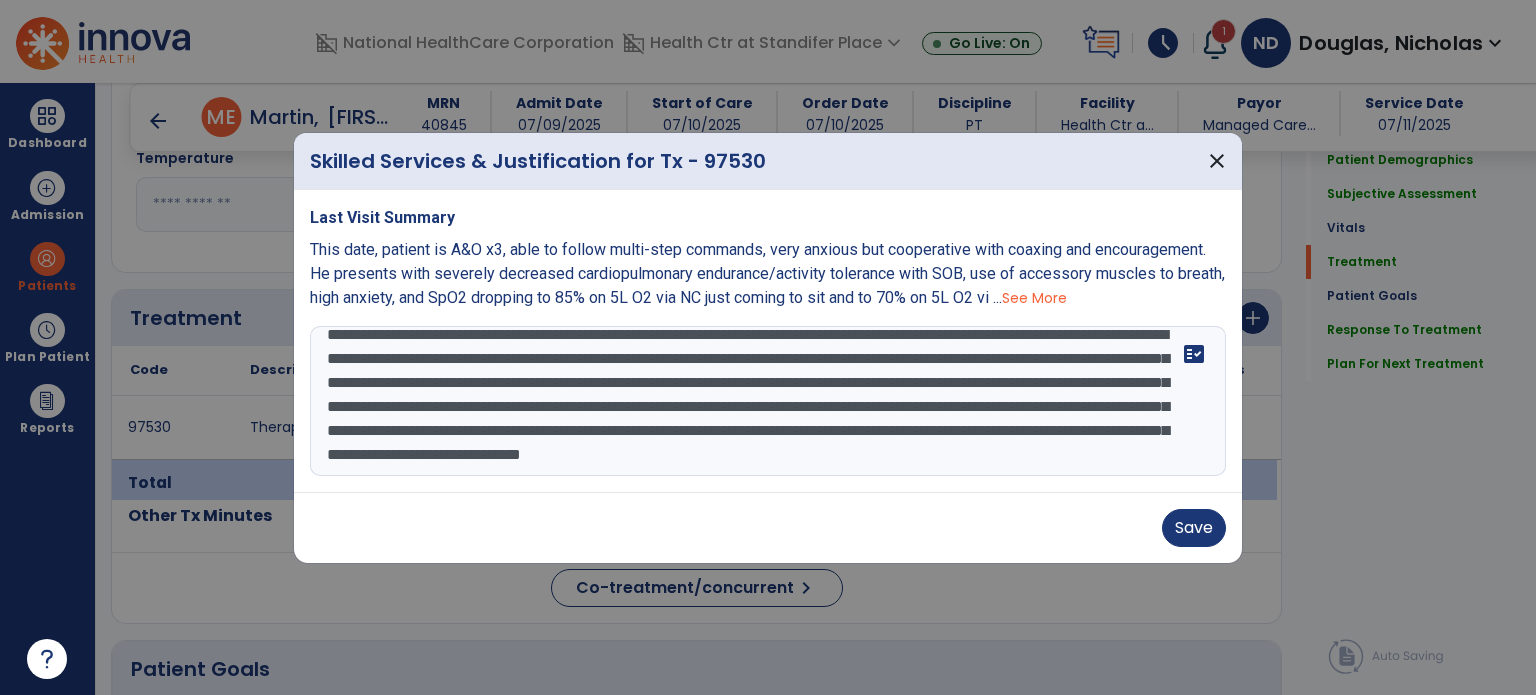 scroll, scrollTop: 72, scrollLeft: 0, axis: vertical 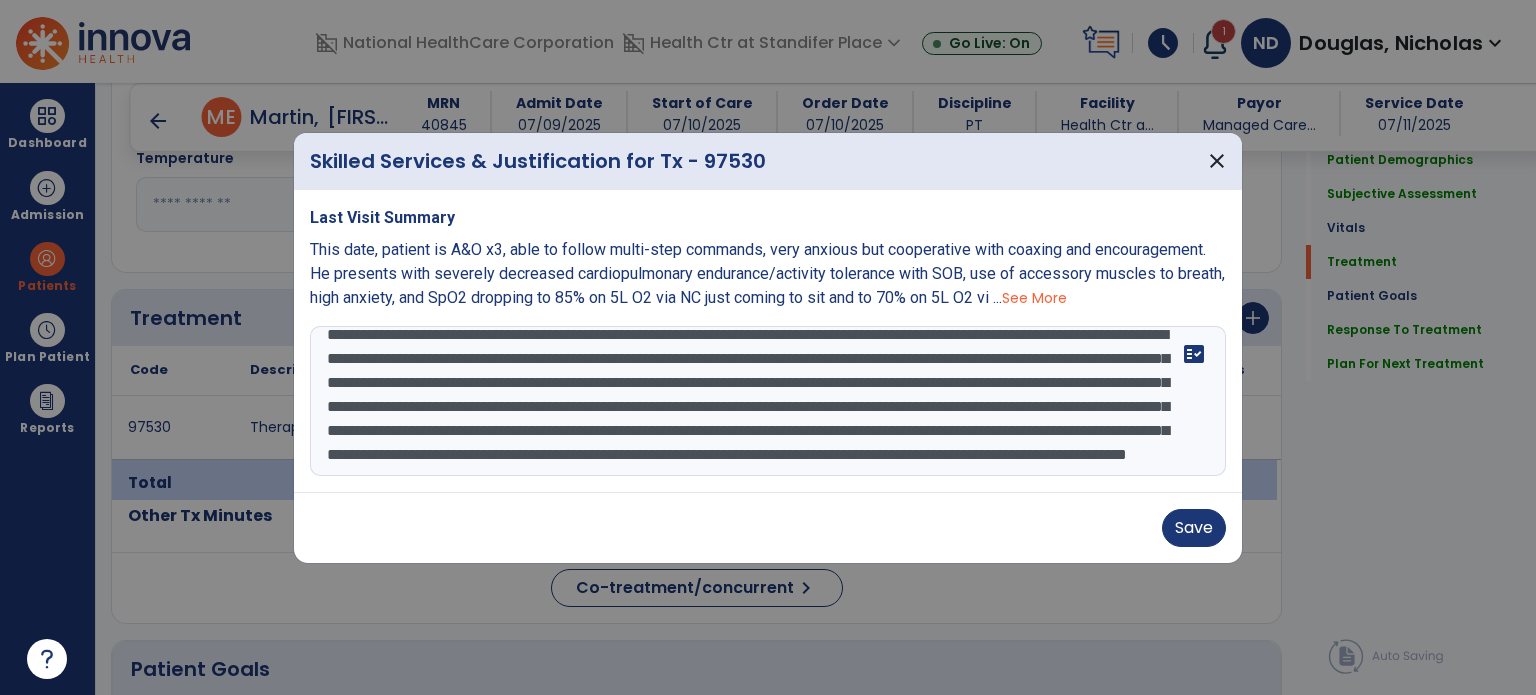 type on "**********" 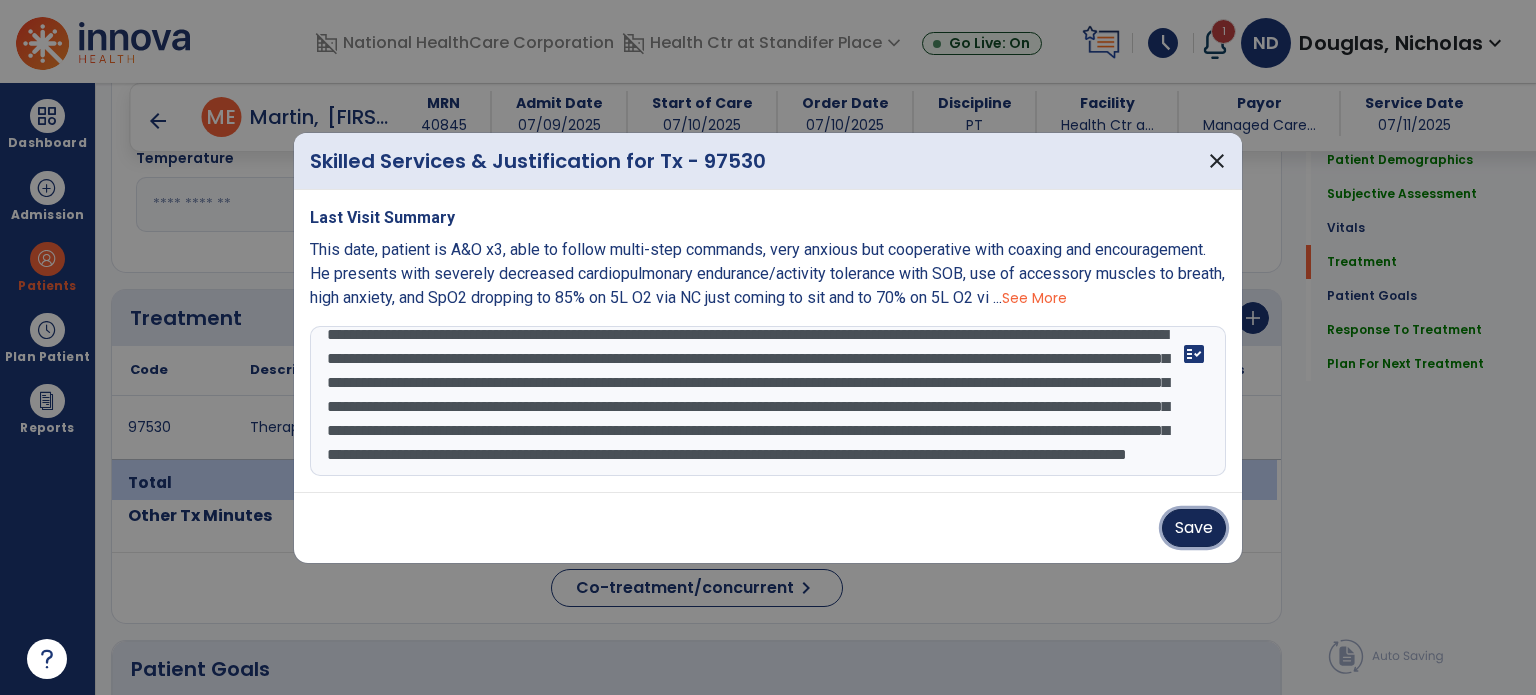 click on "Save" at bounding box center (1194, 528) 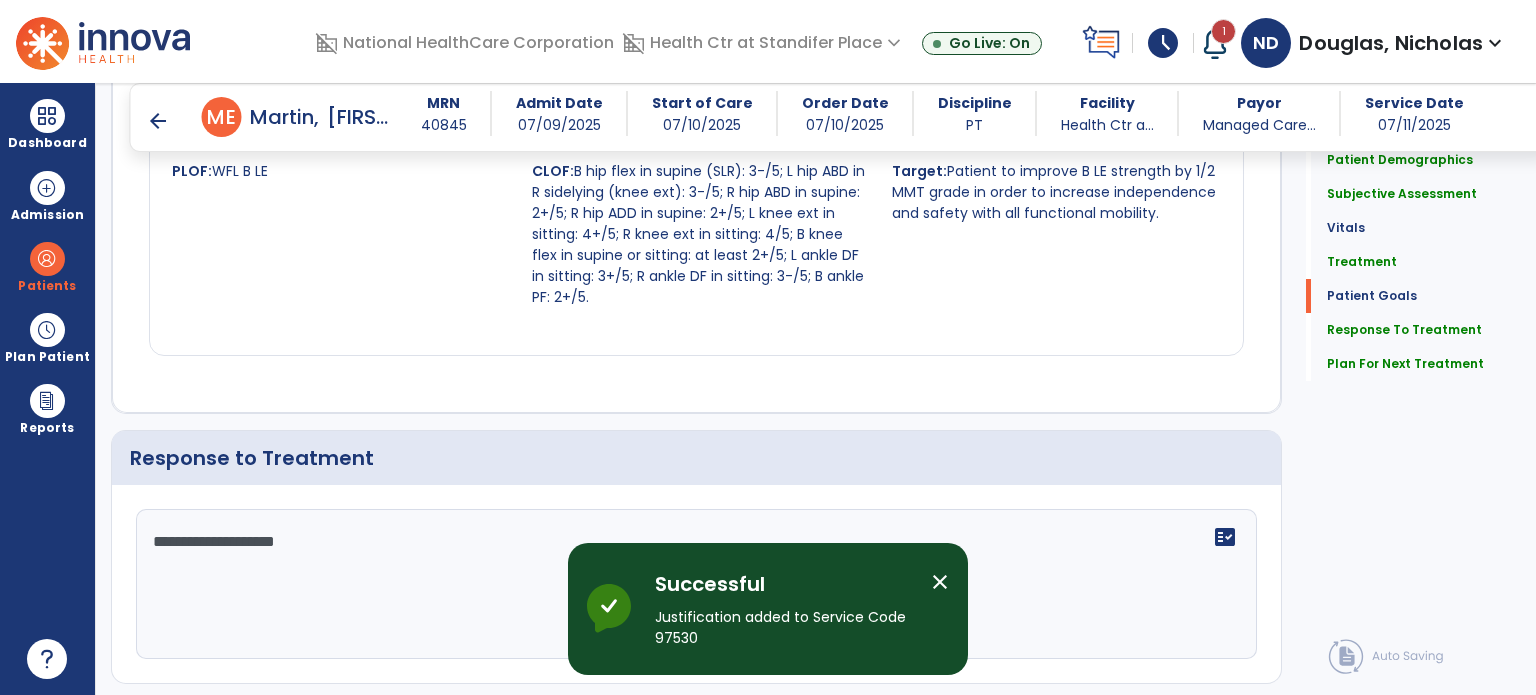 scroll, scrollTop: 2868, scrollLeft: 0, axis: vertical 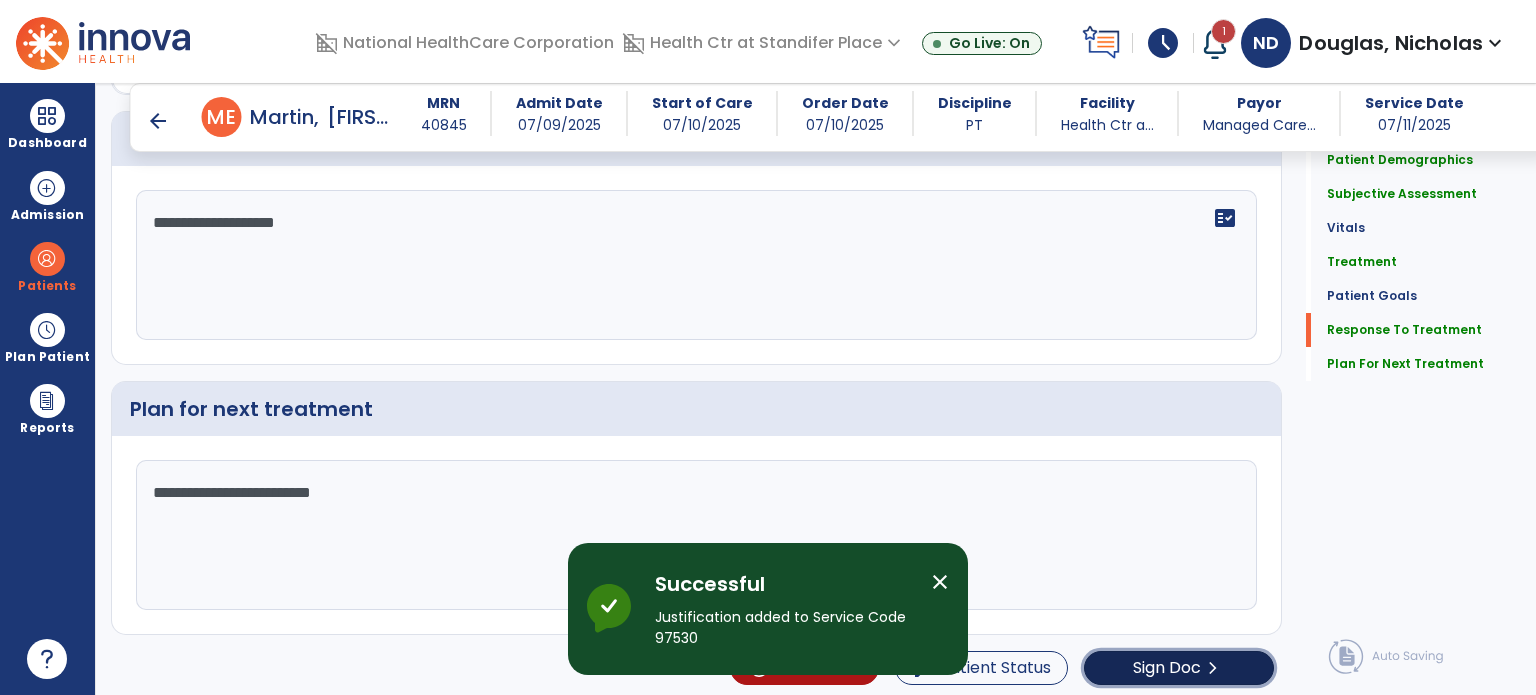 click on "Sign Doc" 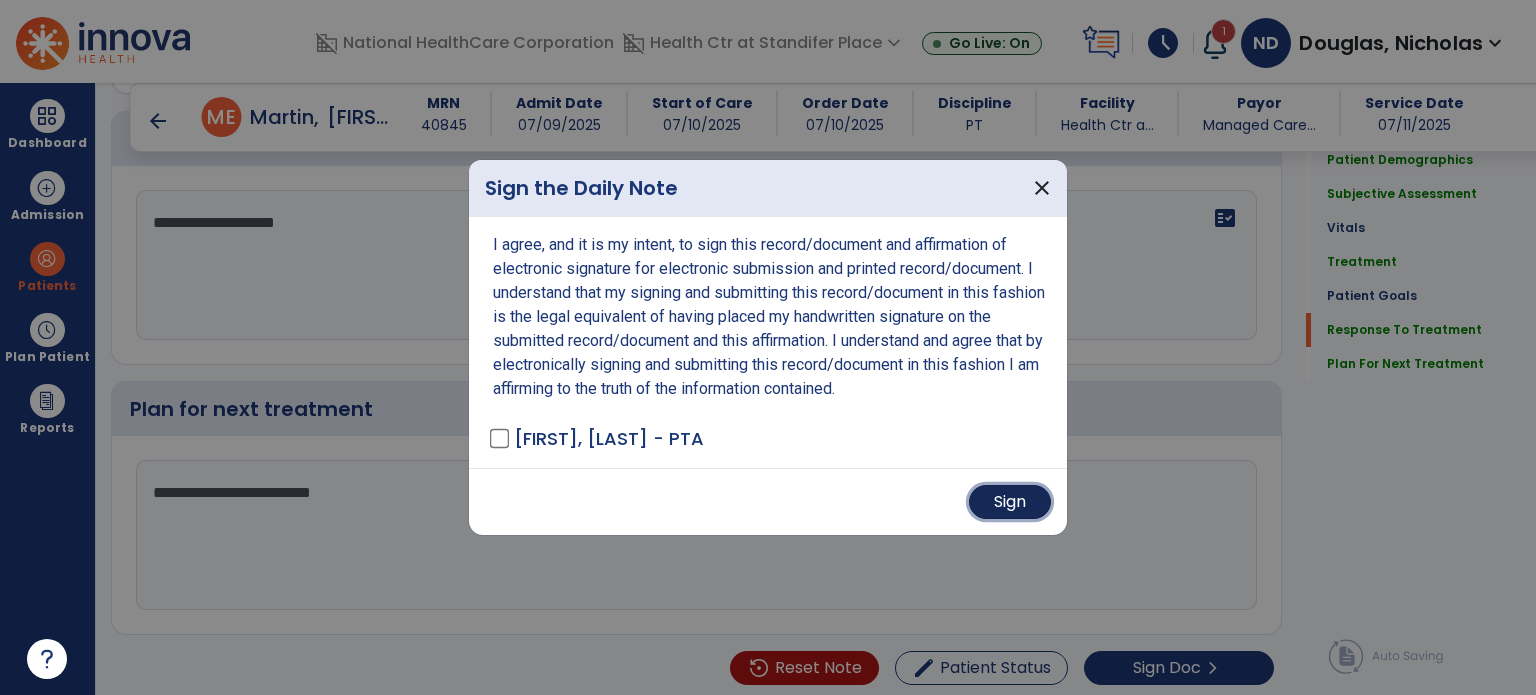 click on "Sign" at bounding box center (1010, 502) 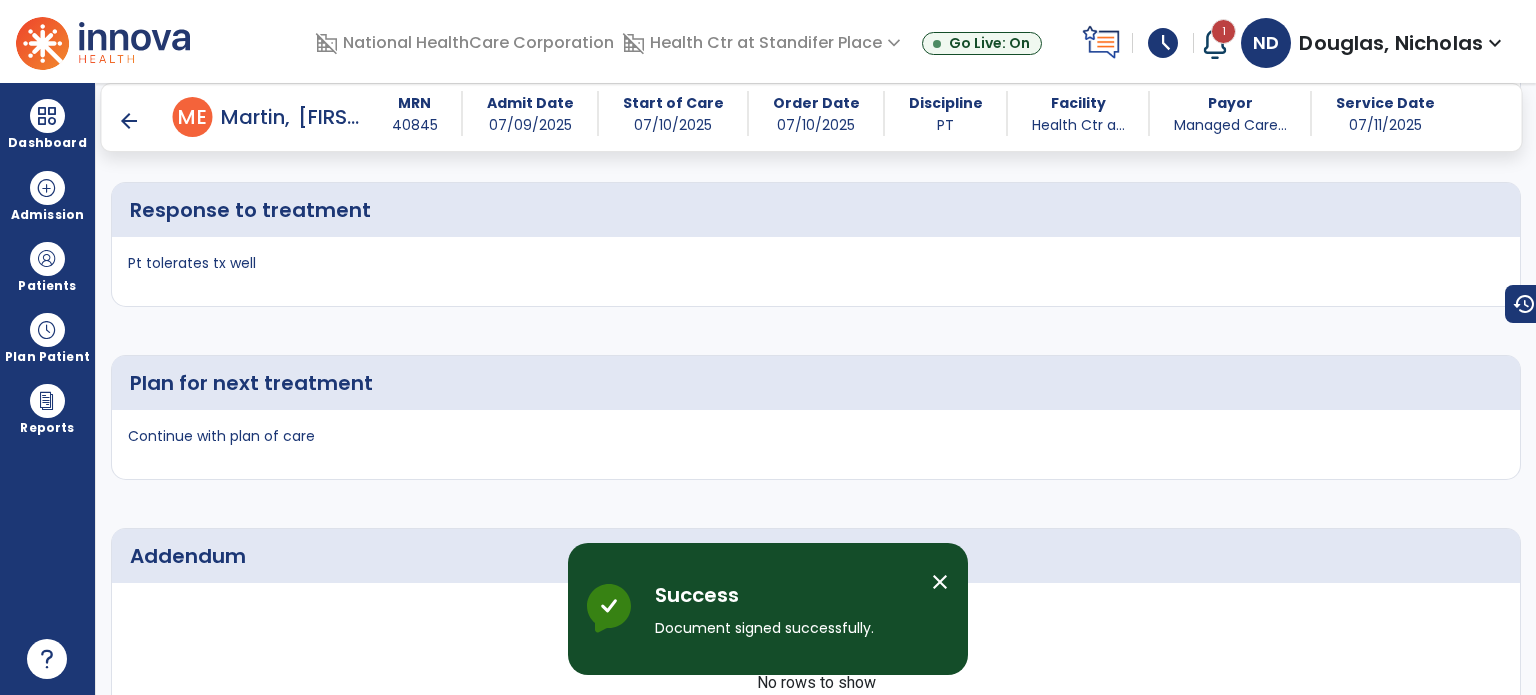 scroll, scrollTop: 4438, scrollLeft: 0, axis: vertical 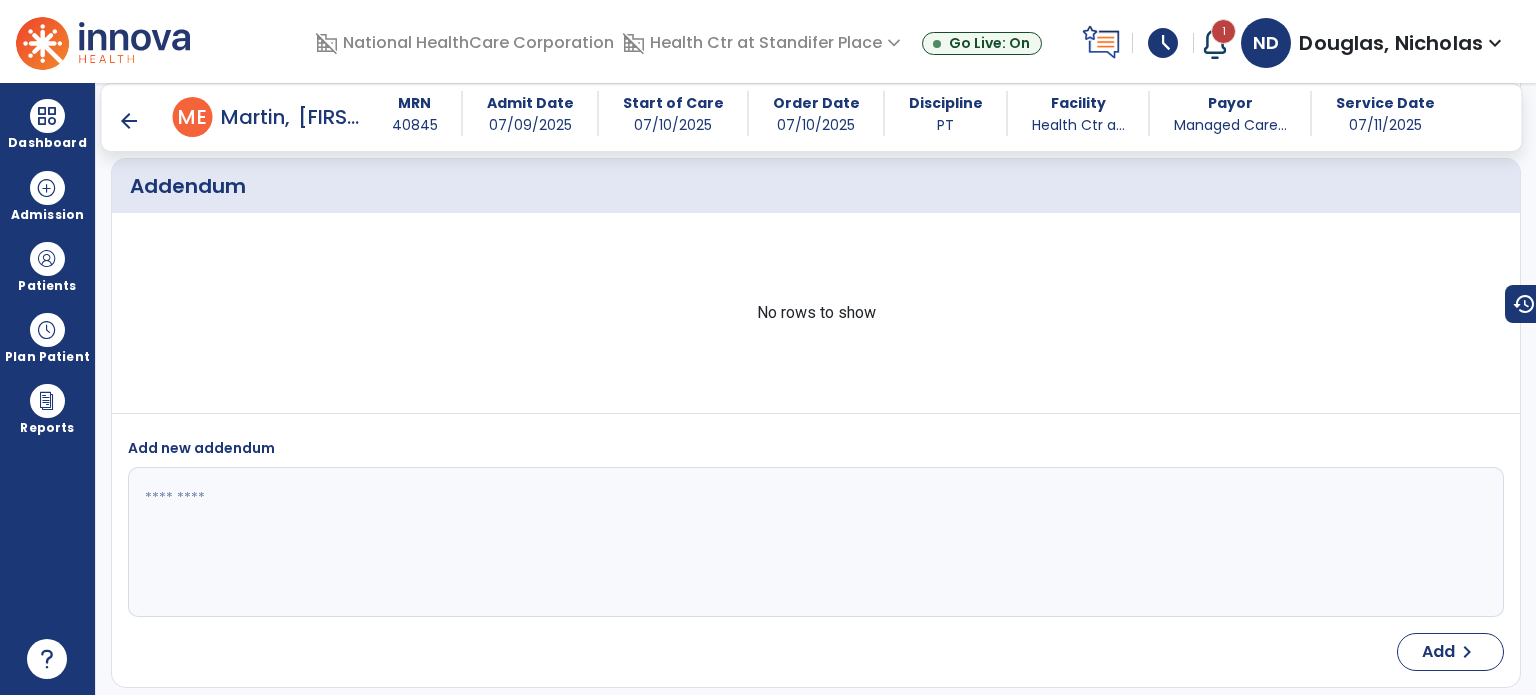 click on "arrow_back" at bounding box center [129, 121] 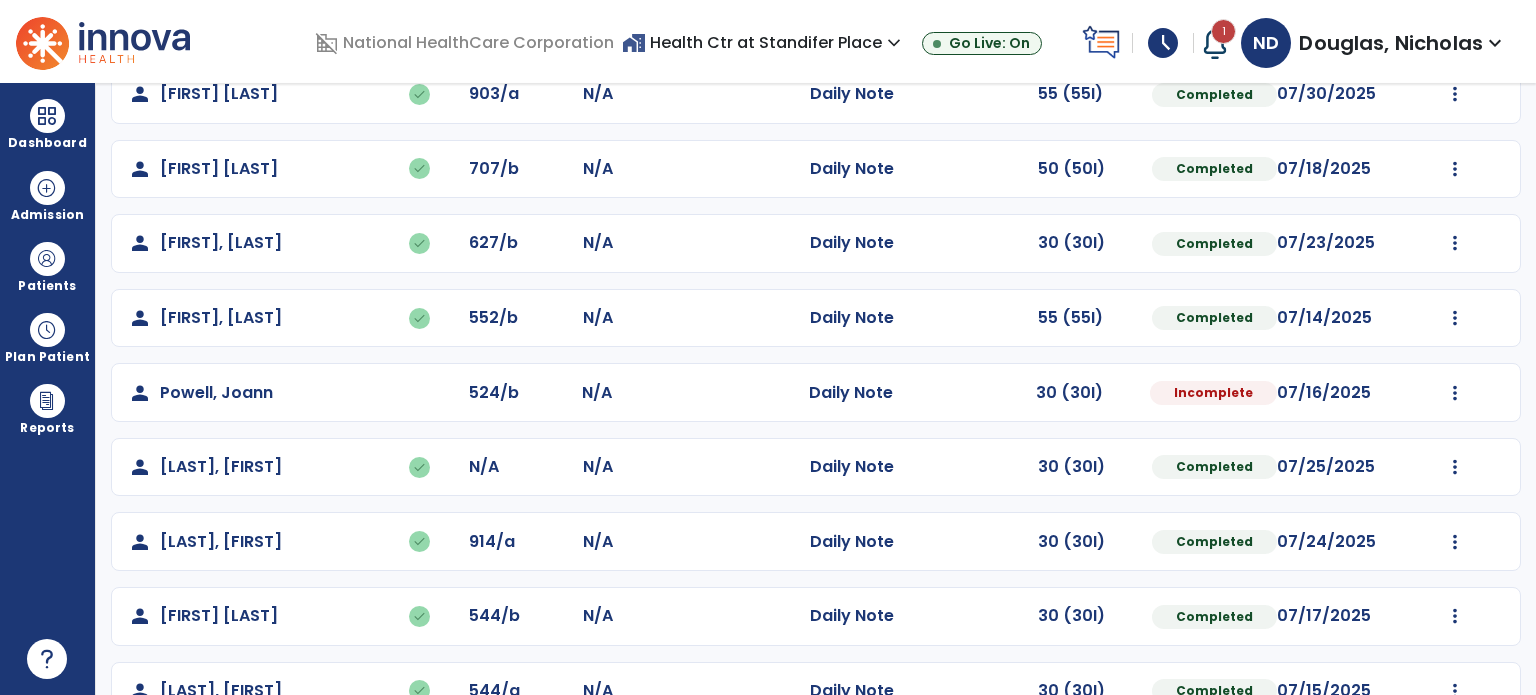 scroll, scrollTop: 558, scrollLeft: 0, axis: vertical 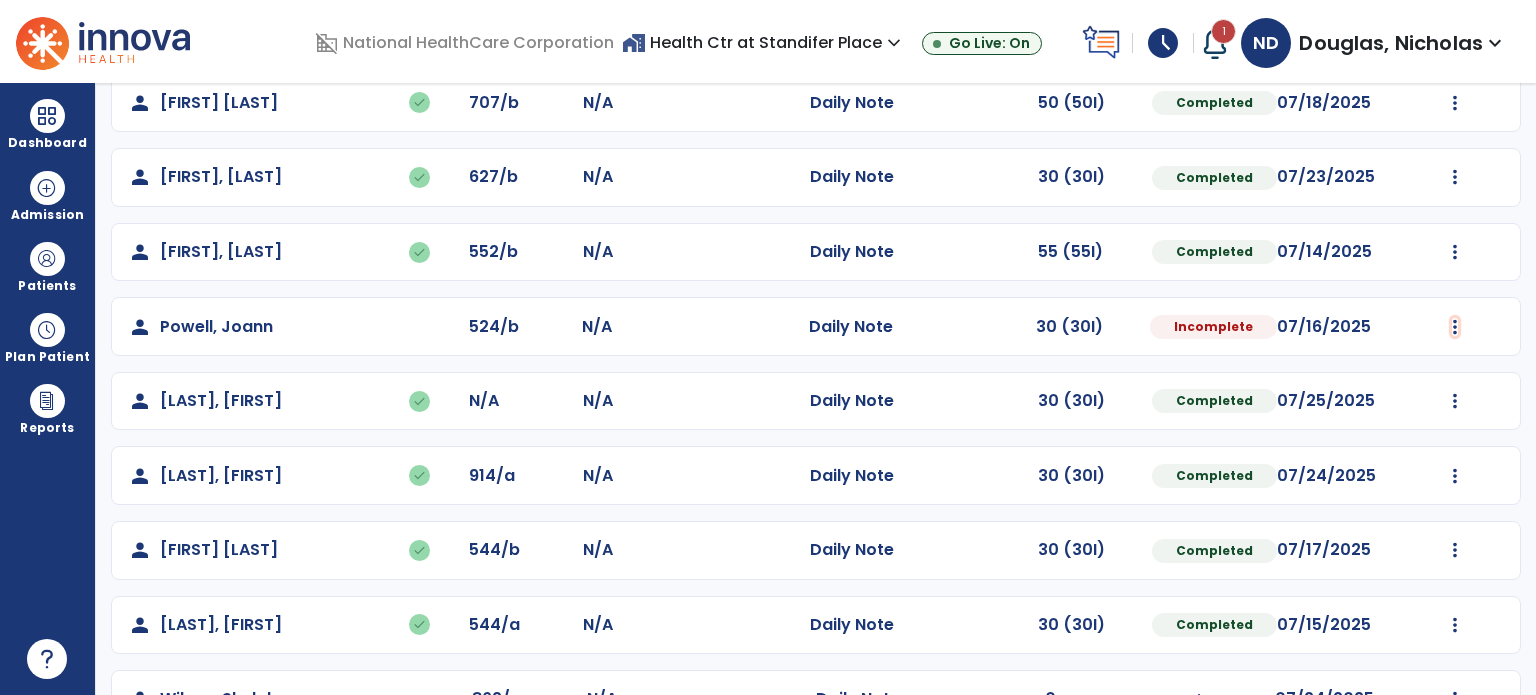 click at bounding box center [1455, -270] 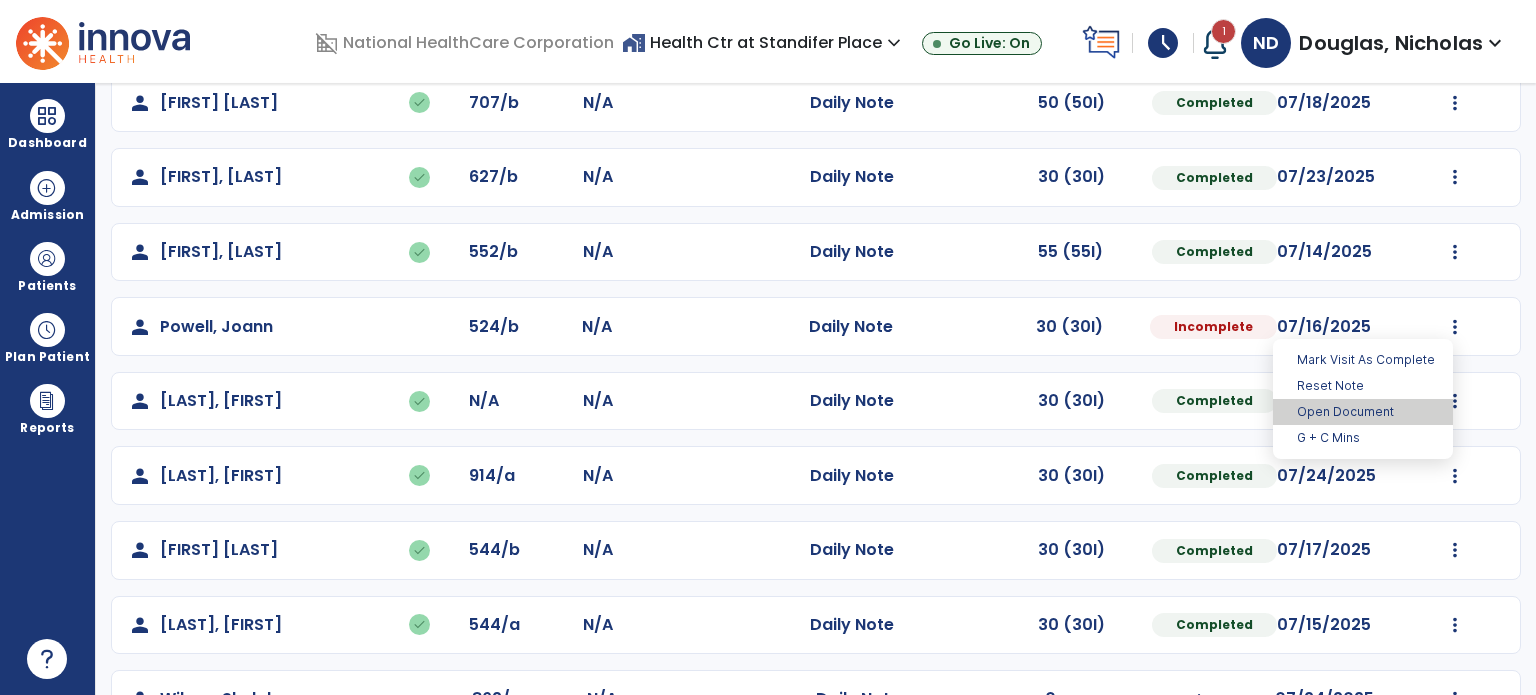 click on "Open Document" at bounding box center (1363, 412) 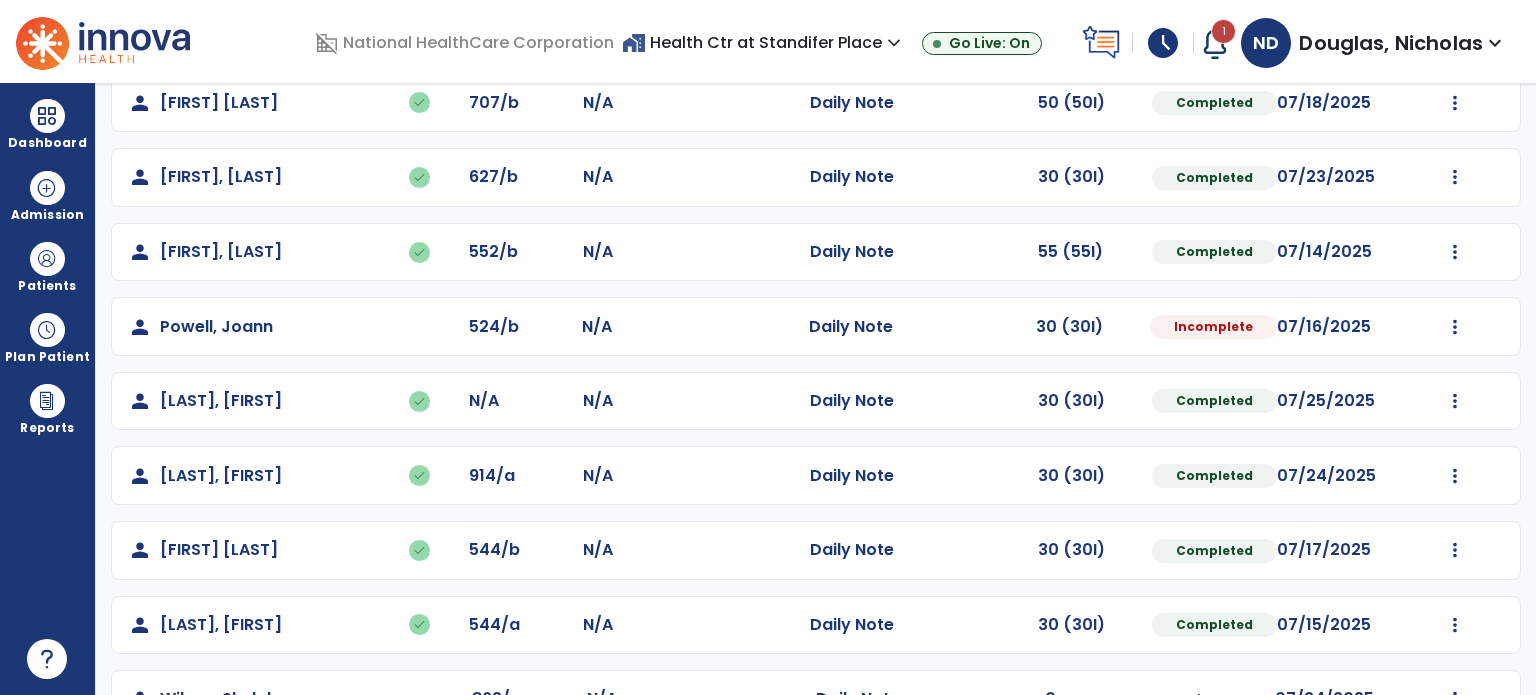 click on "Undo Visit Status   Reset Note   Open Document   G + C Mins" 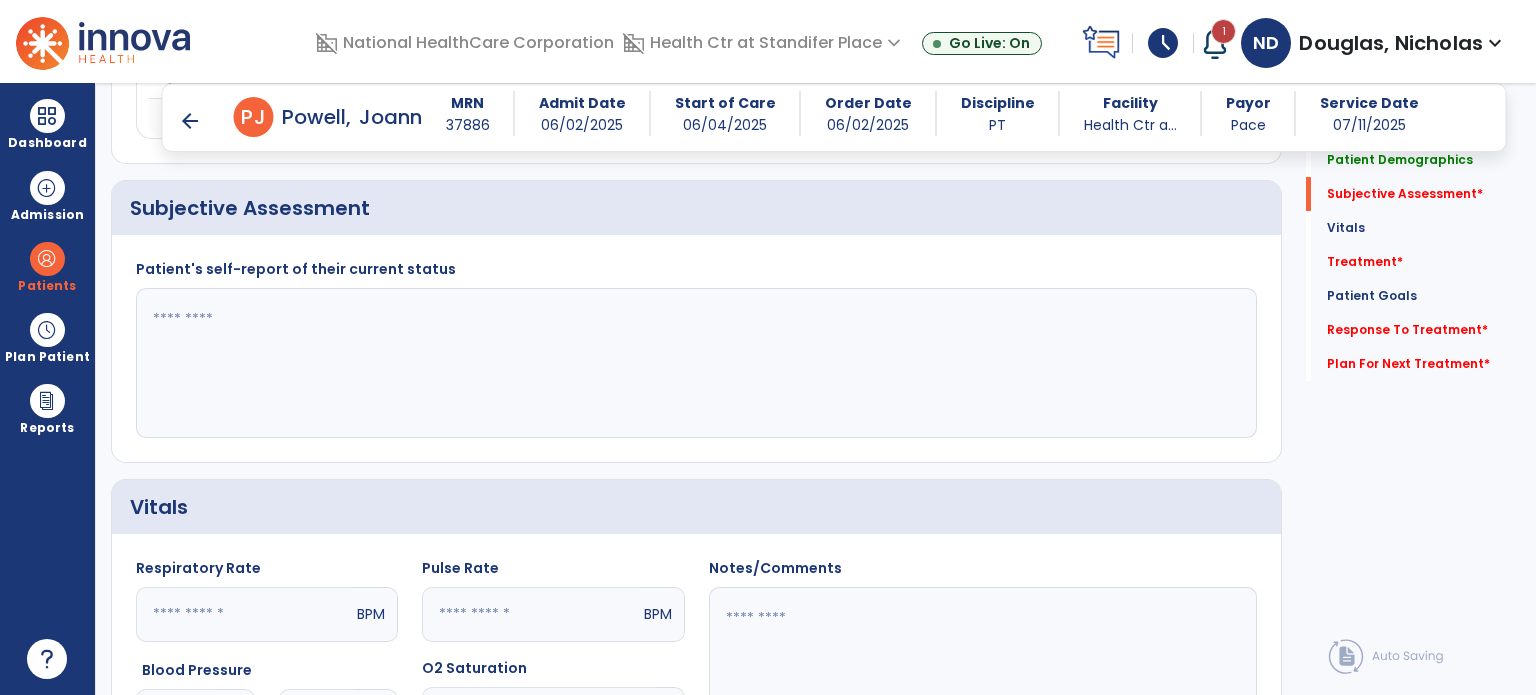 scroll, scrollTop: 384, scrollLeft: 0, axis: vertical 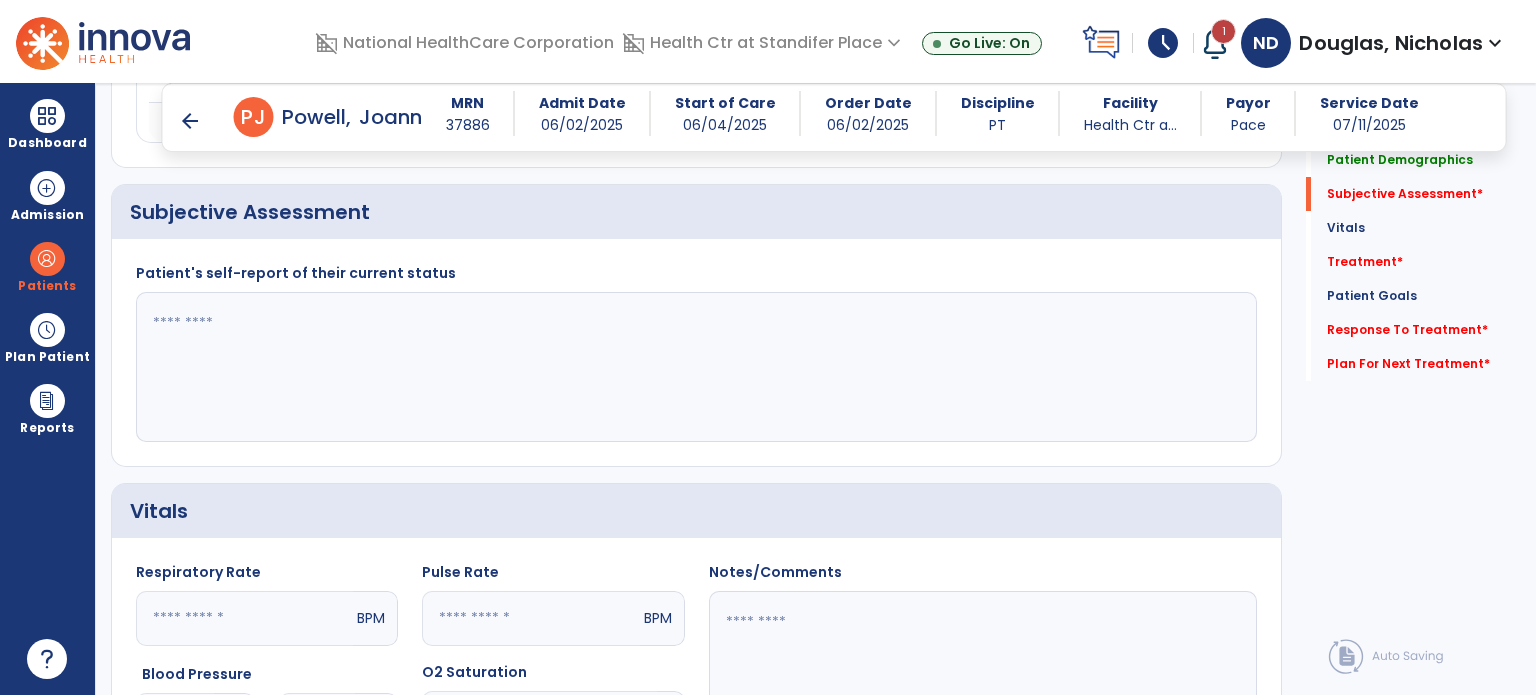 click 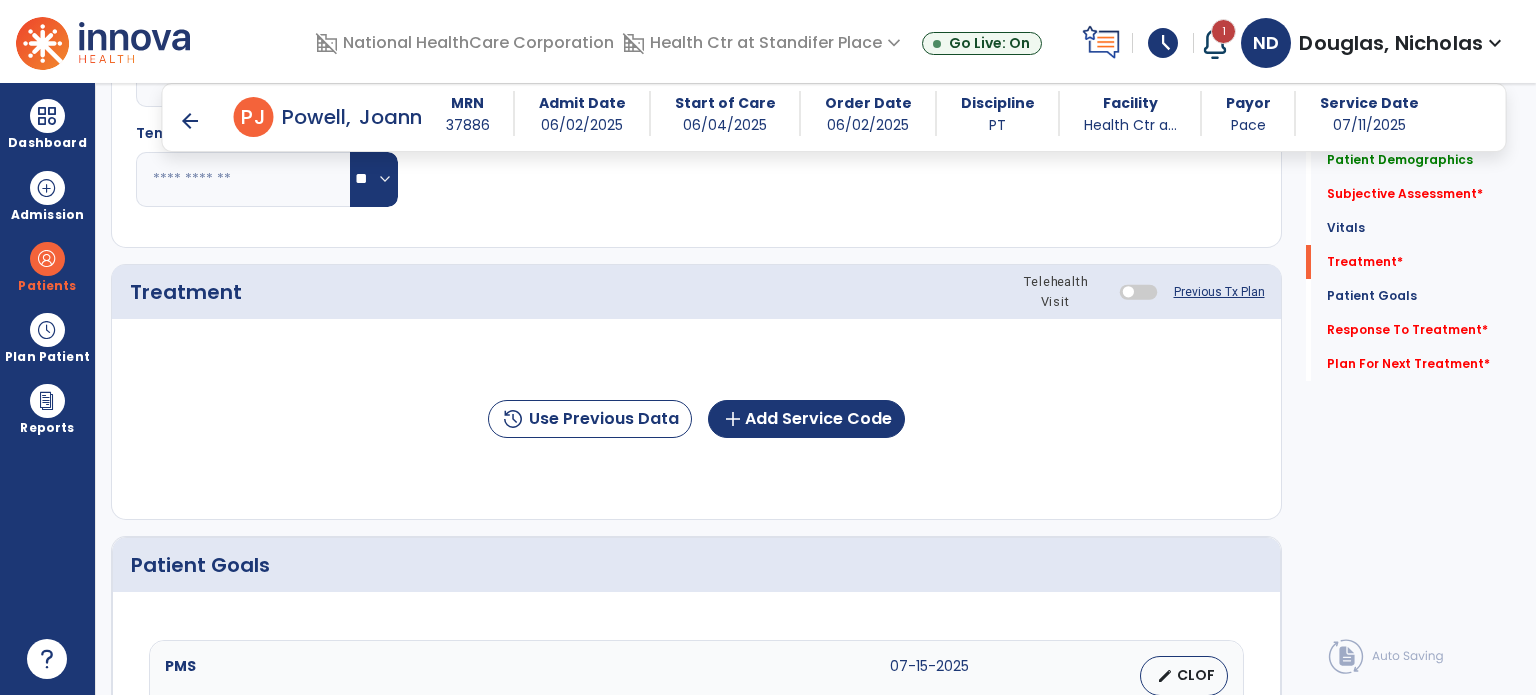 scroll, scrollTop: 1028, scrollLeft: 0, axis: vertical 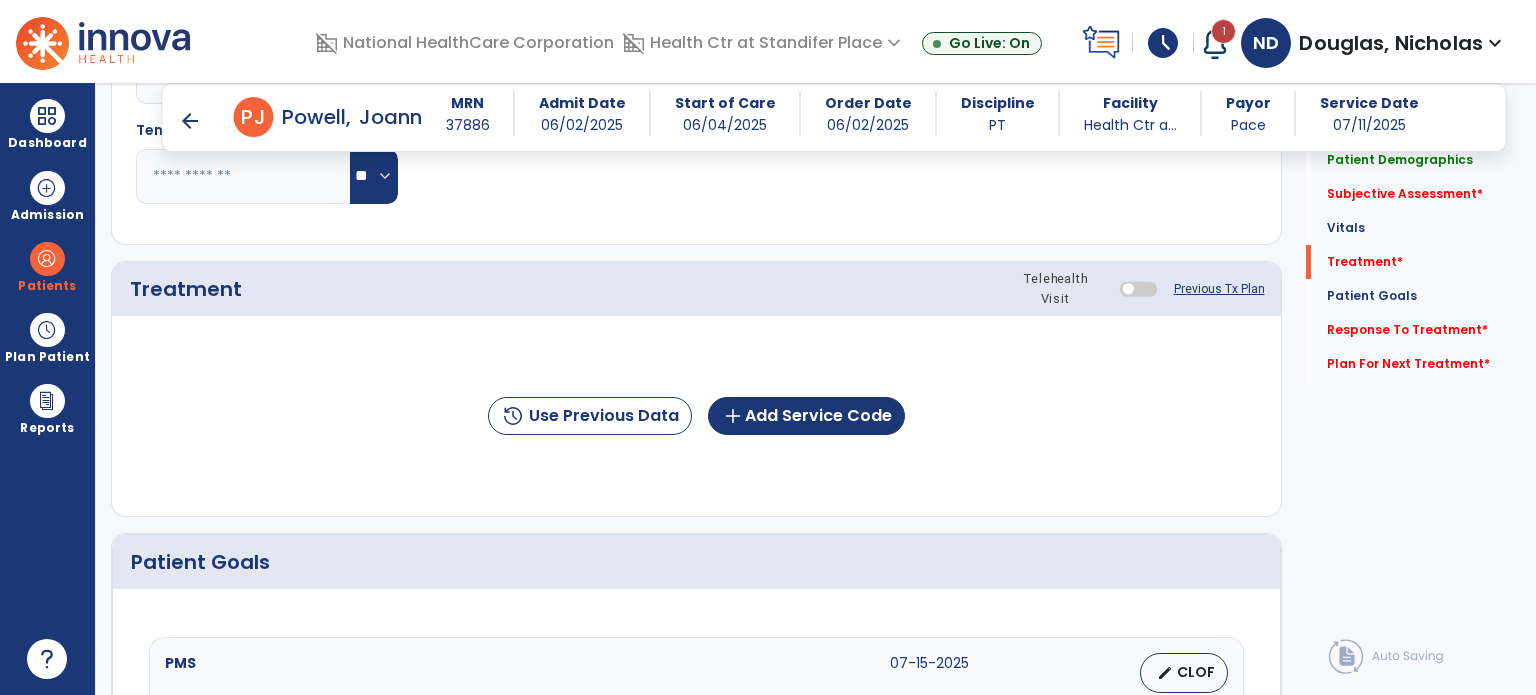 type on "**********" 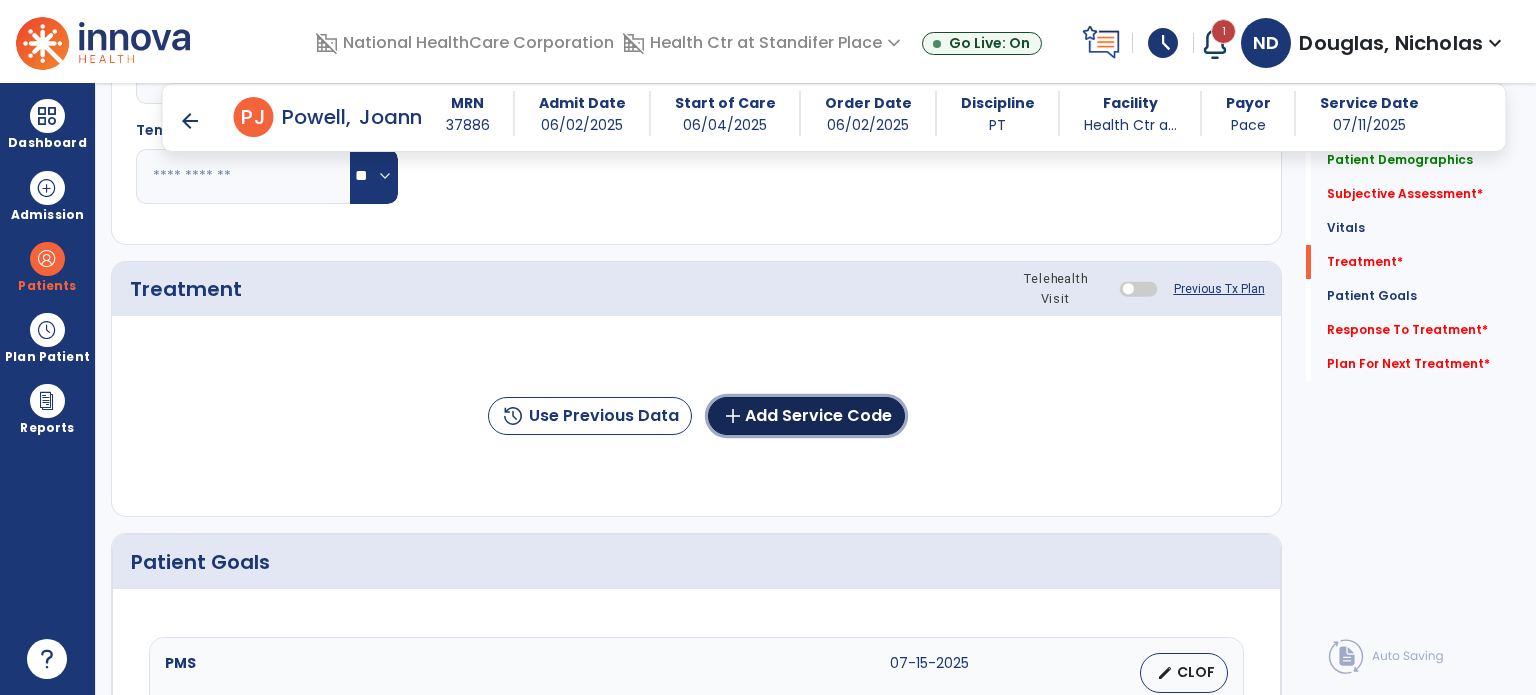 click on "add  Add Service Code" 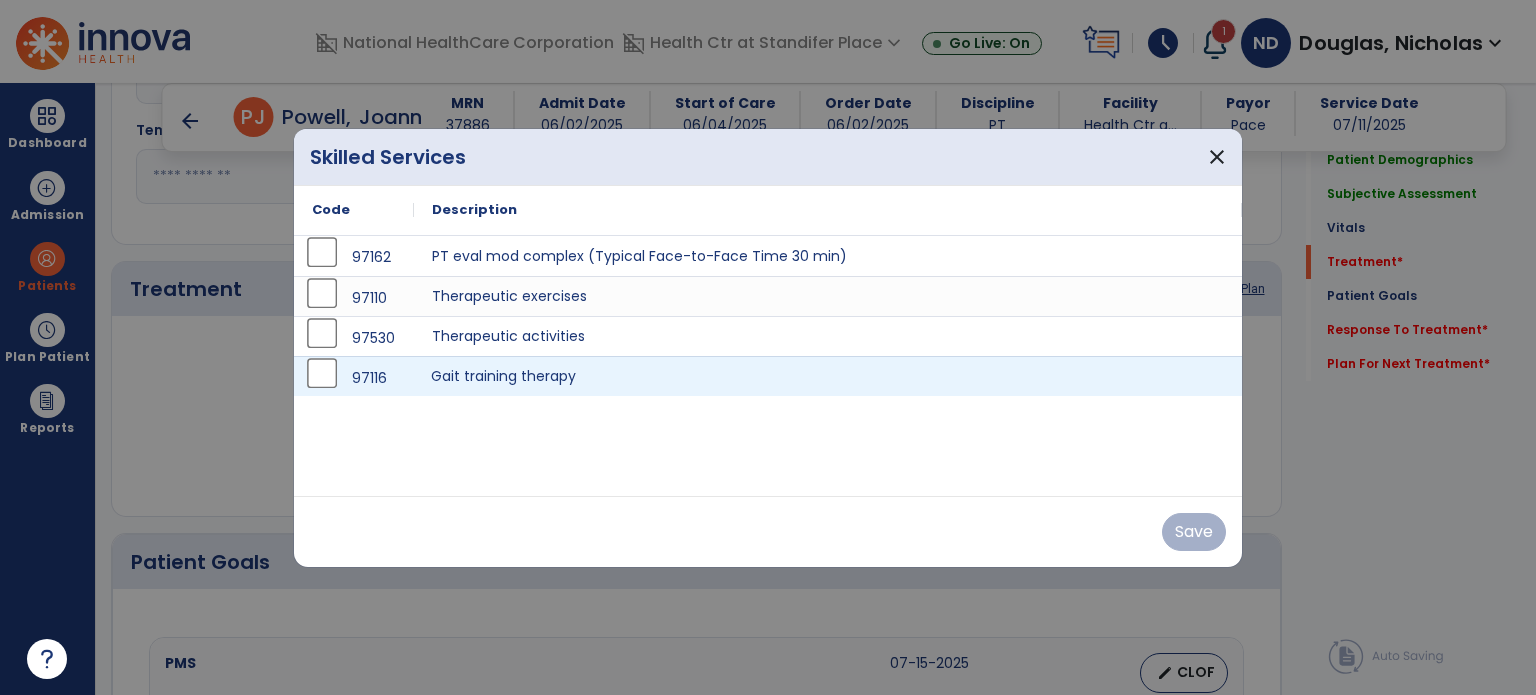 click on "Gait training therapy" at bounding box center (828, 376) 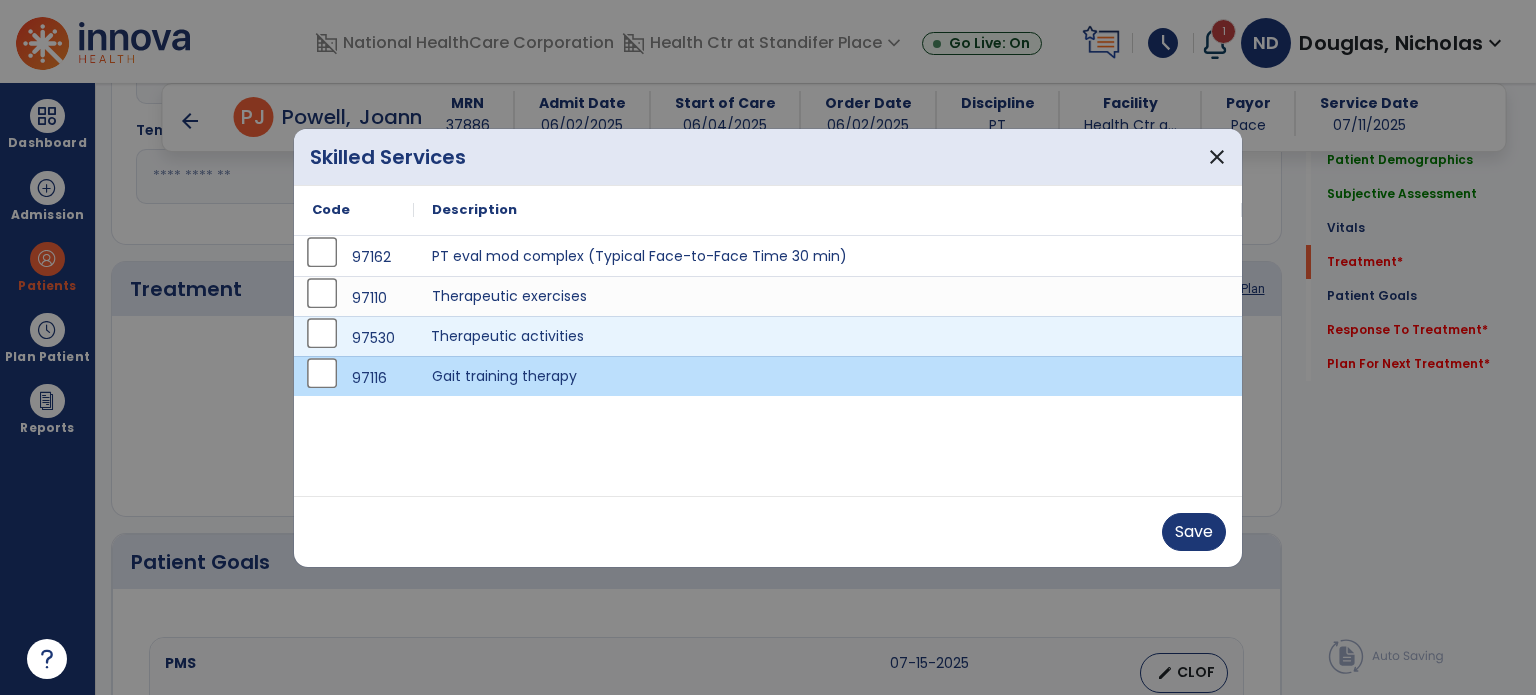 click on "Therapeutic activities" at bounding box center [828, 336] 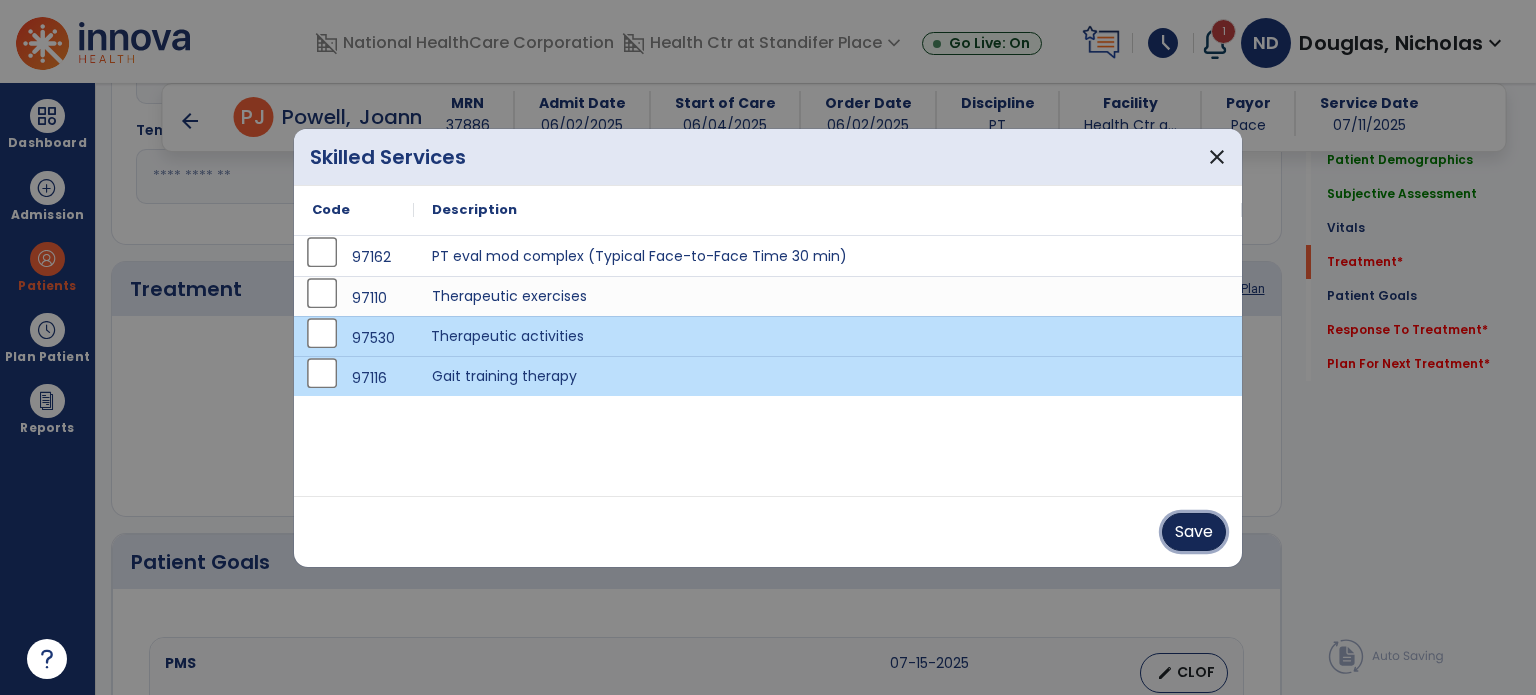 click on "Save" at bounding box center (1194, 532) 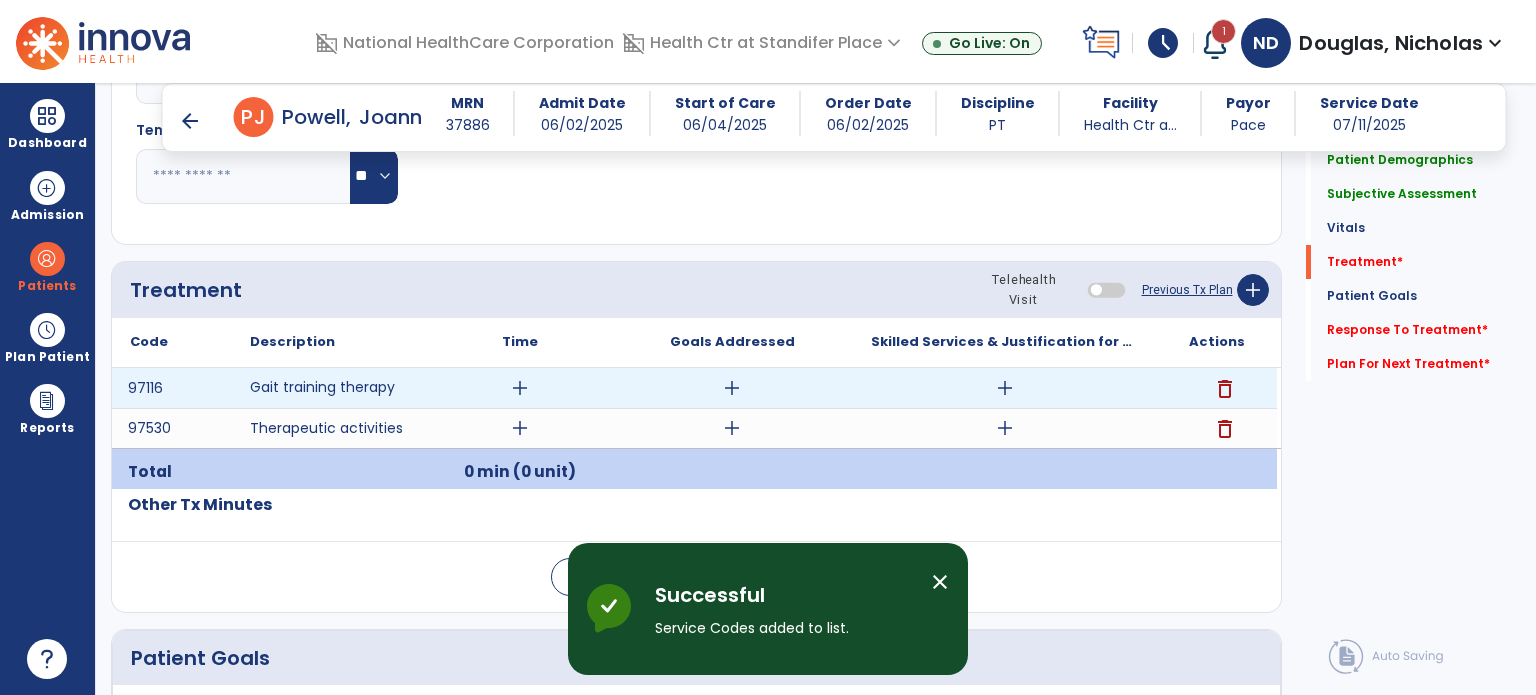 click on "add" at bounding box center (1005, 388) 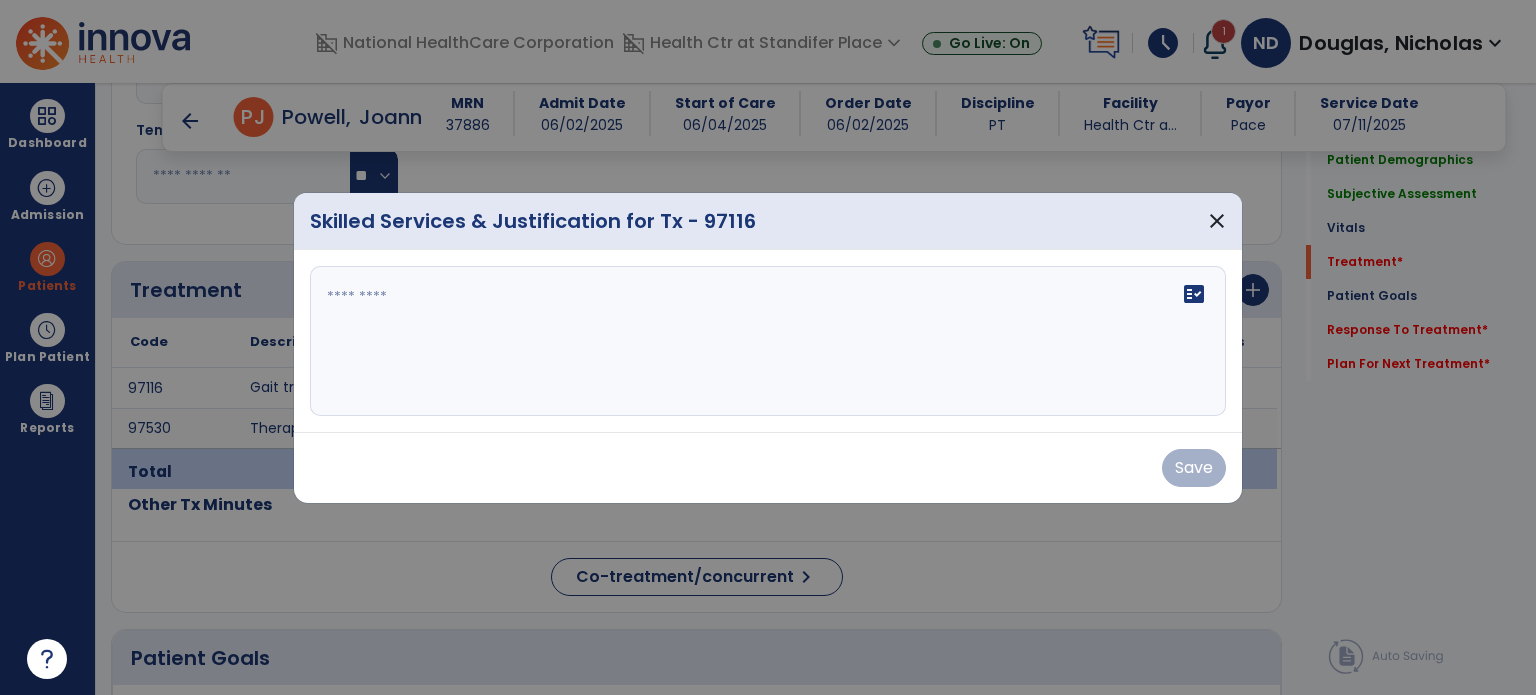 click on "fact_check" at bounding box center [768, 341] 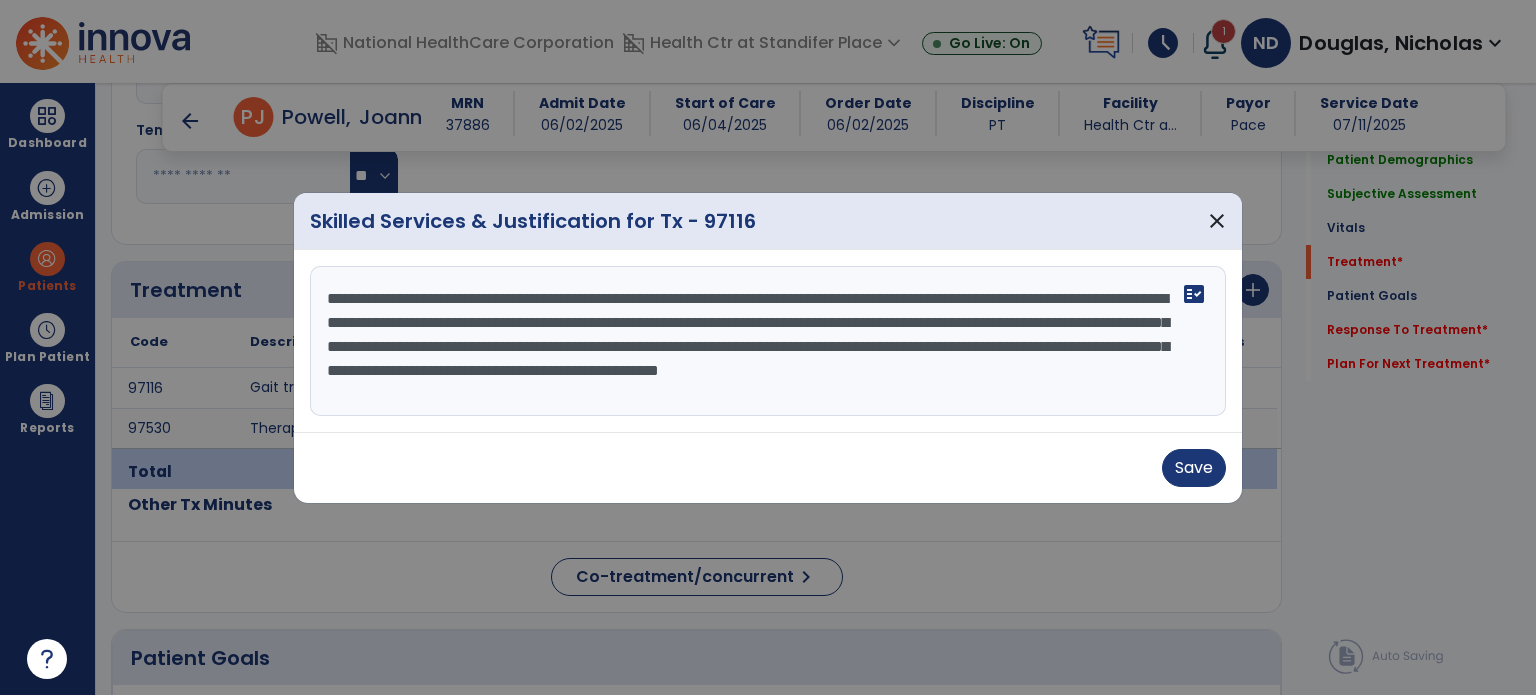 click on "**********" at bounding box center (768, 341) 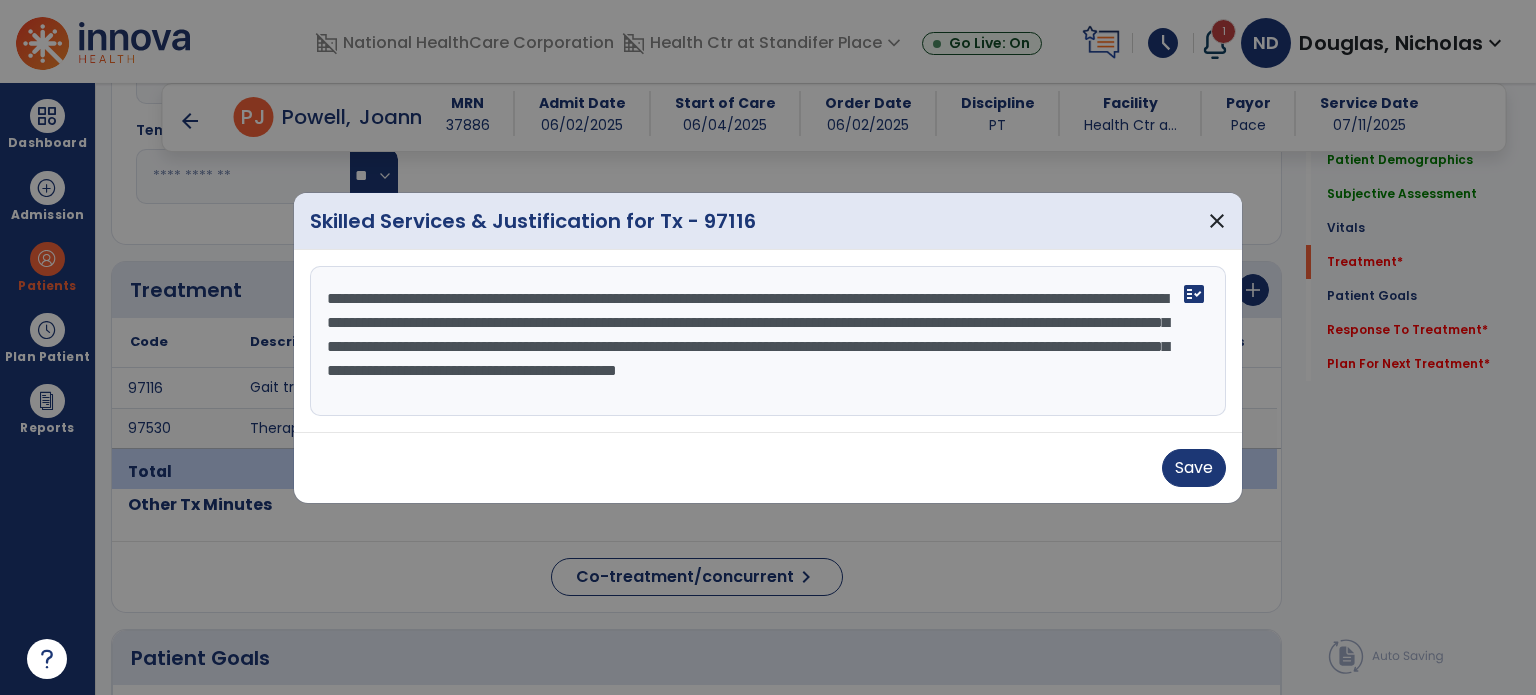 click on "**********" at bounding box center (768, 341) 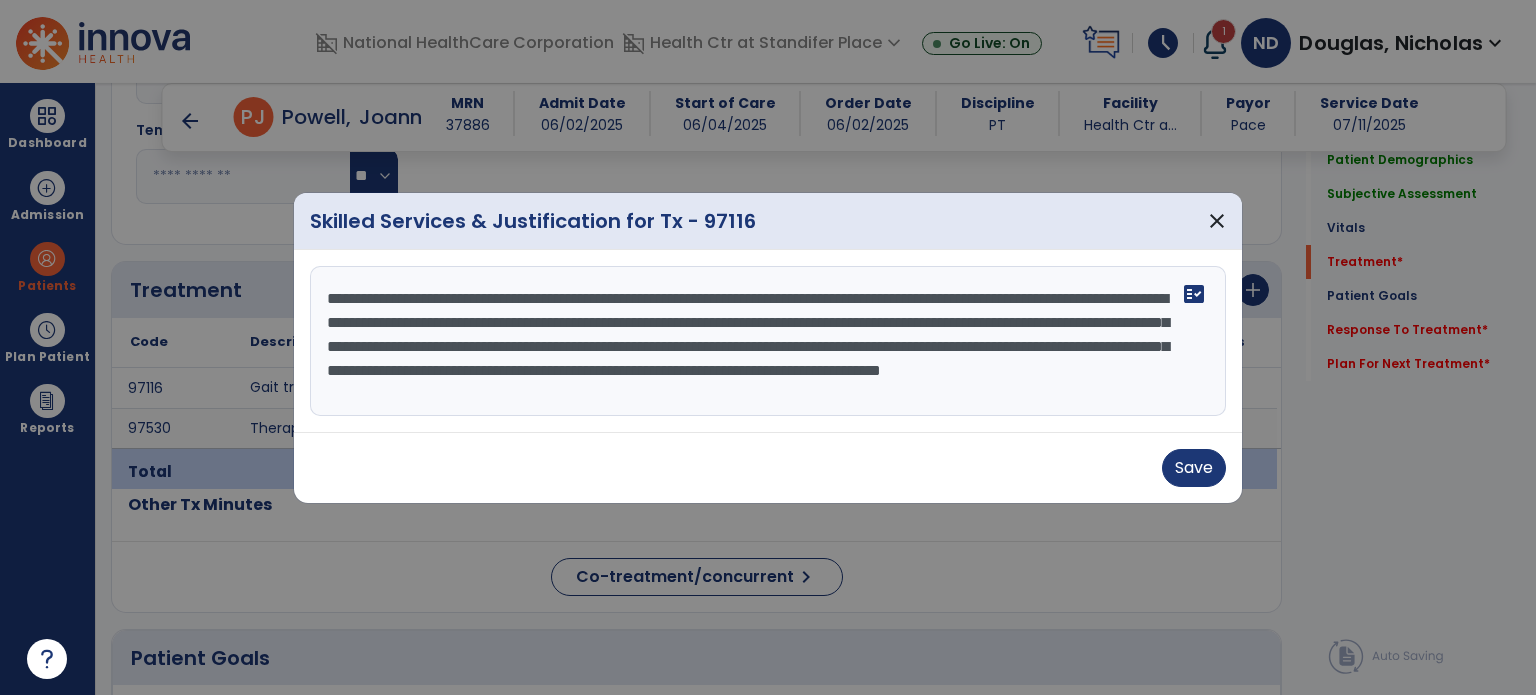 type on "**********" 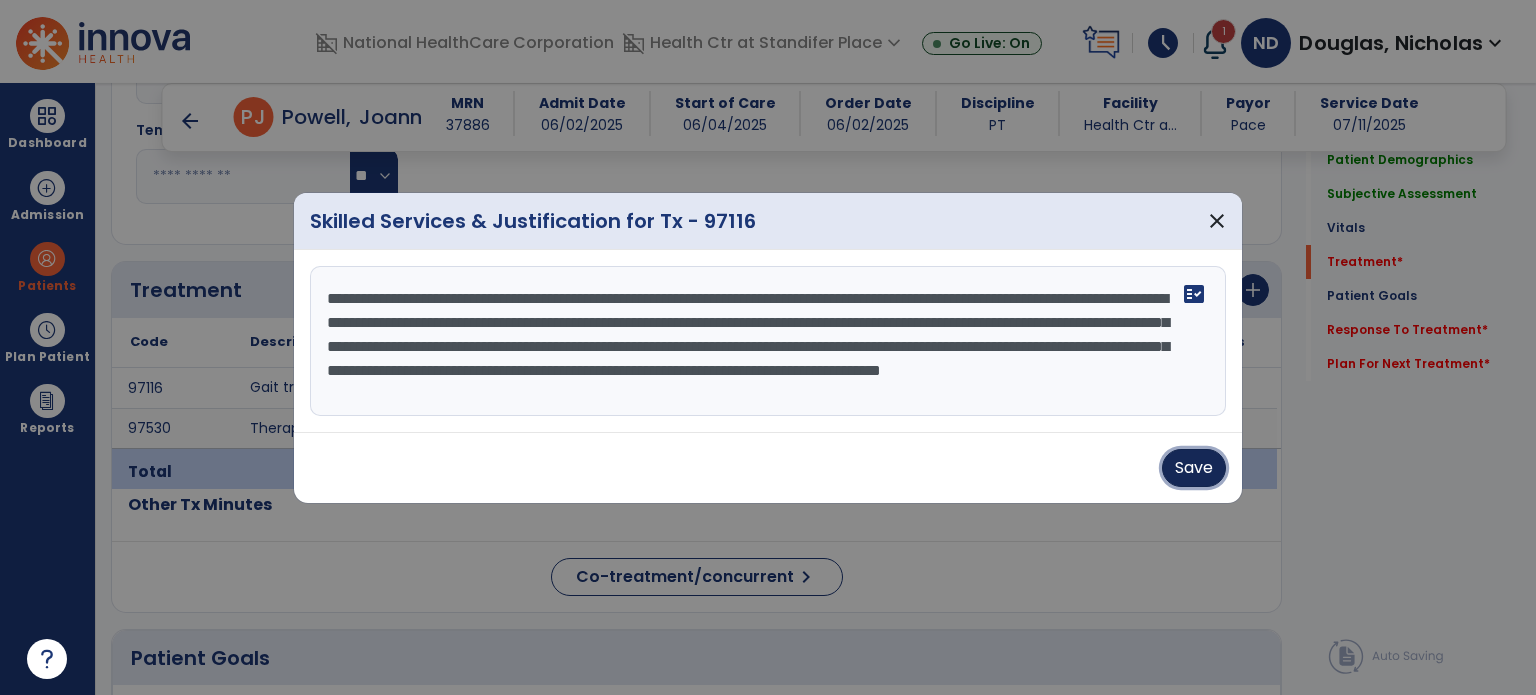 click on "Save" at bounding box center (1194, 468) 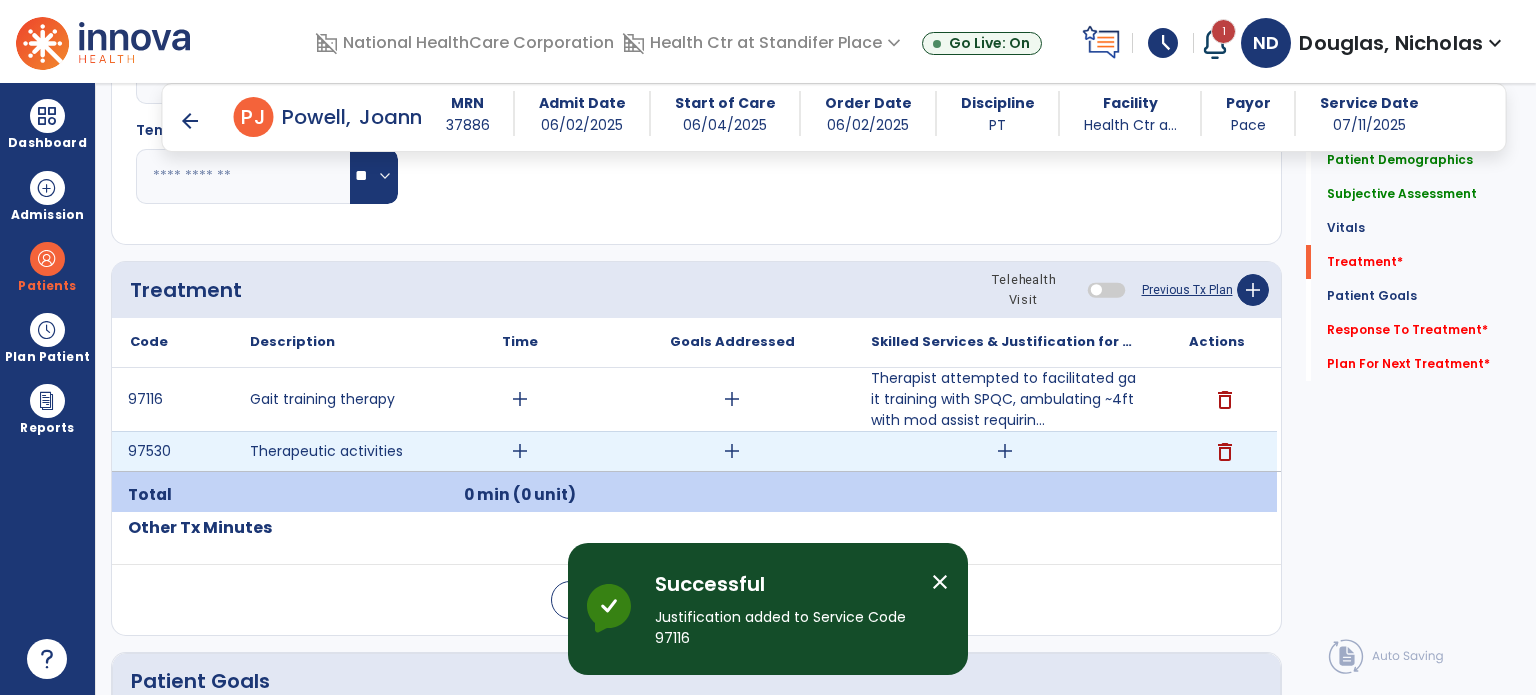 click on "add" at bounding box center [1005, 451] 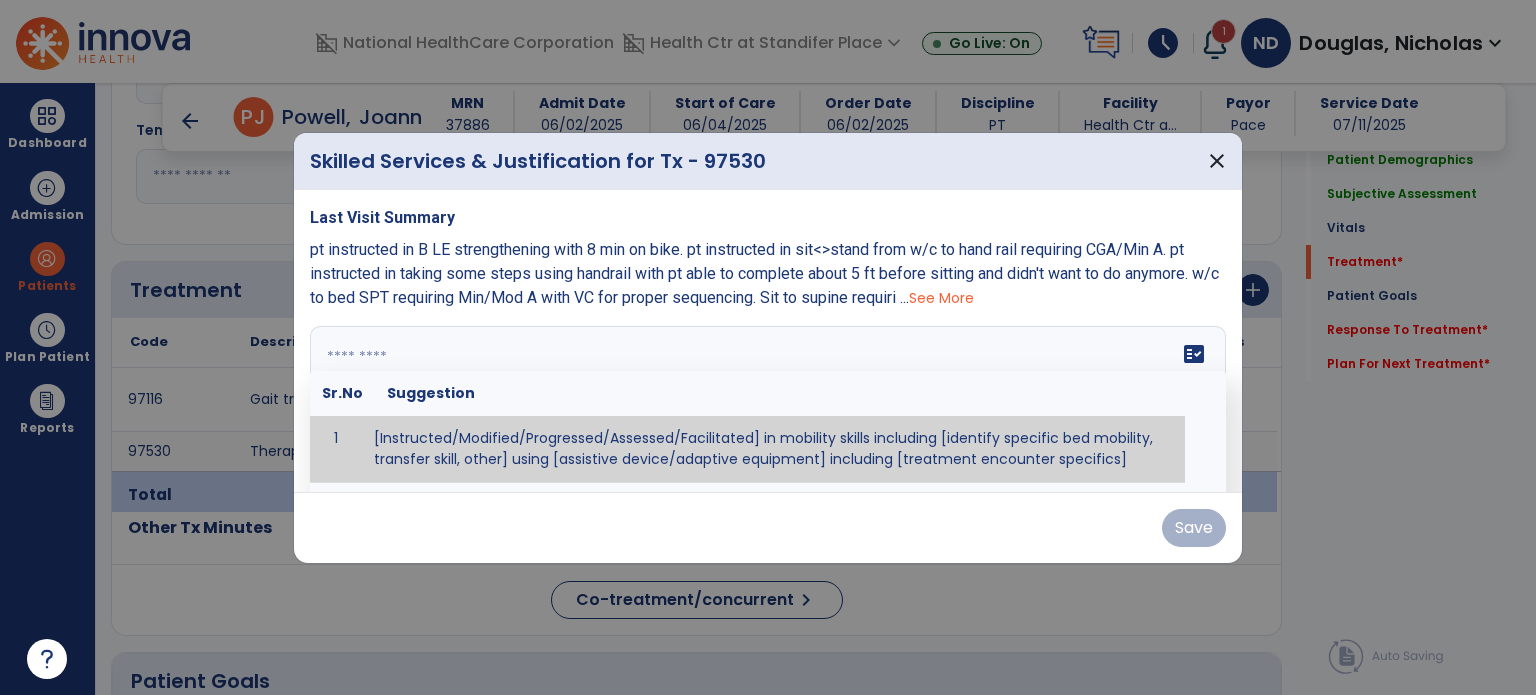 click on "fact_check  Sr.No Suggestion 1 [Instructed/Modified/Progressed/Assessed/Facilitated] in mobility skills including [identify specific bed mobility, transfer skill, other] using [assistive device/adaptive equipment] including [treatment encounter specifics]" at bounding box center (768, 401) 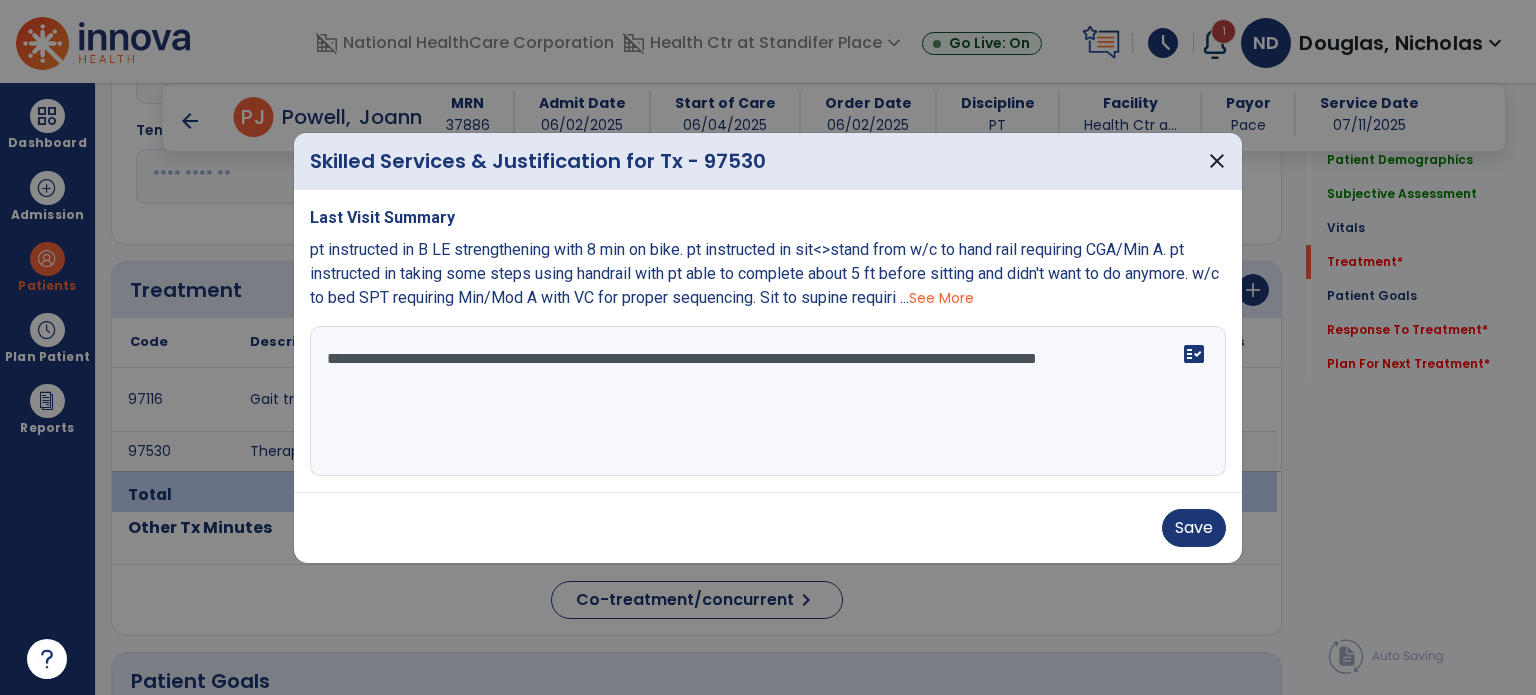 click on "See More" at bounding box center (941, 298) 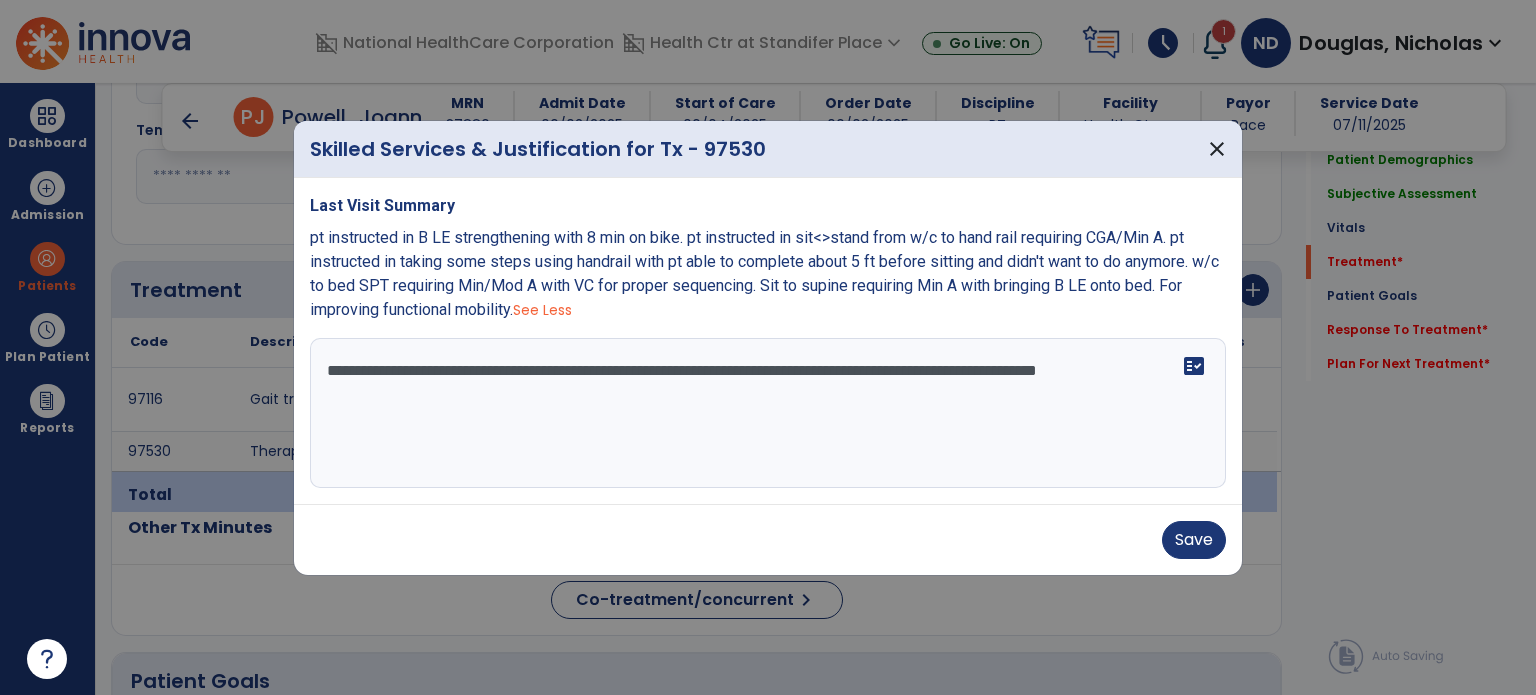 click on "**********" at bounding box center [768, 413] 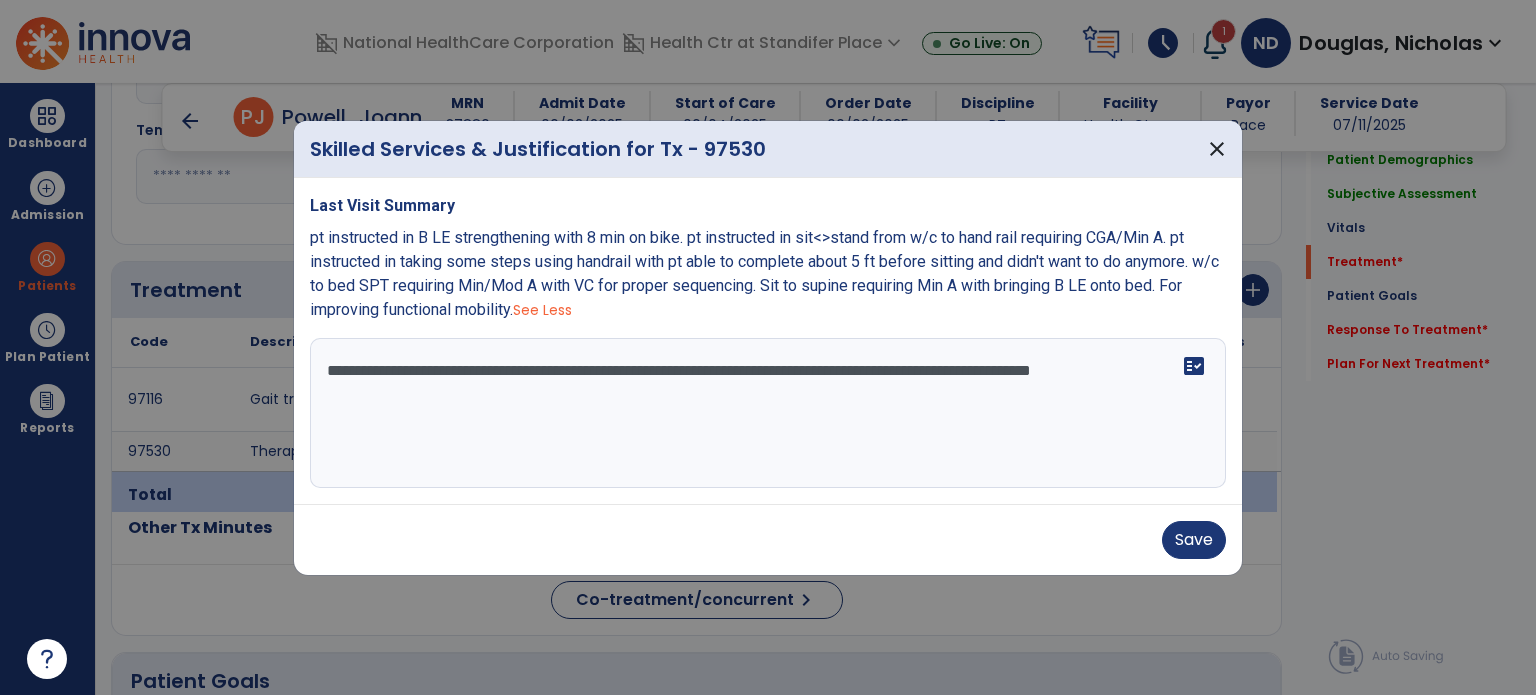click on "**********" at bounding box center (768, 413) 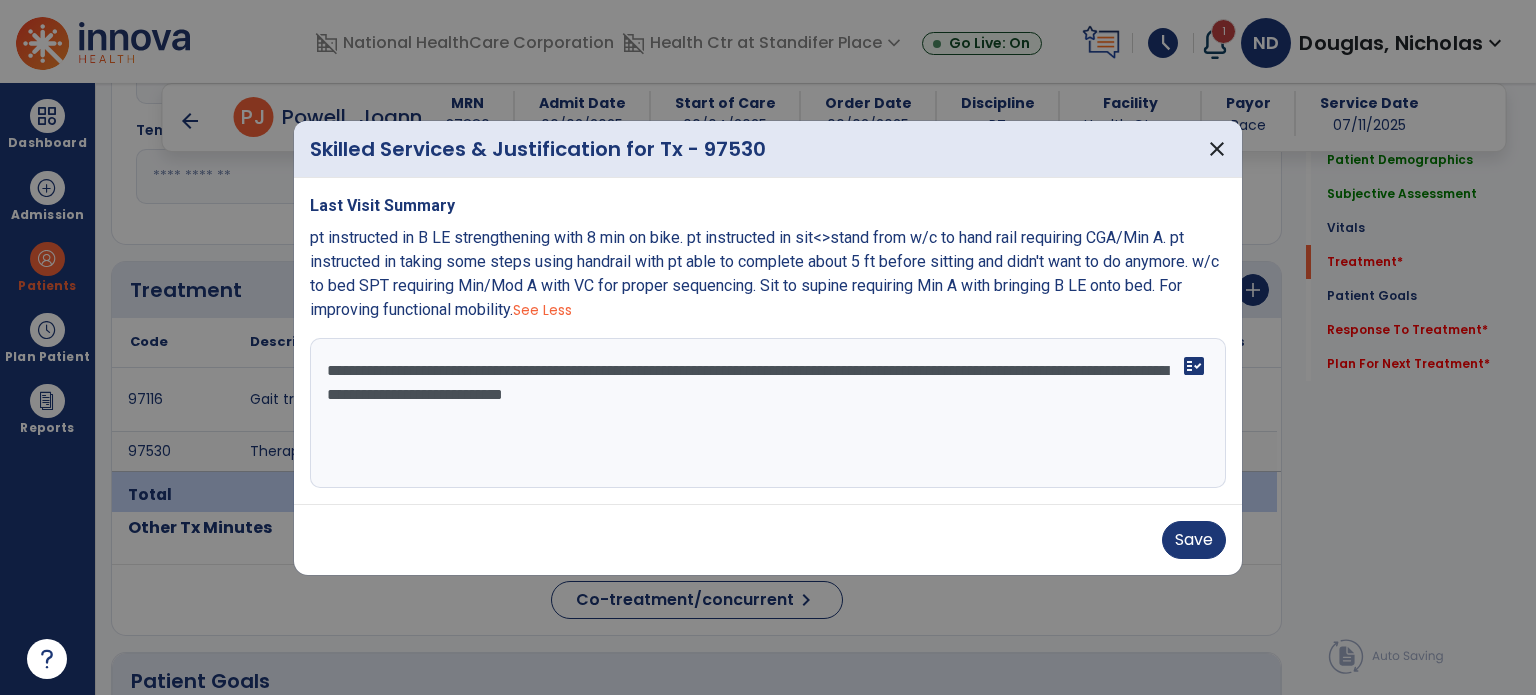 click on "**********" at bounding box center [768, 413] 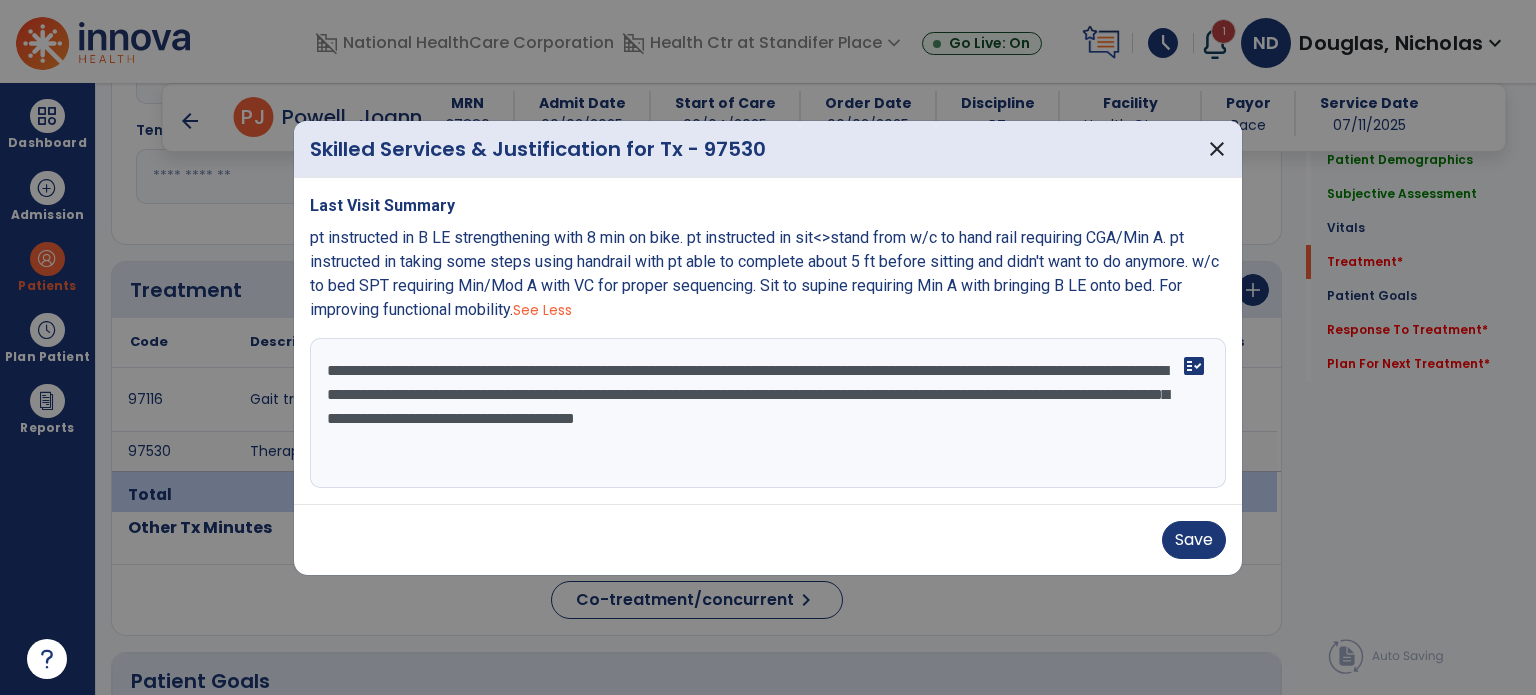 type on "**********" 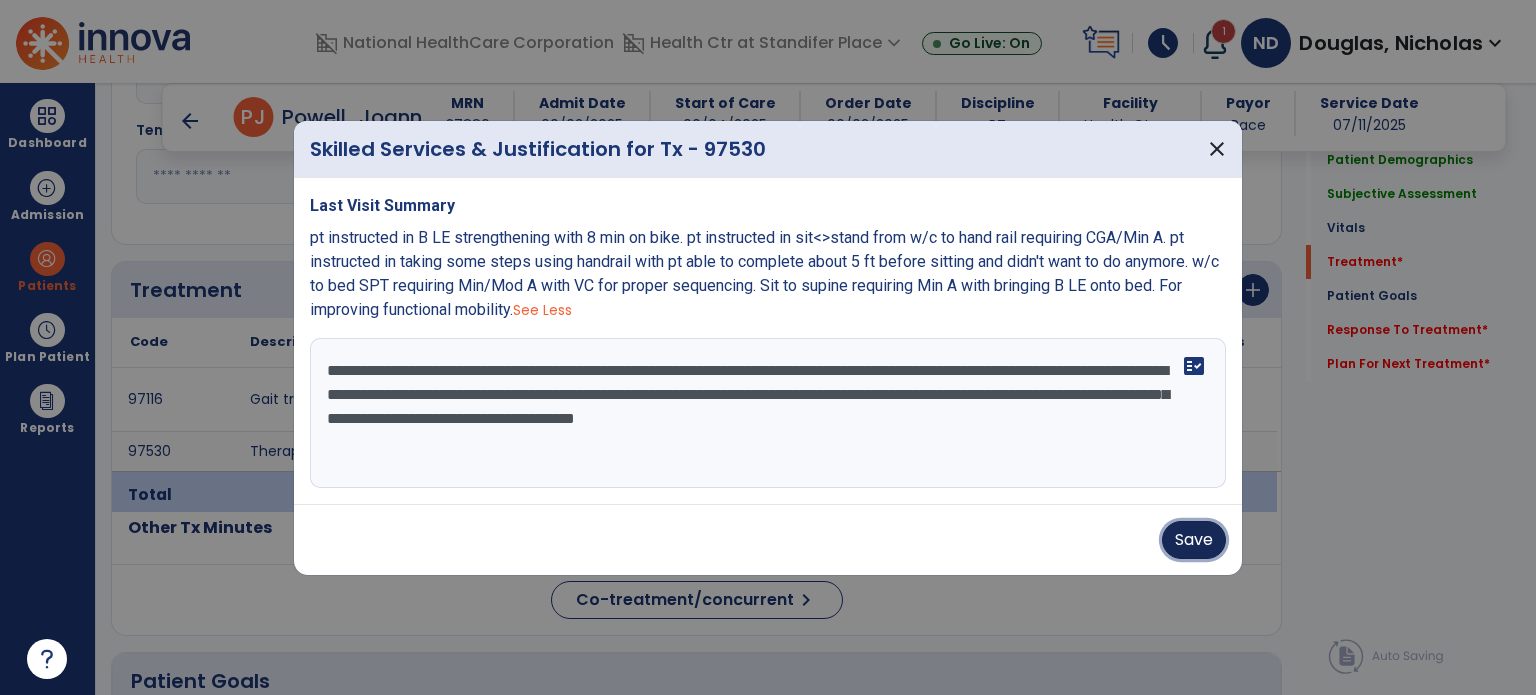 click on "Save" at bounding box center [1194, 540] 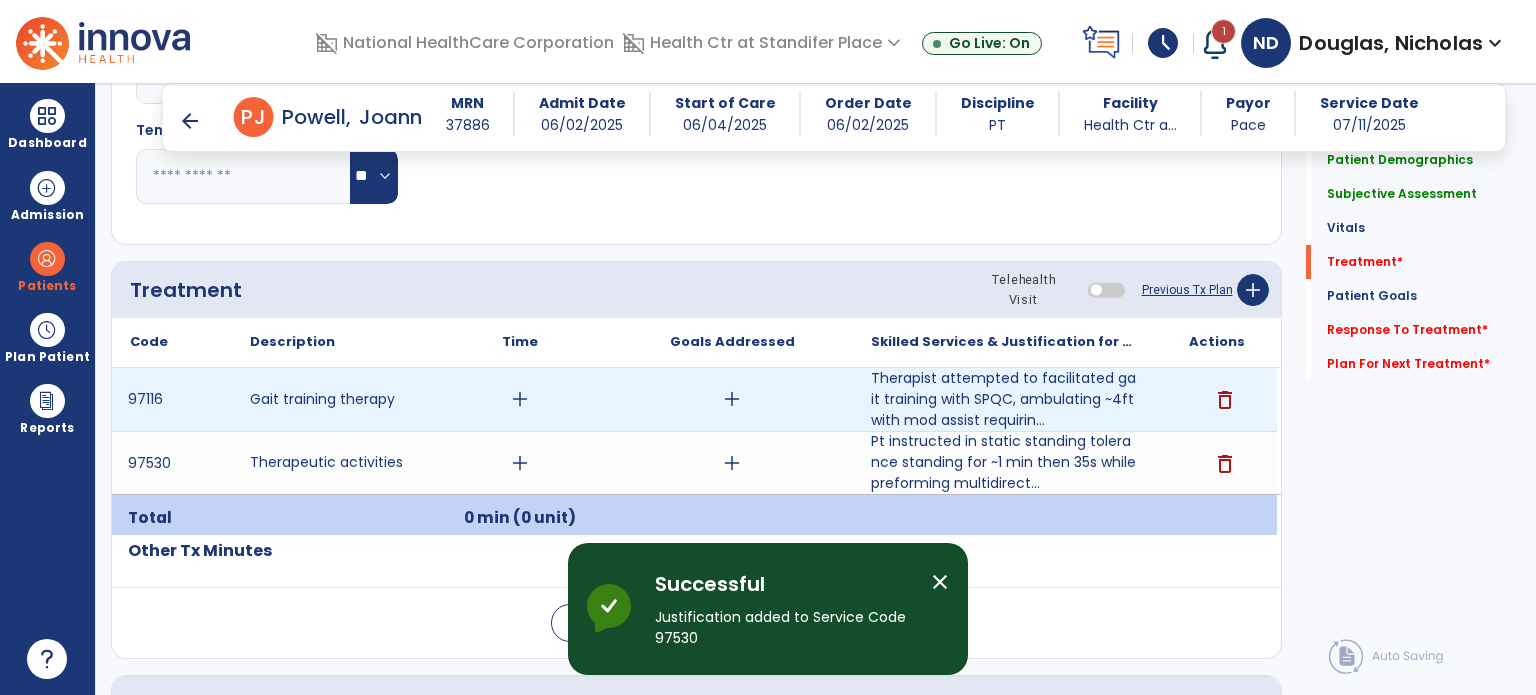click on "add" at bounding box center [732, 399] 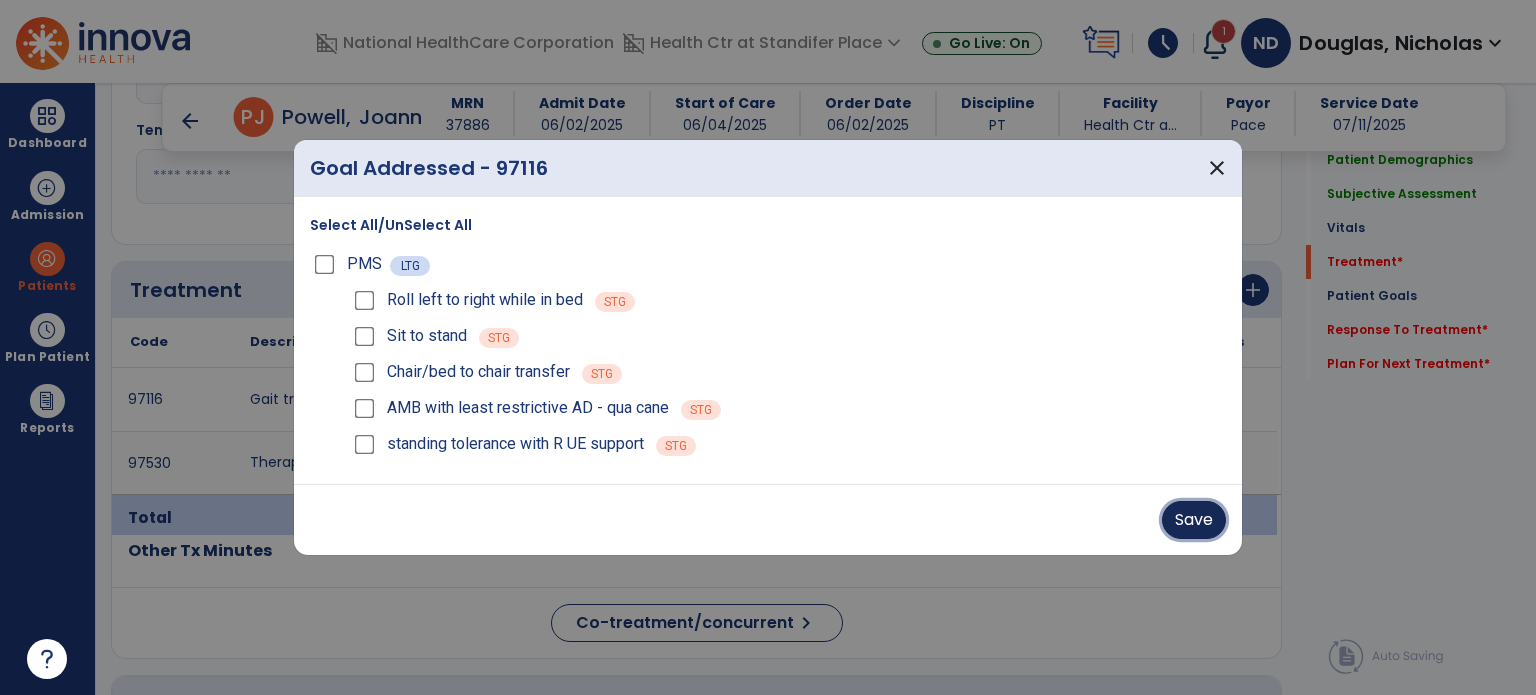 click on "Save" at bounding box center [1194, 520] 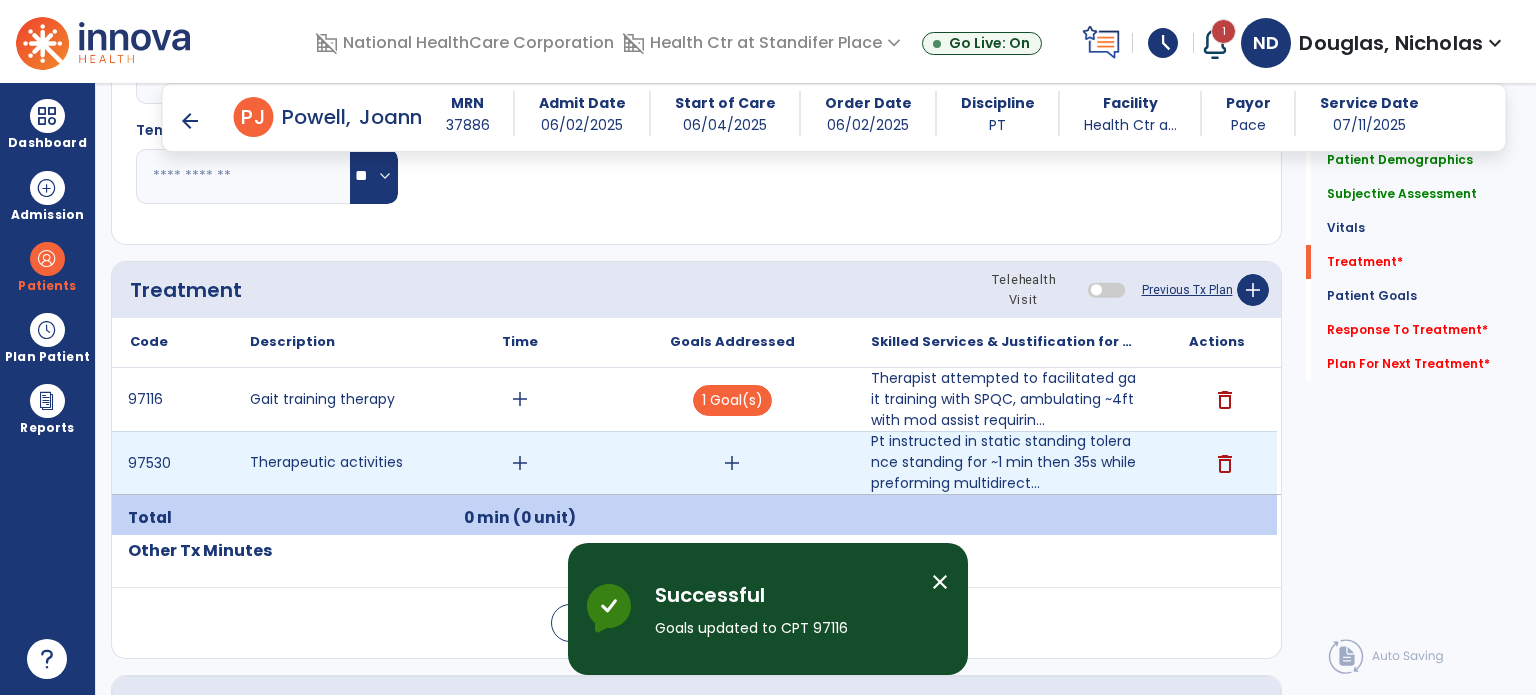 click on "add" at bounding box center (732, 463) 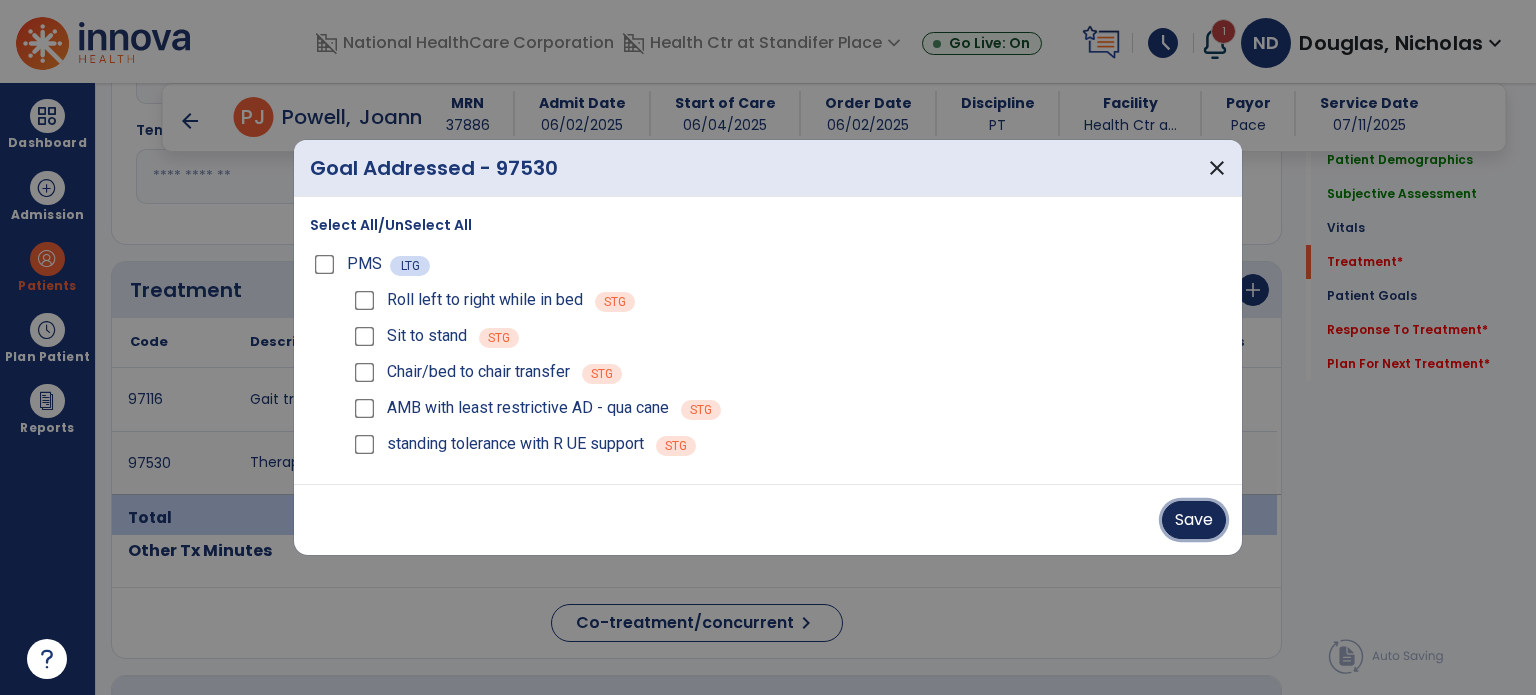 click on "Save" at bounding box center [1194, 520] 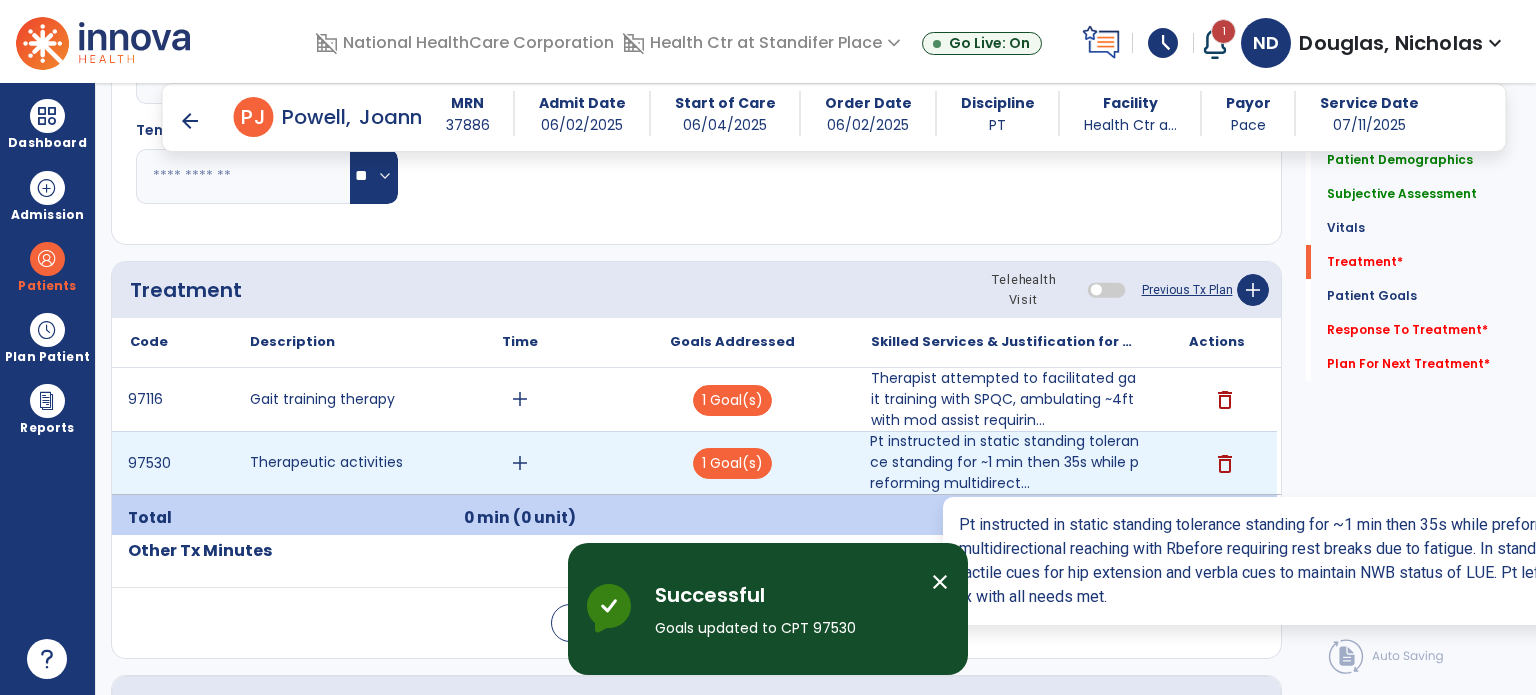 click on "Pt instructed in static standing tolerance standing for ~1 min then 35s while preforming multidirect..." at bounding box center (1004, 462) 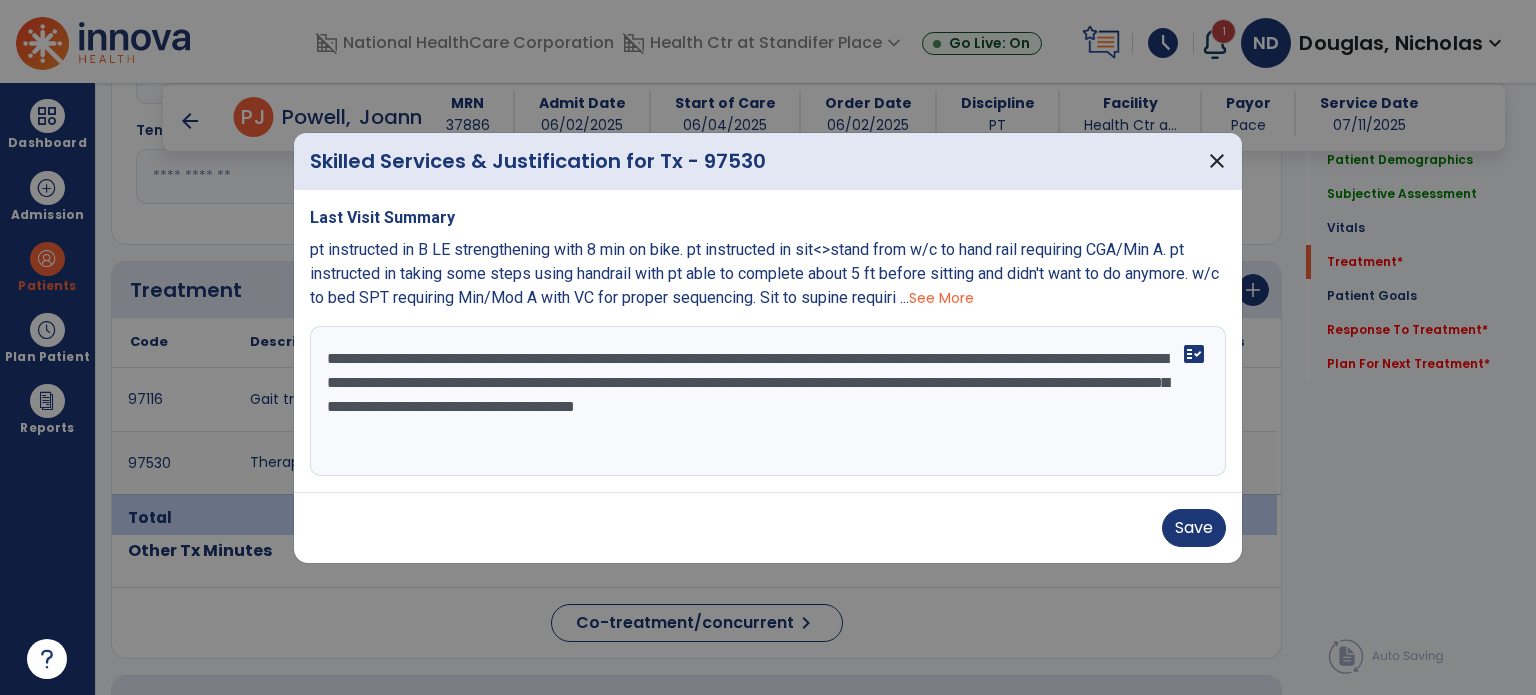 click on "**********" at bounding box center [768, 401] 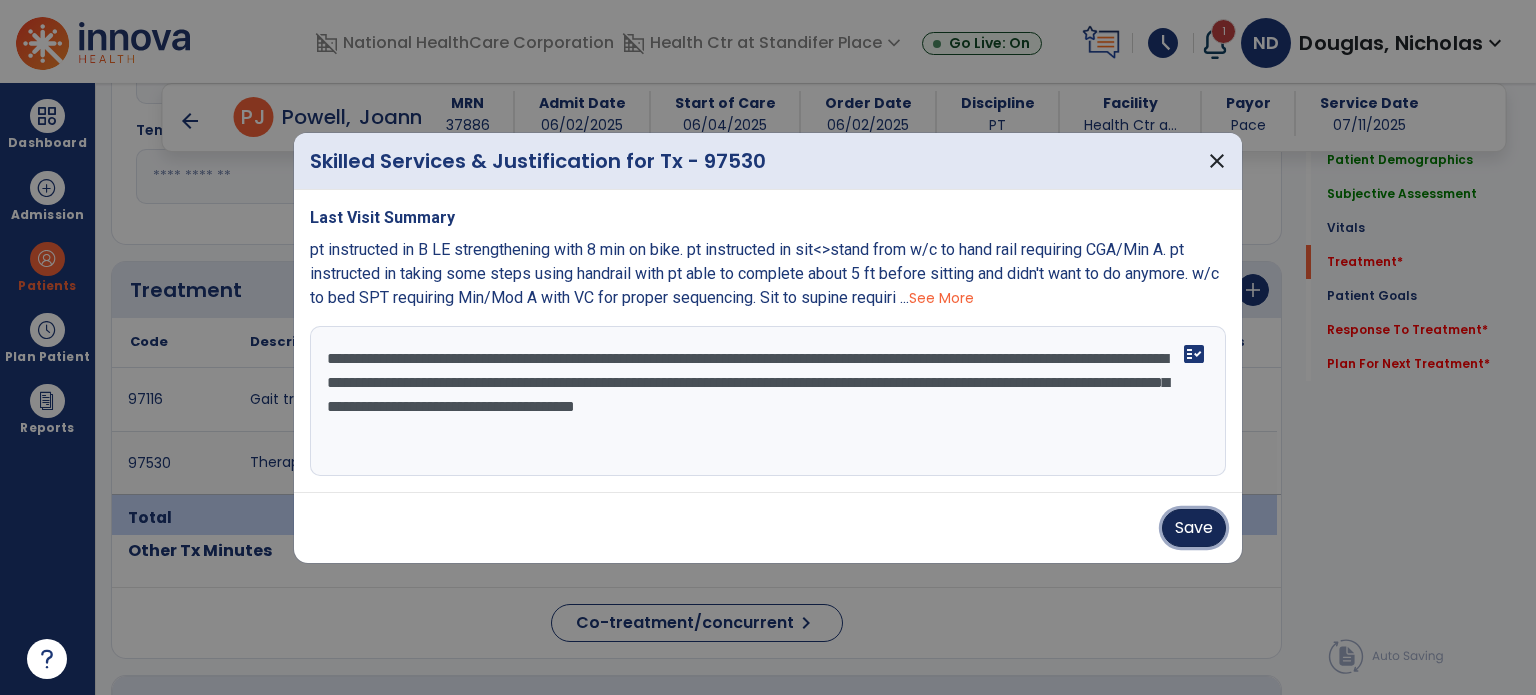 drag, startPoint x: 1186, startPoint y: 521, endPoint x: 872, endPoint y: 391, distance: 339.84702 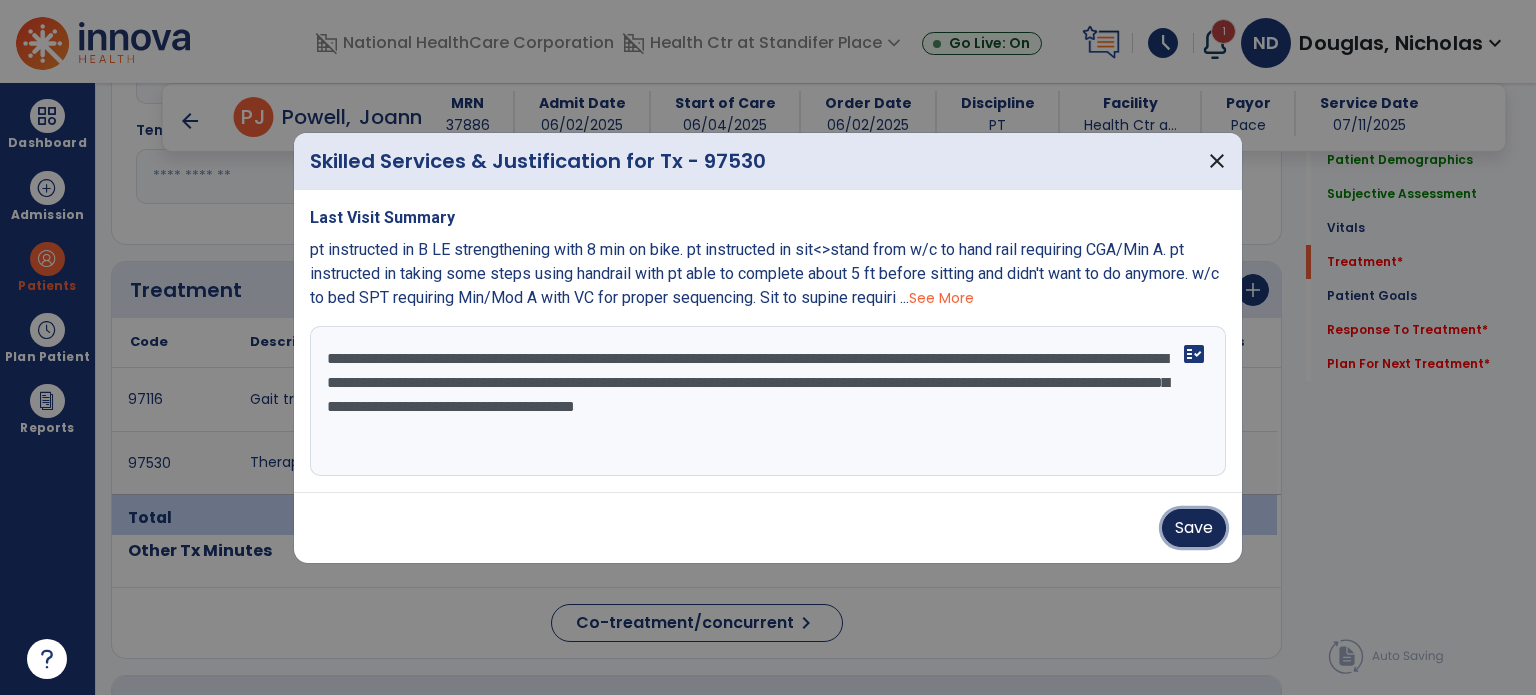 click on "Skilled Services & Justification for Tx - 97530 close Last Visit Summary pt instructed in B LE strengthening with 8 min on bike. pt instructed in sit<>stand from w/c to hand rail requiring CGA/Min A. pt instructed in taking some steps using handrail with pt able to complete about 5 ft before sitting and didn't want to do anymore. w/c to bed SPT requiring Min/Mod A with VC for proper sequencing. Sit to supine requiri ... See More Pt instructed in static standing tolerance standing for ~1 min then 35s while preforming multidirectional reaching with RUE before requiring rest breaks due to fatigue. In standing pt requires tactile cues for hip extension and verbla cues to maintain NWB status of LUE. Pt left up in WC at end of tx with all needs met. fact_check Save" at bounding box center (768, 348) 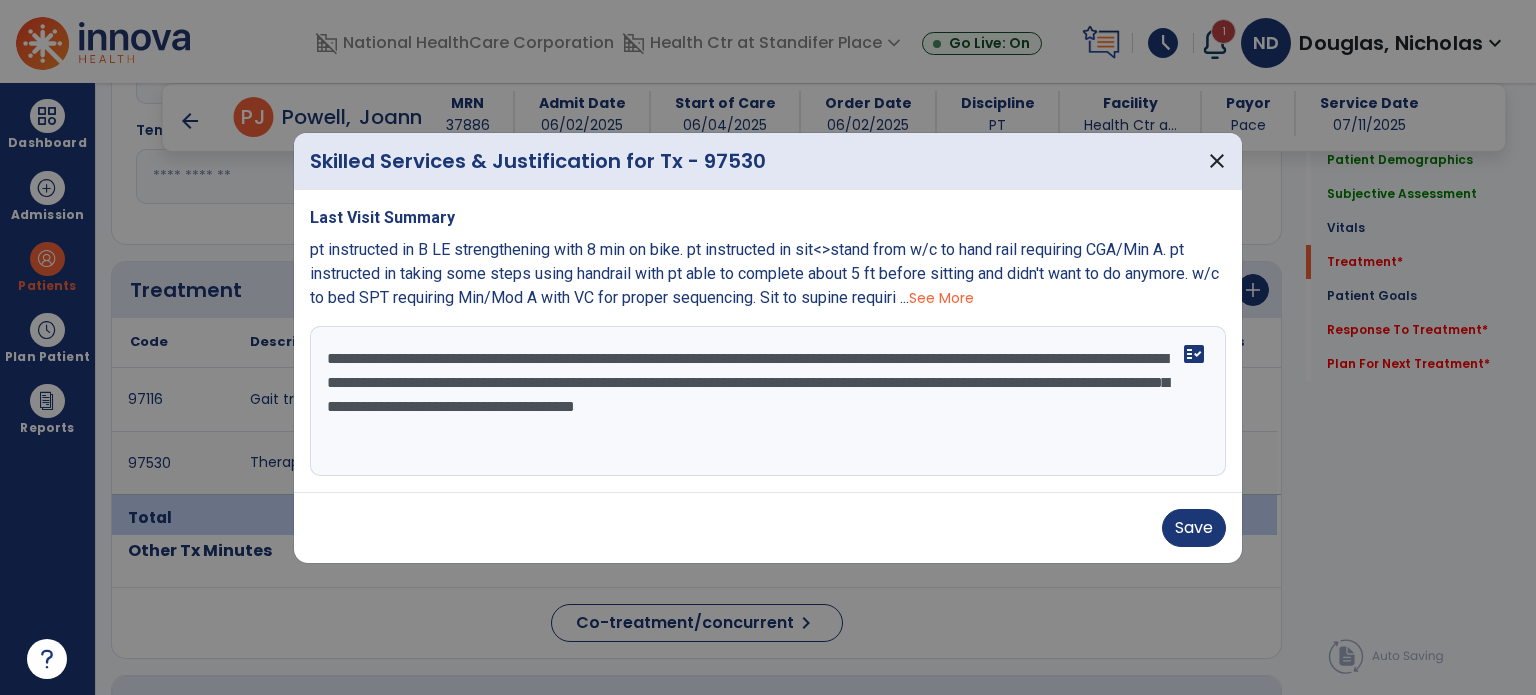 click on "**********" at bounding box center (768, 401) 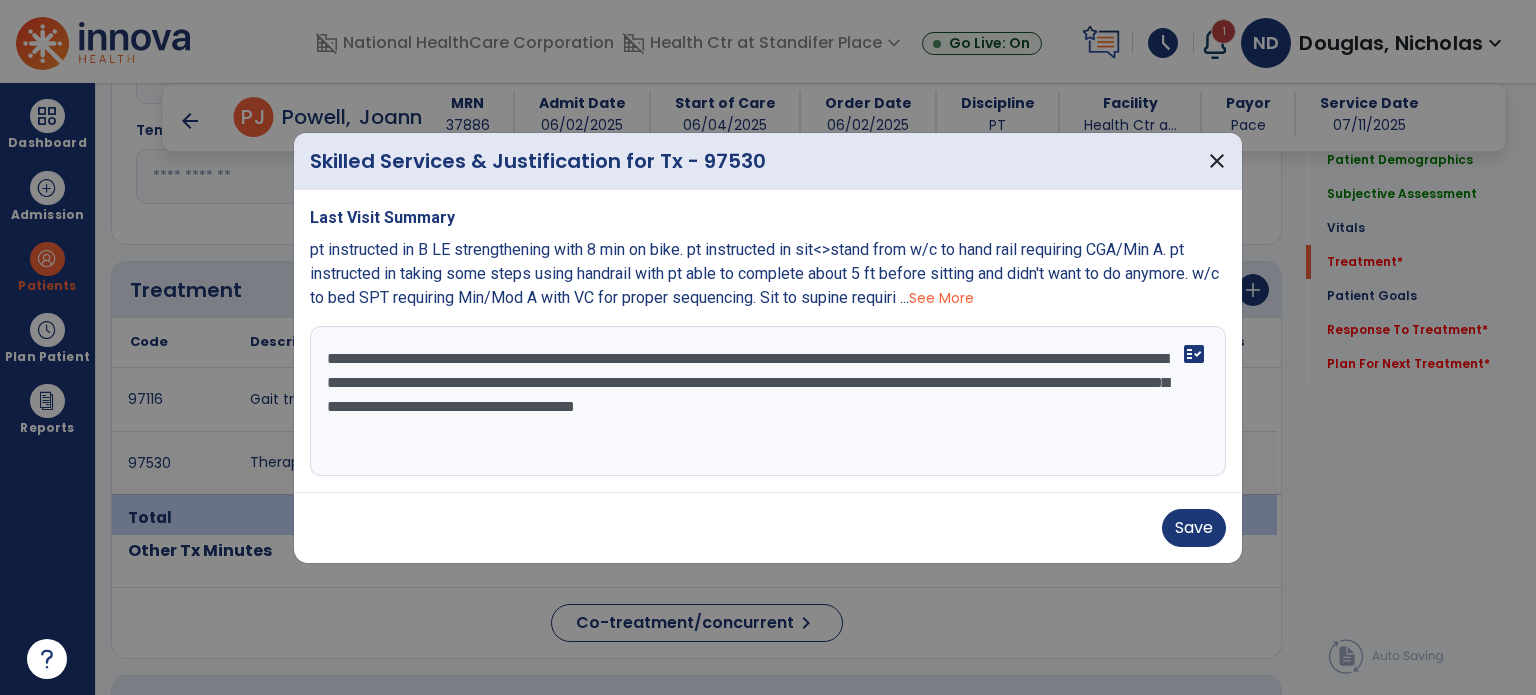 click on "**********" at bounding box center (768, 401) 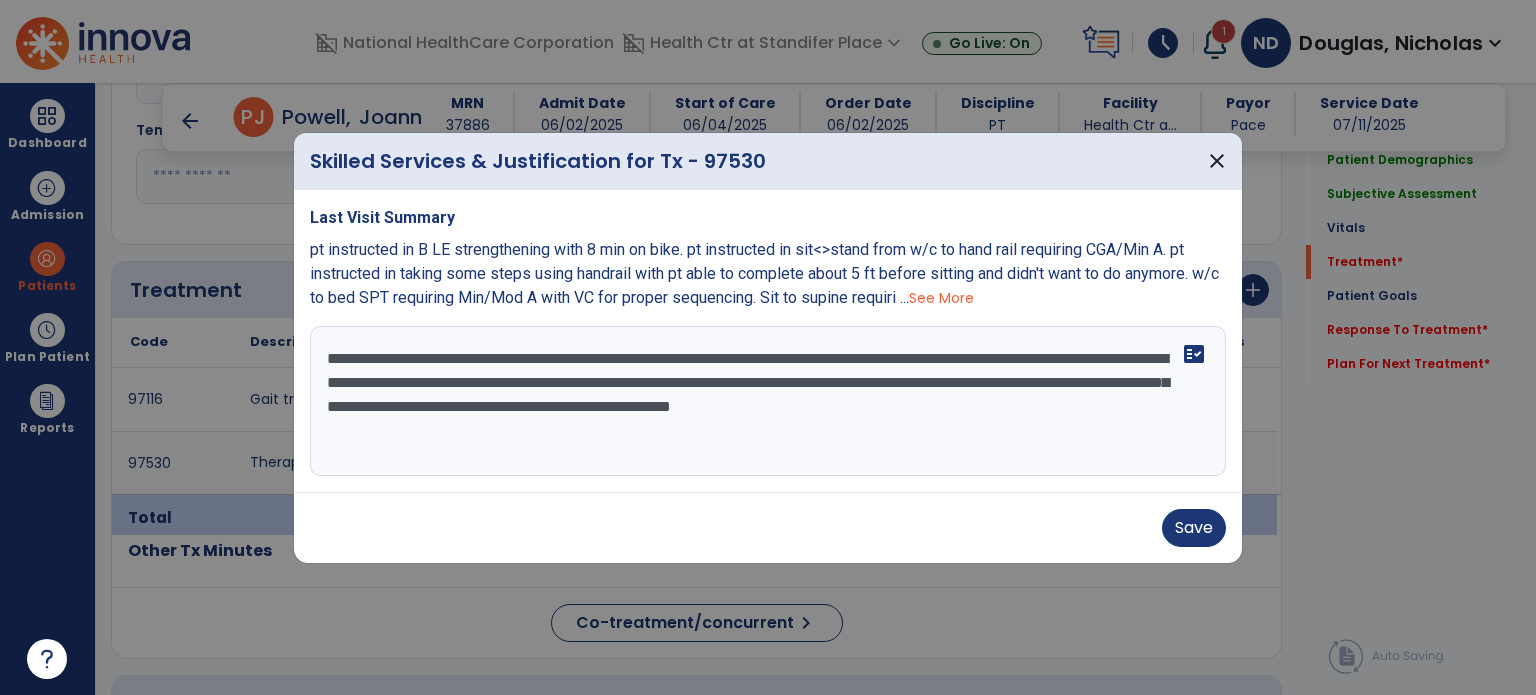 type on "**********" 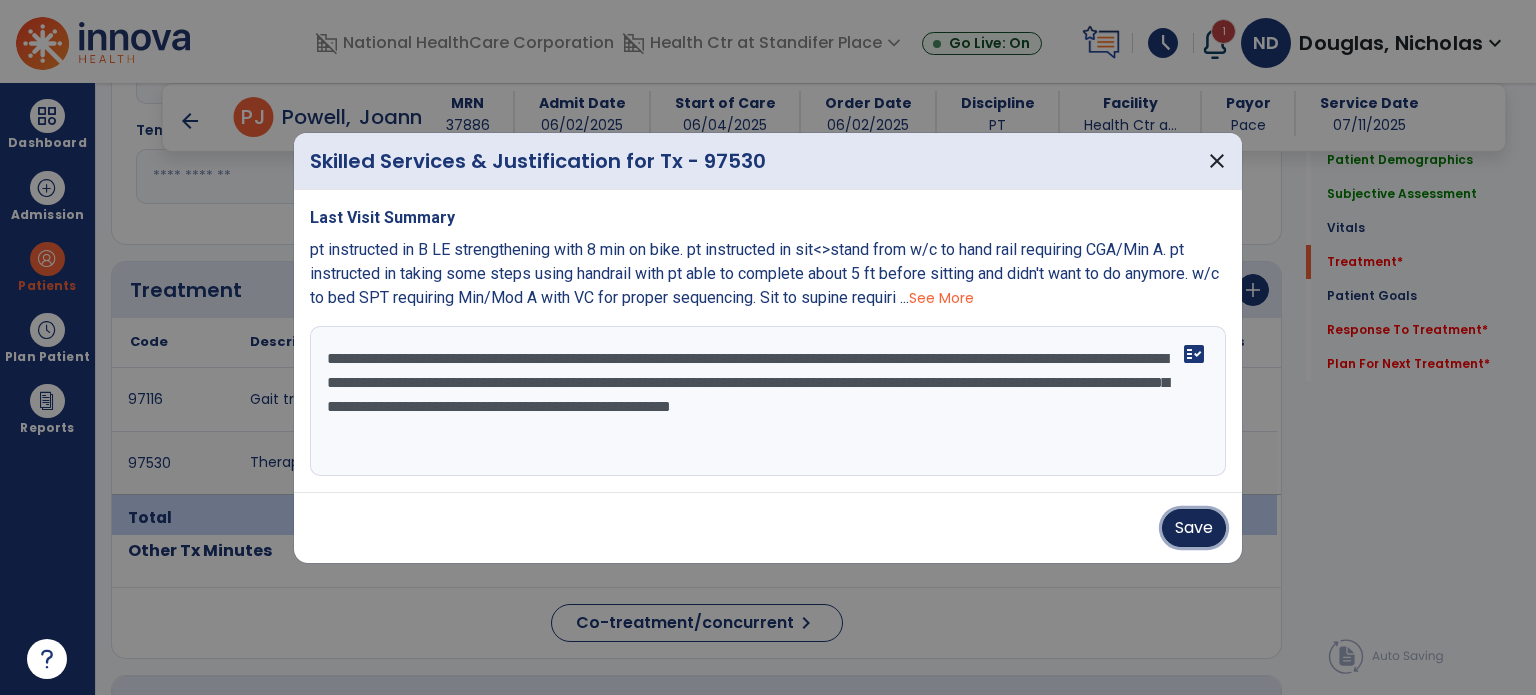 click on "Save" at bounding box center [1194, 528] 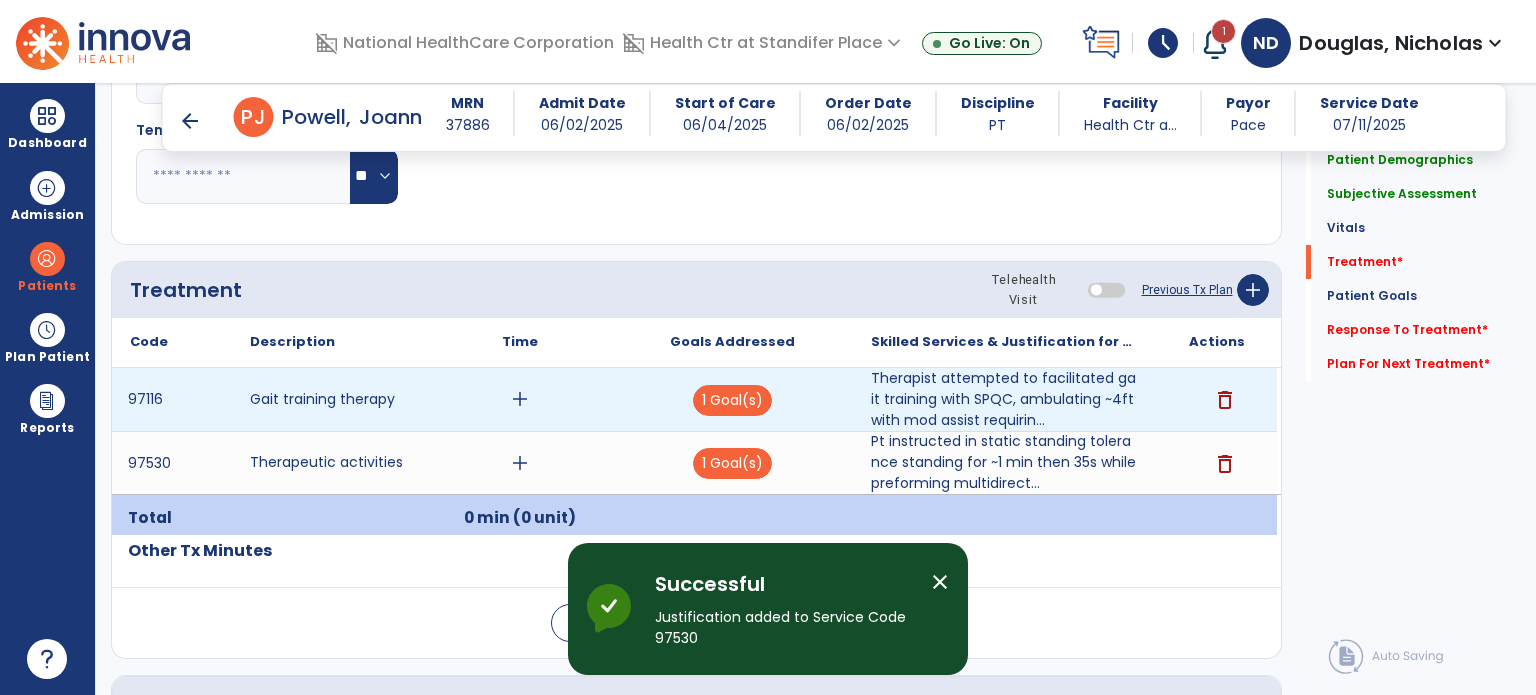click on "add" at bounding box center [520, 399] 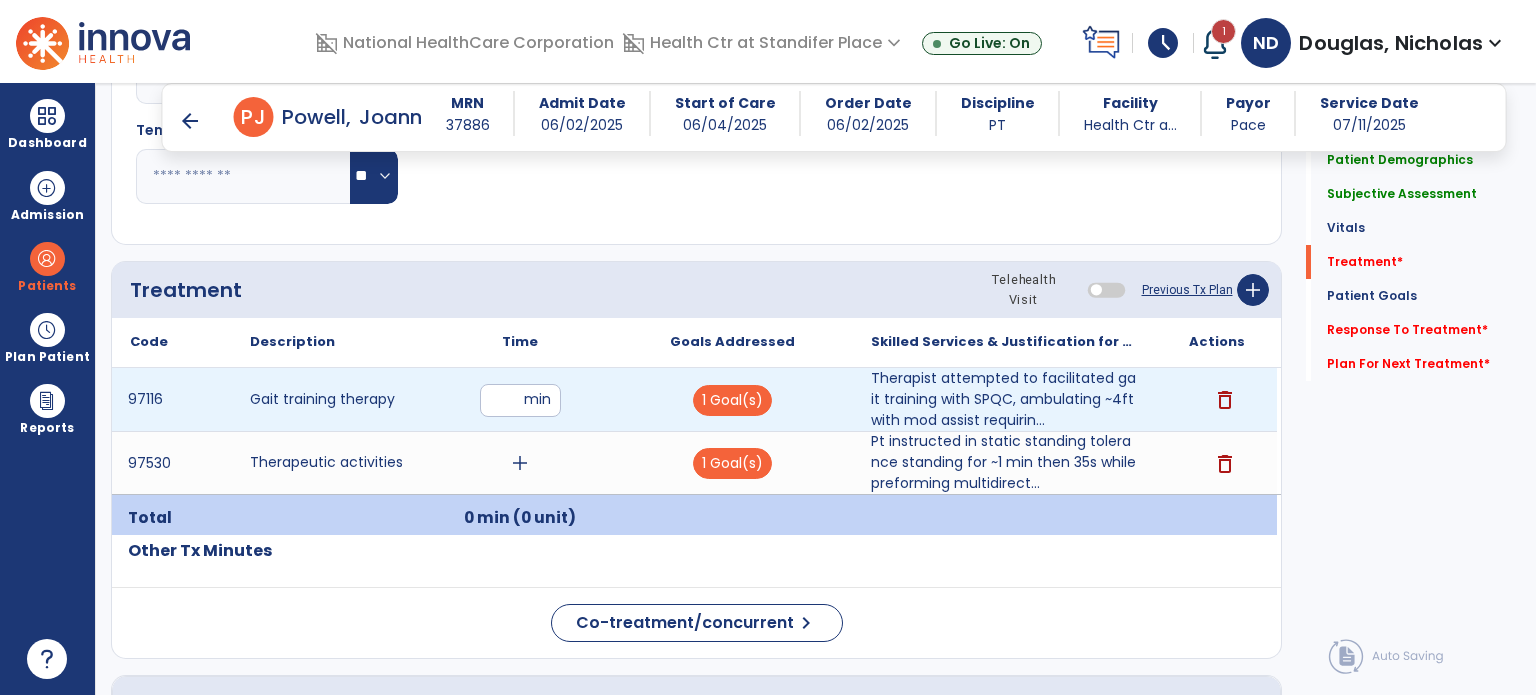 type on "**" 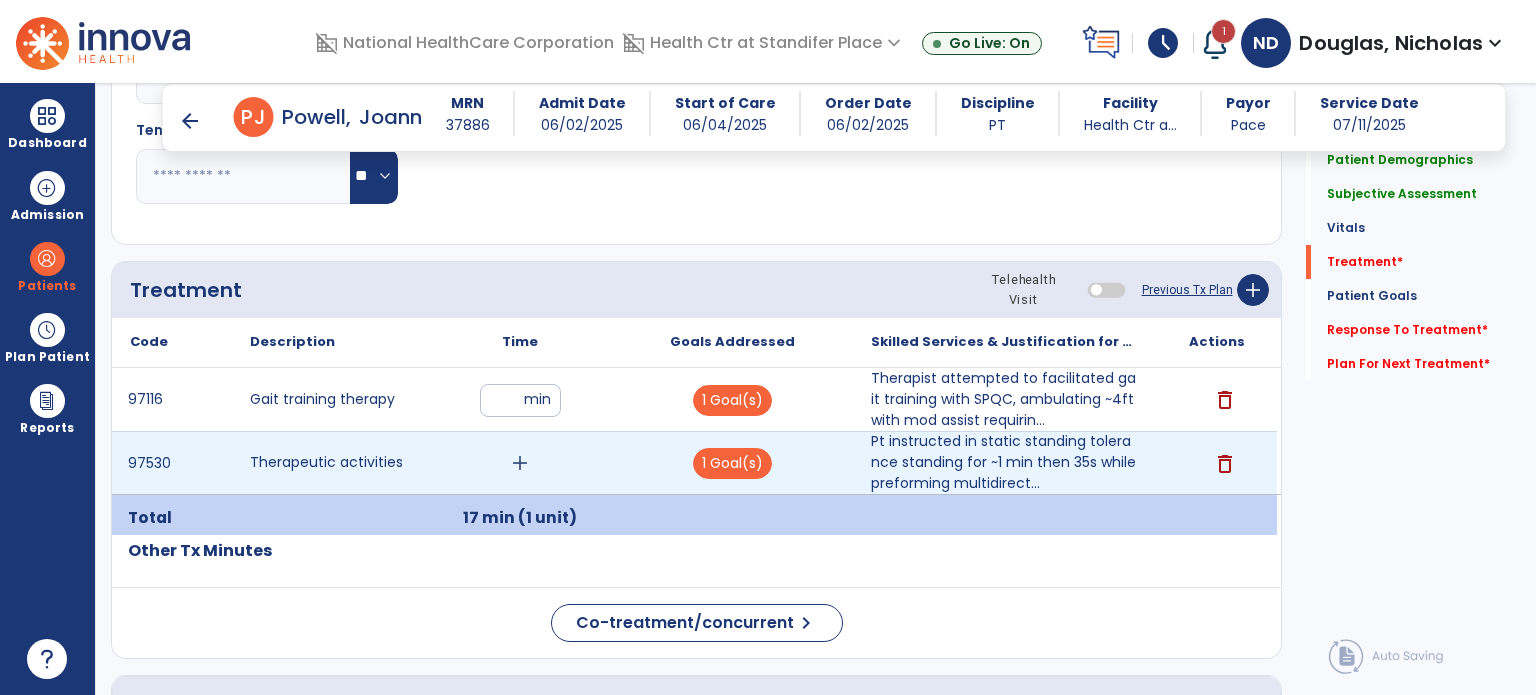 click on "add" at bounding box center [520, 463] 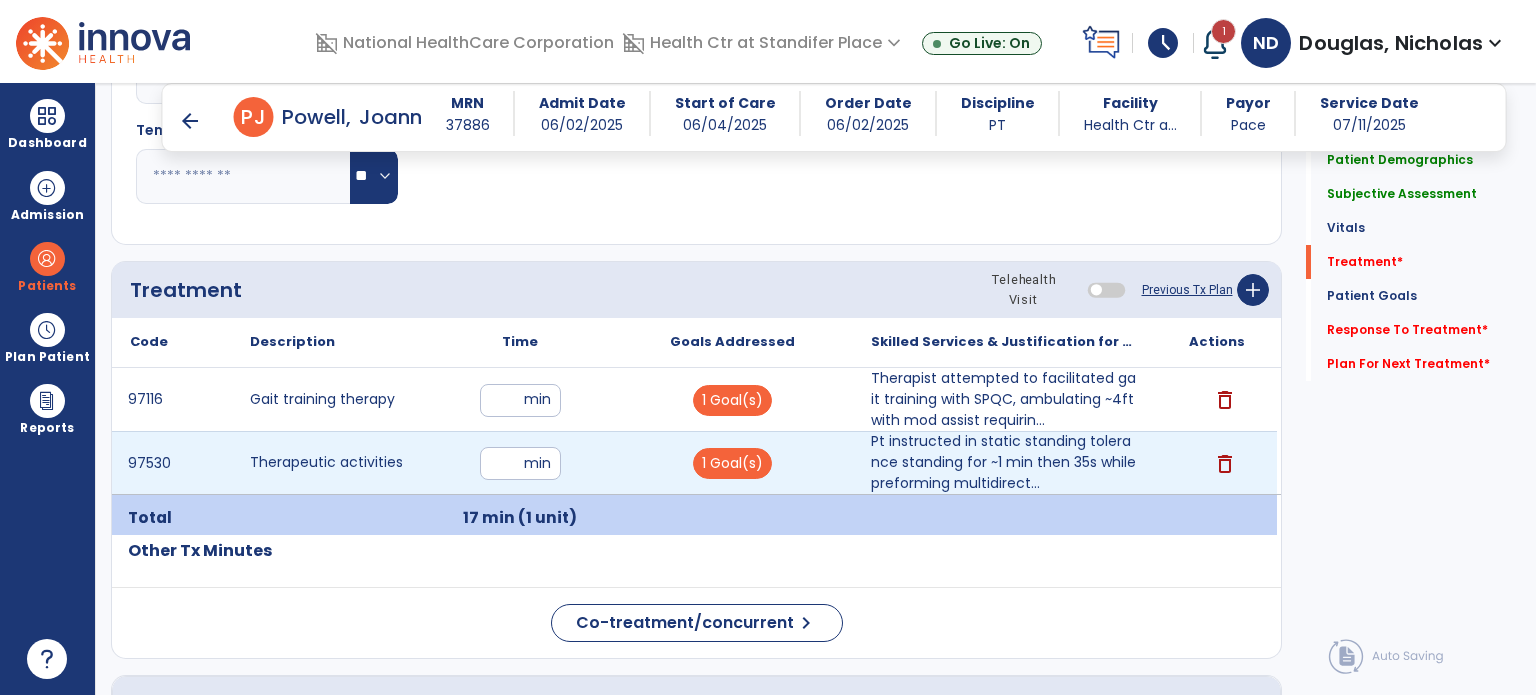 type on "**" 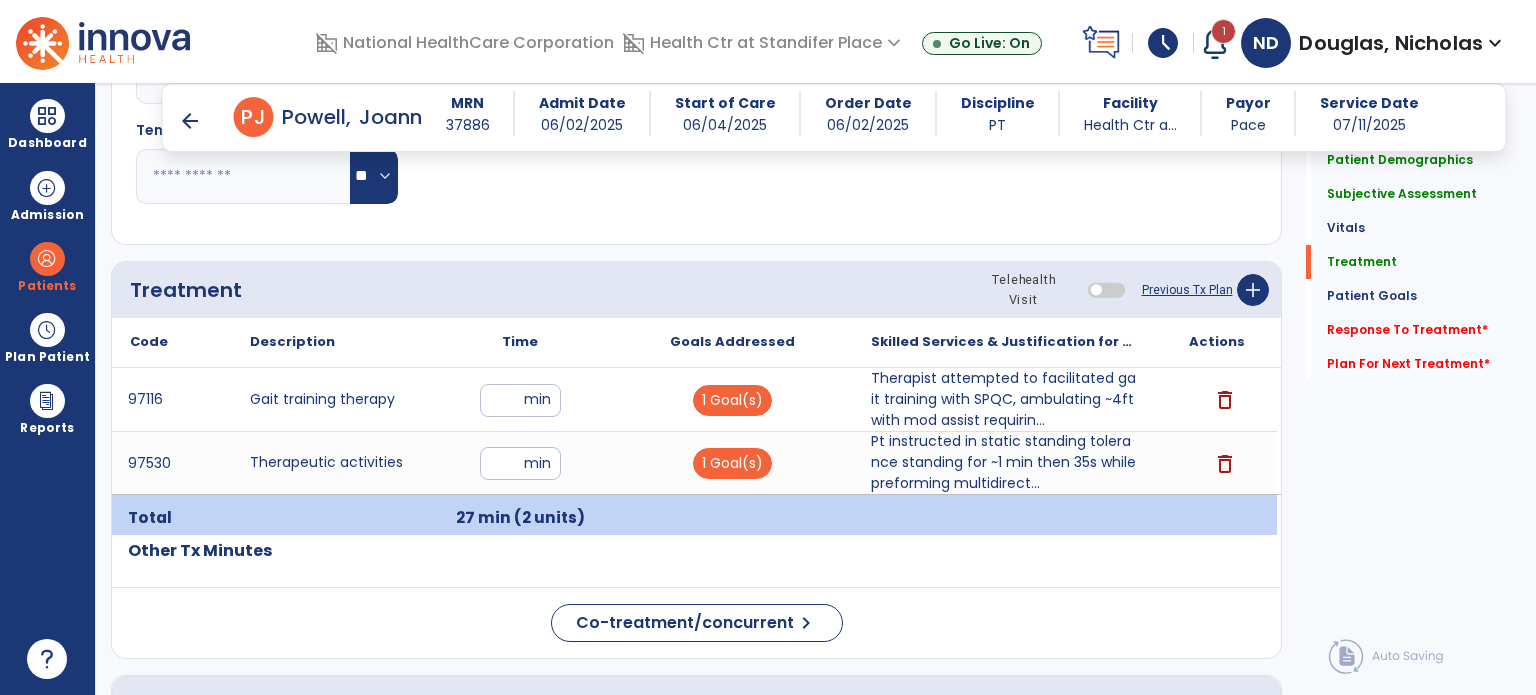 click on "Response To Treatment   *" 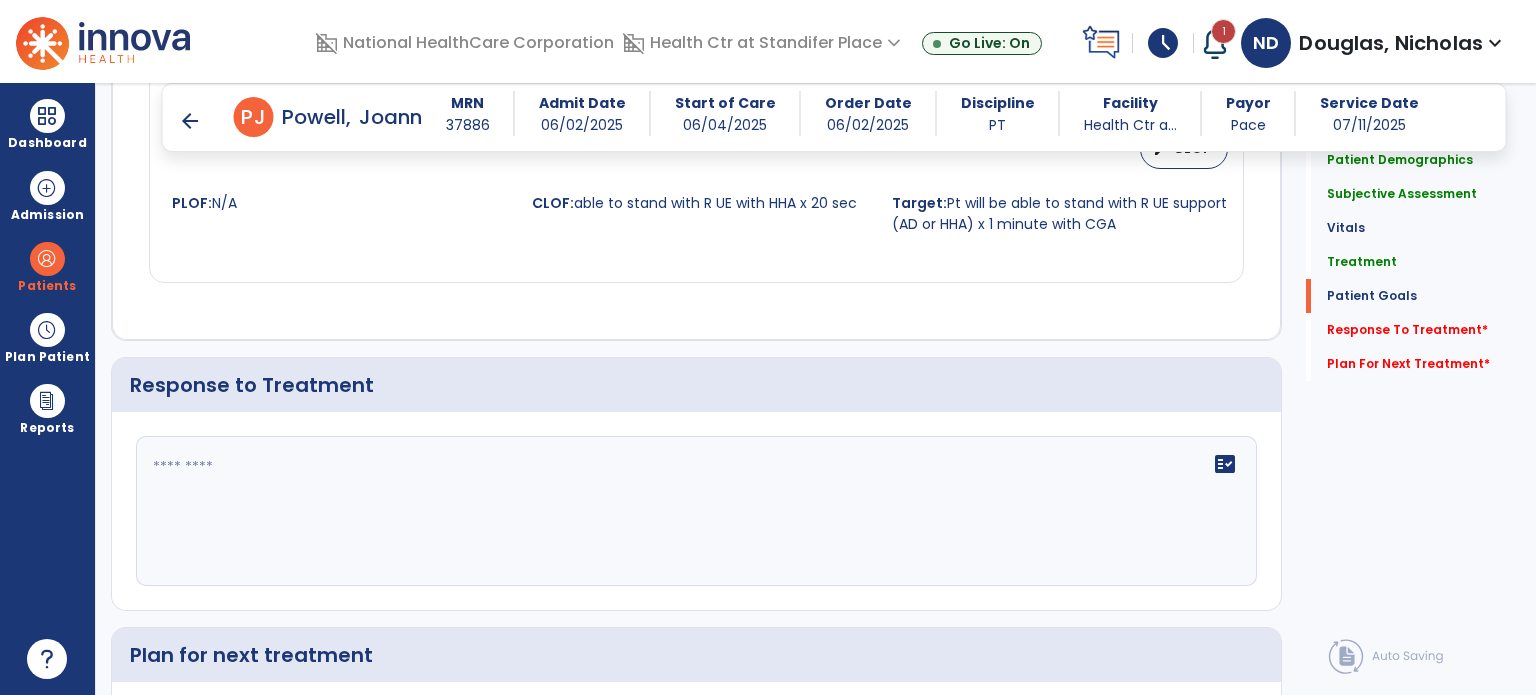 scroll, scrollTop: 2626, scrollLeft: 0, axis: vertical 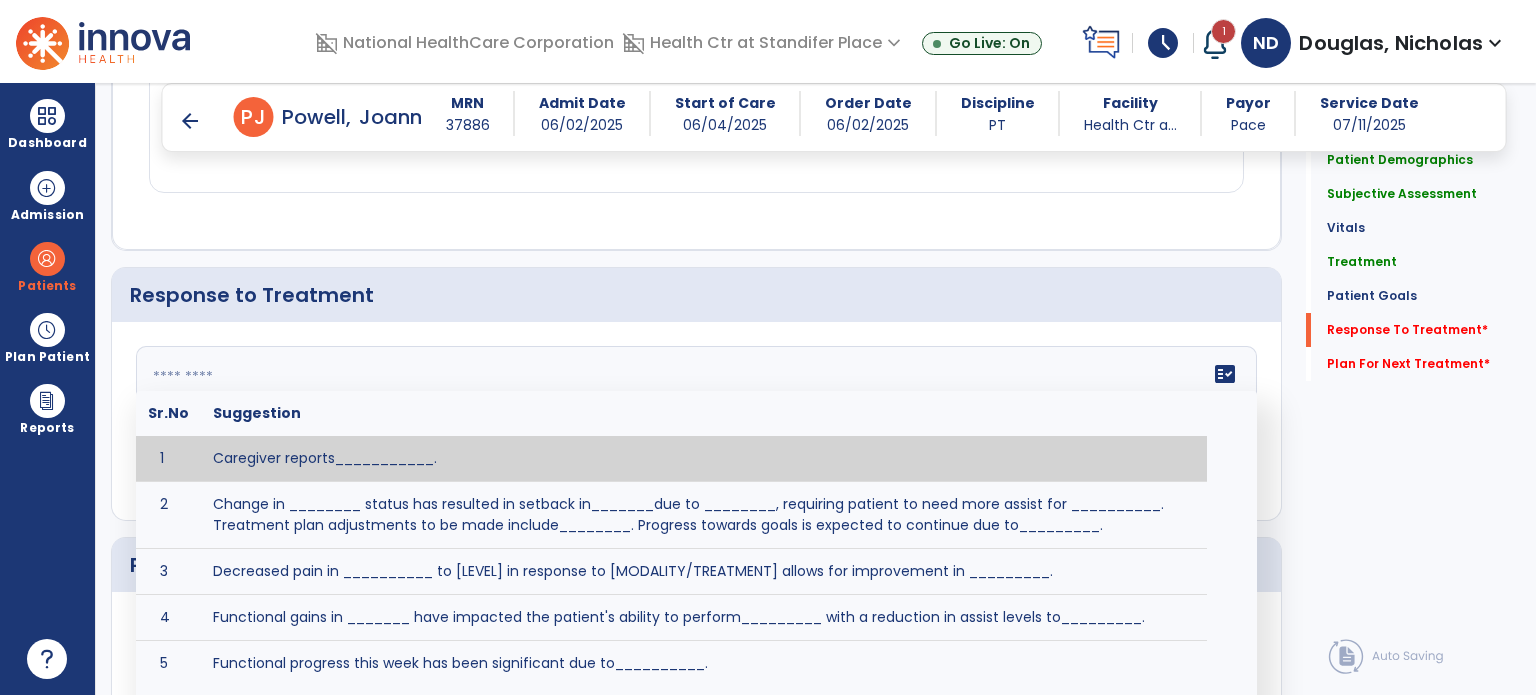 click 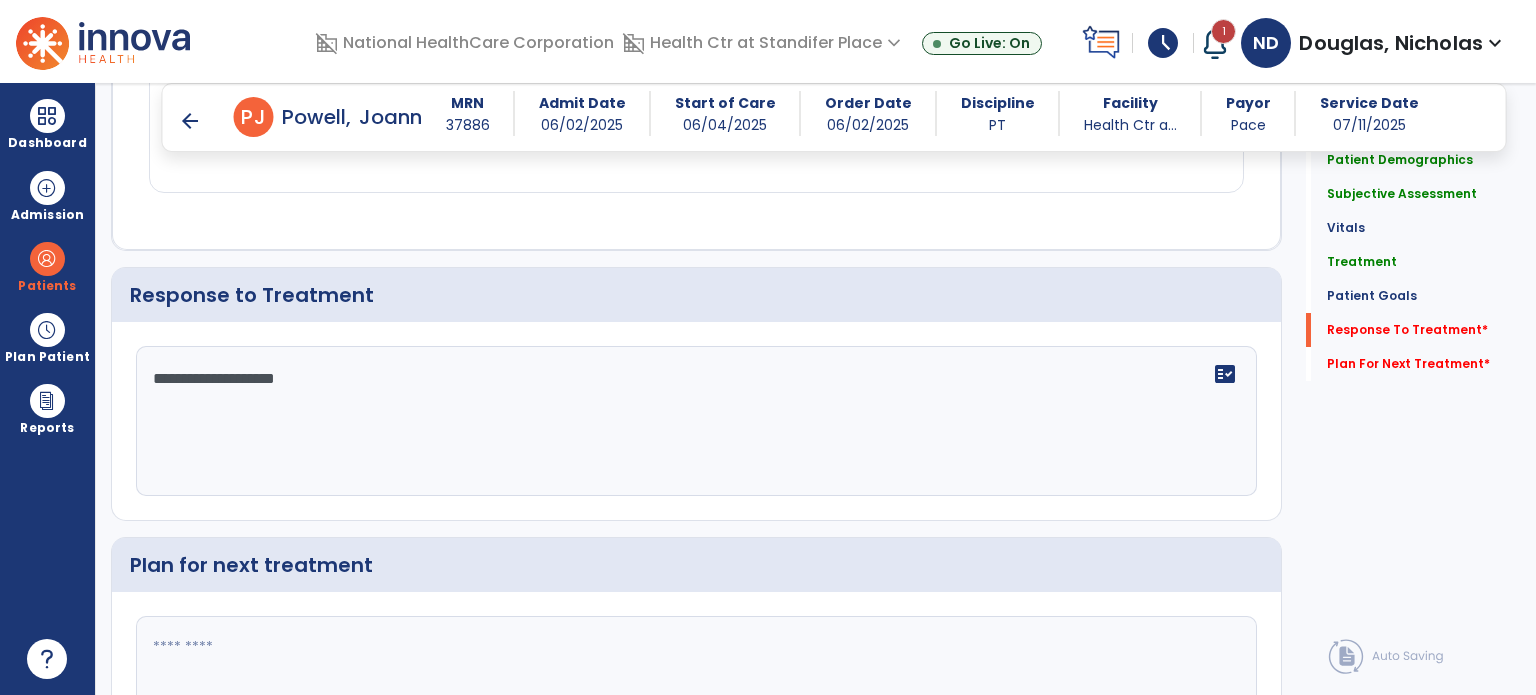 type on "**********" 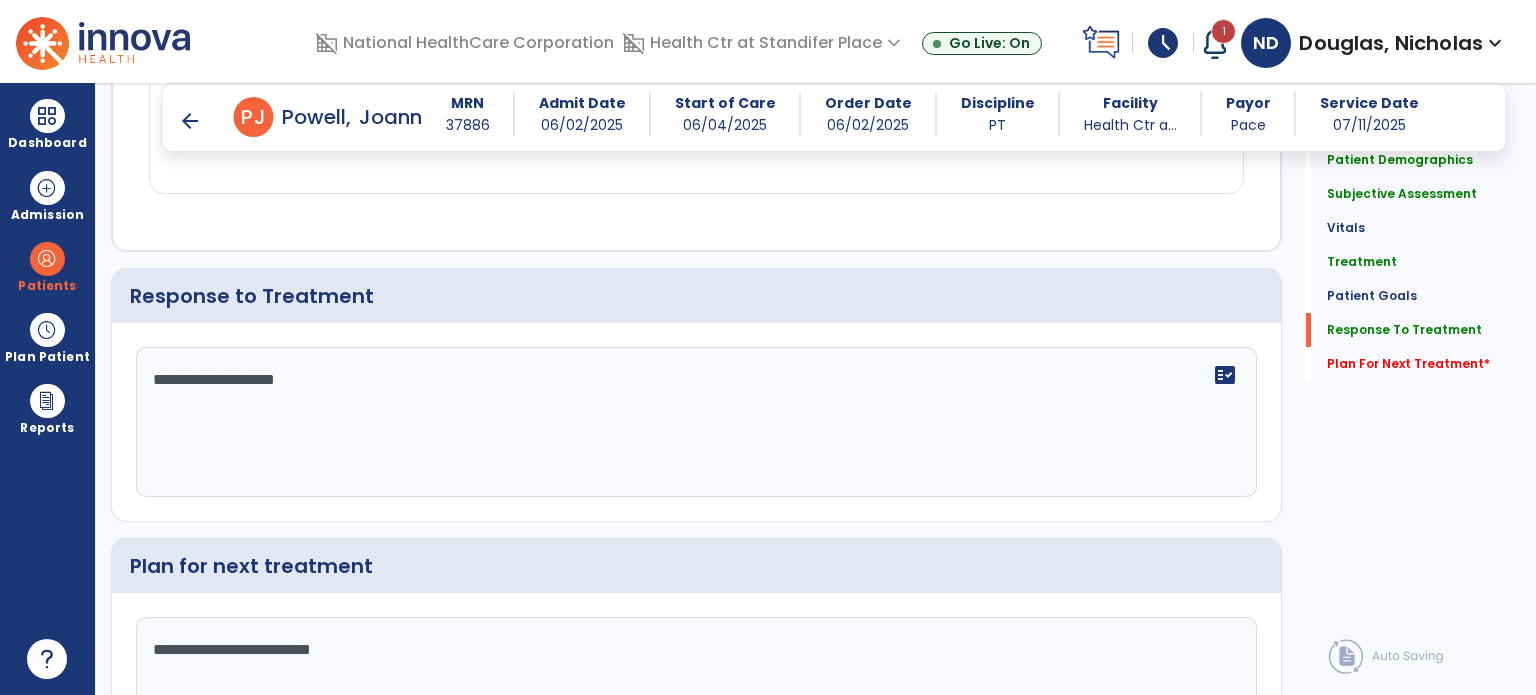 scroll, scrollTop: 2781, scrollLeft: 0, axis: vertical 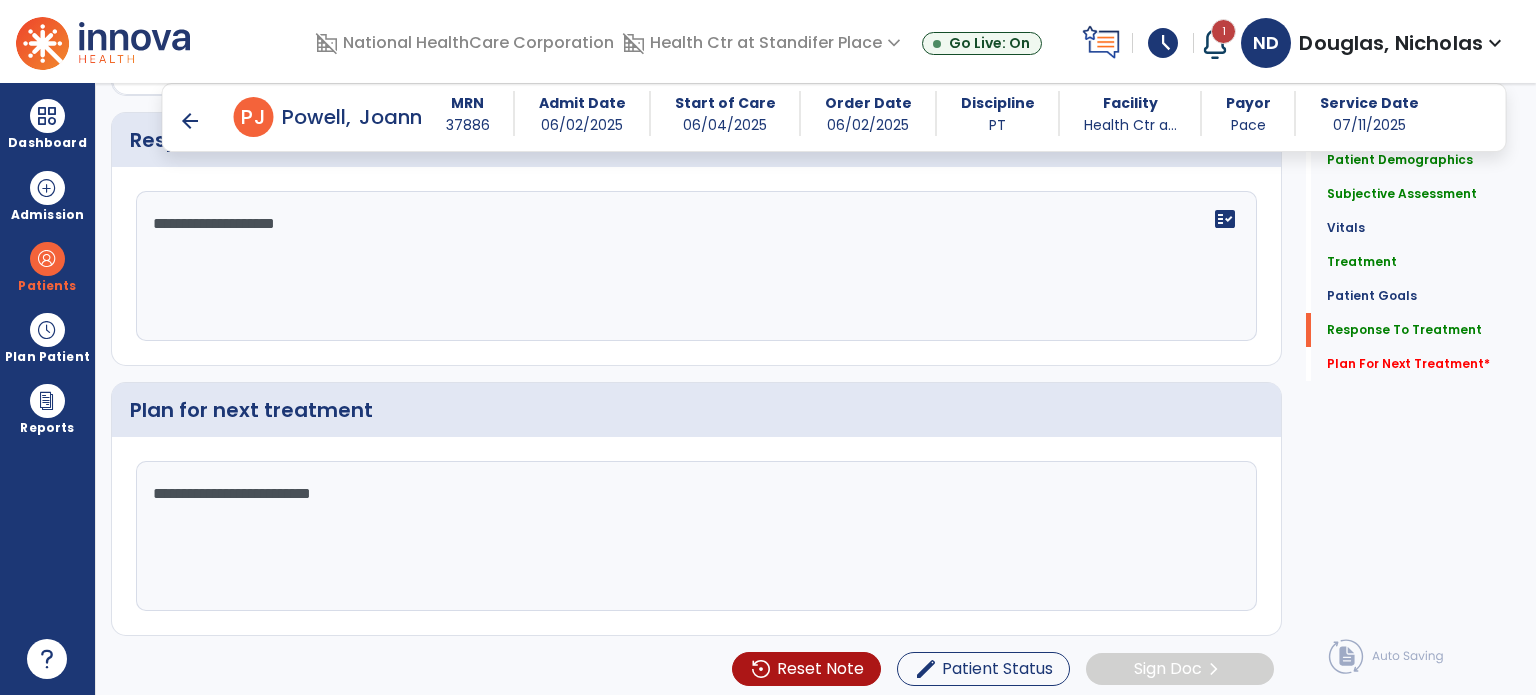 type on "**********" 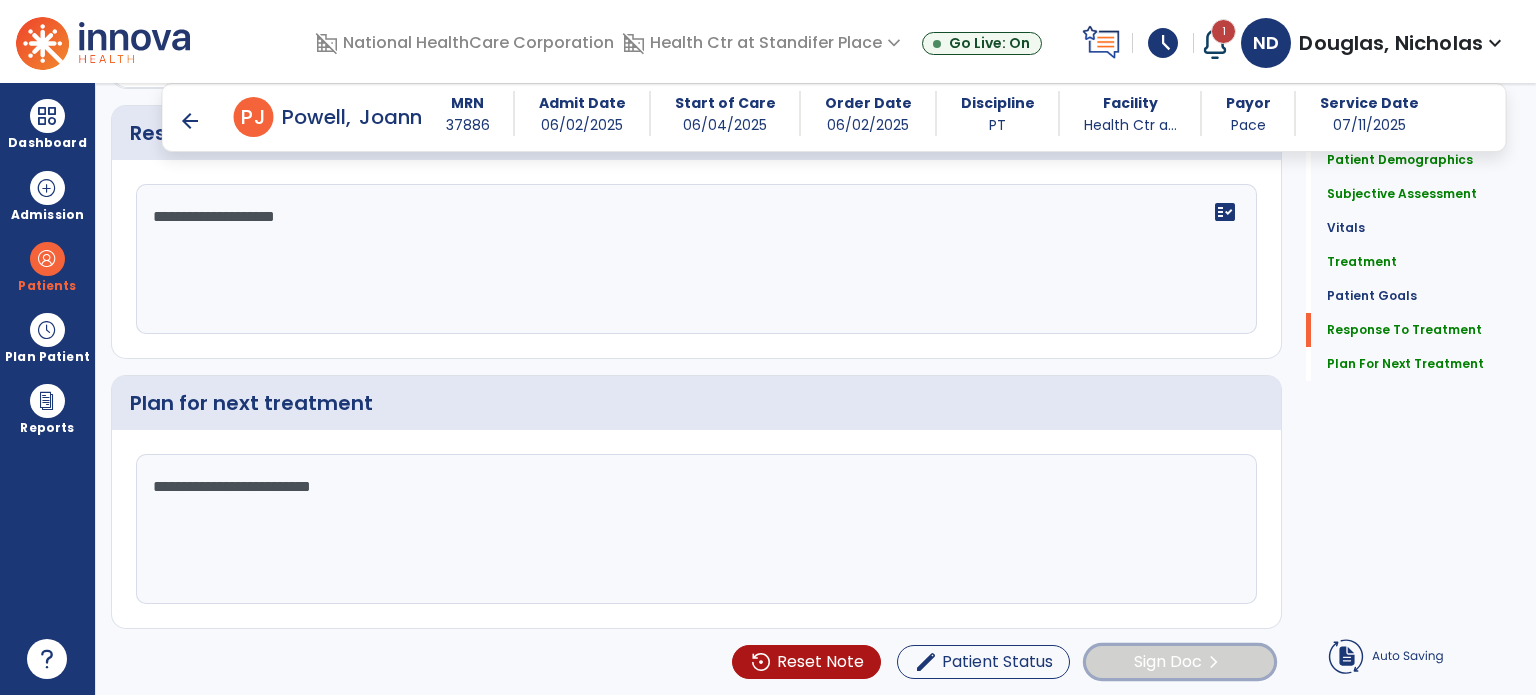 click on "Sign Doc  chevron_right" 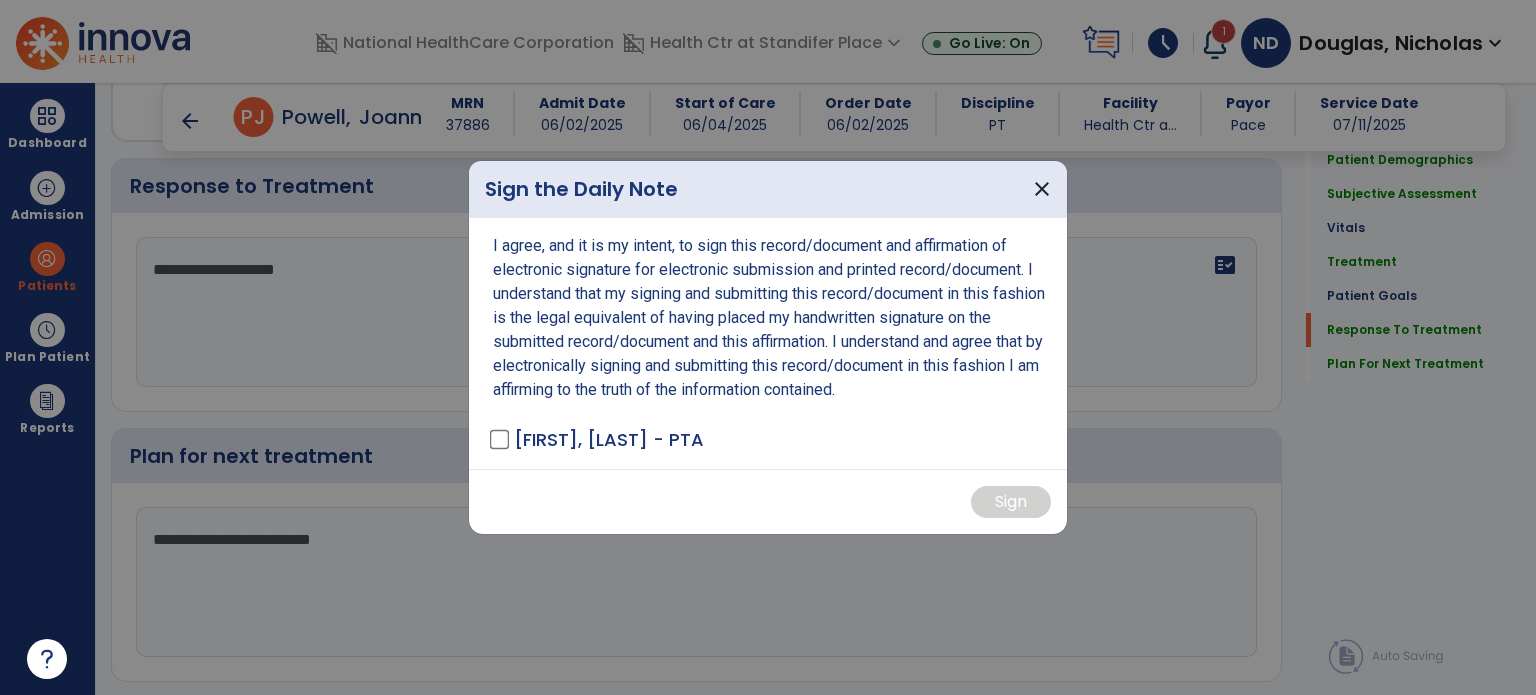 scroll, scrollTop: 2780, scrollLeft: 0, axis: vertical 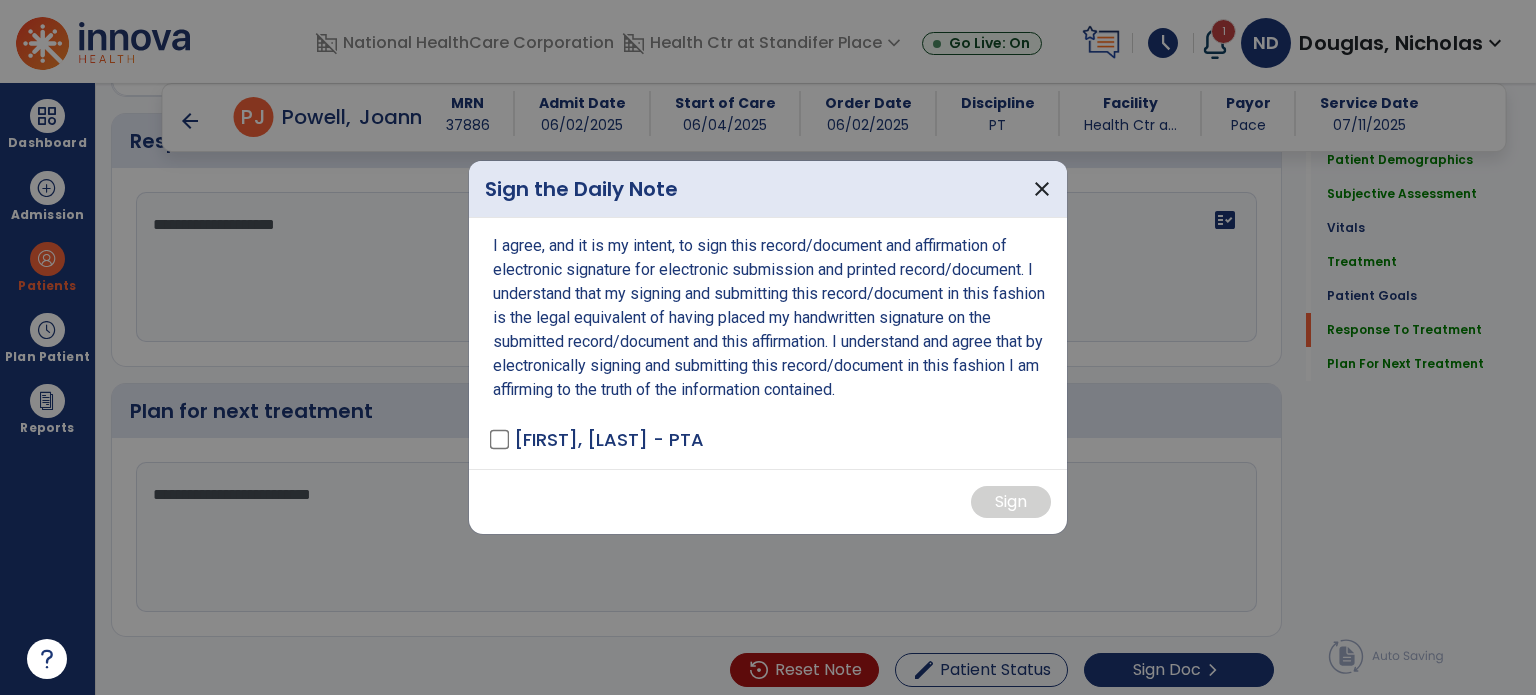 click on "I agree, and it is my intent, to sign this record/document and affirmation of electronic signature for electronic submission and printed record/document. I understand that my signing and submitting this record/document in this fashion is the legal equivalent of having placed my handwritten signature on the submitted record/document and this affirmation. I understand and agree that by electronically signing and submitting this record/document in this fashion I am affirming to the truth of the information contained. [FIRST], [LAST] - PTA" at bounding box center (768, 343) 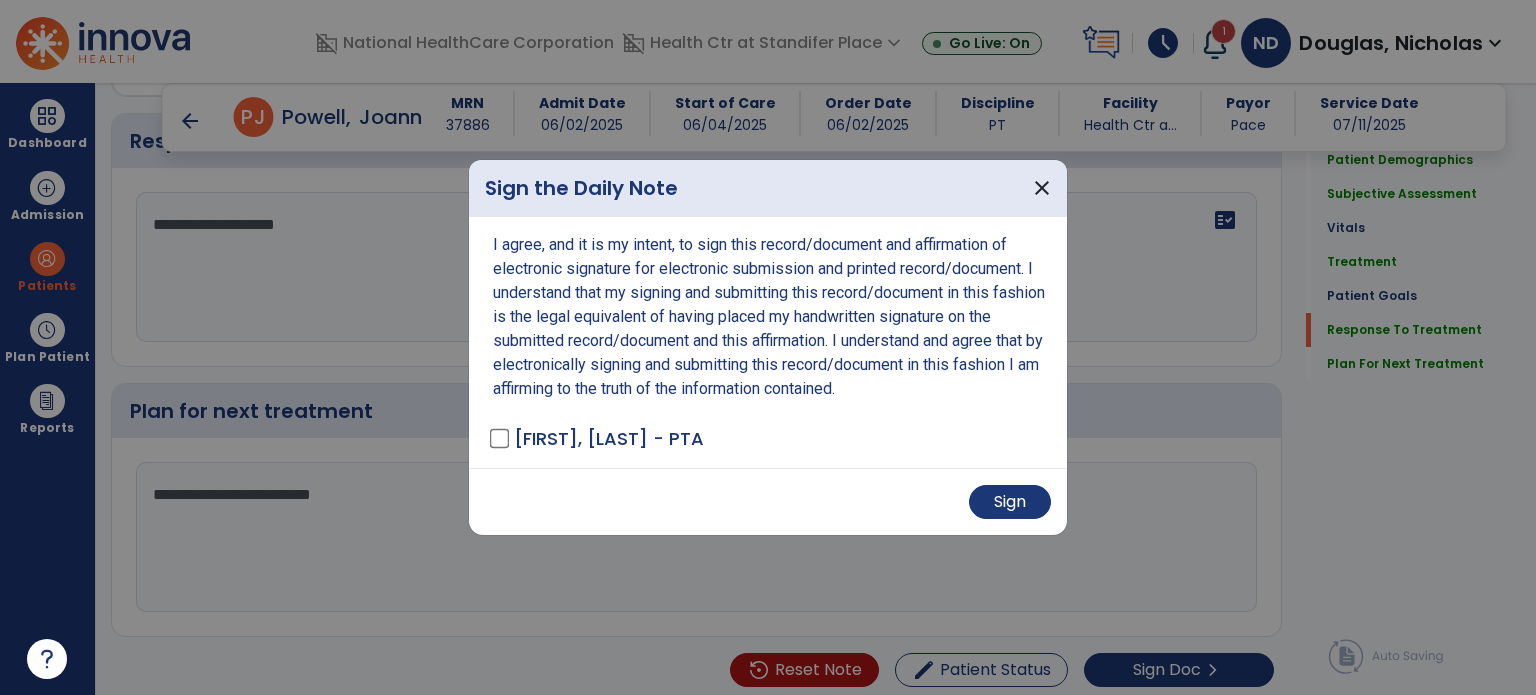 click on "Sign" at bounding box center (768, 502) 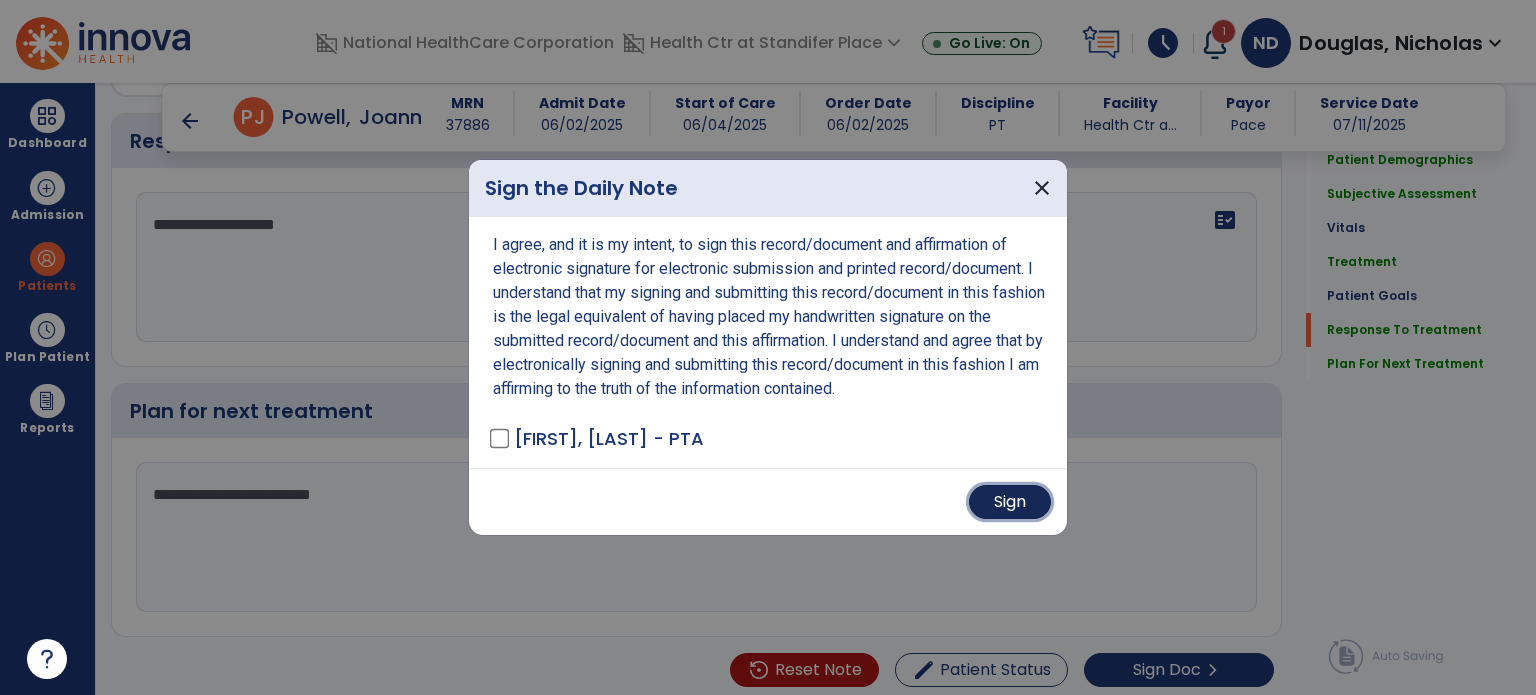 click on "Sign" at bounding box center (1010, 502) 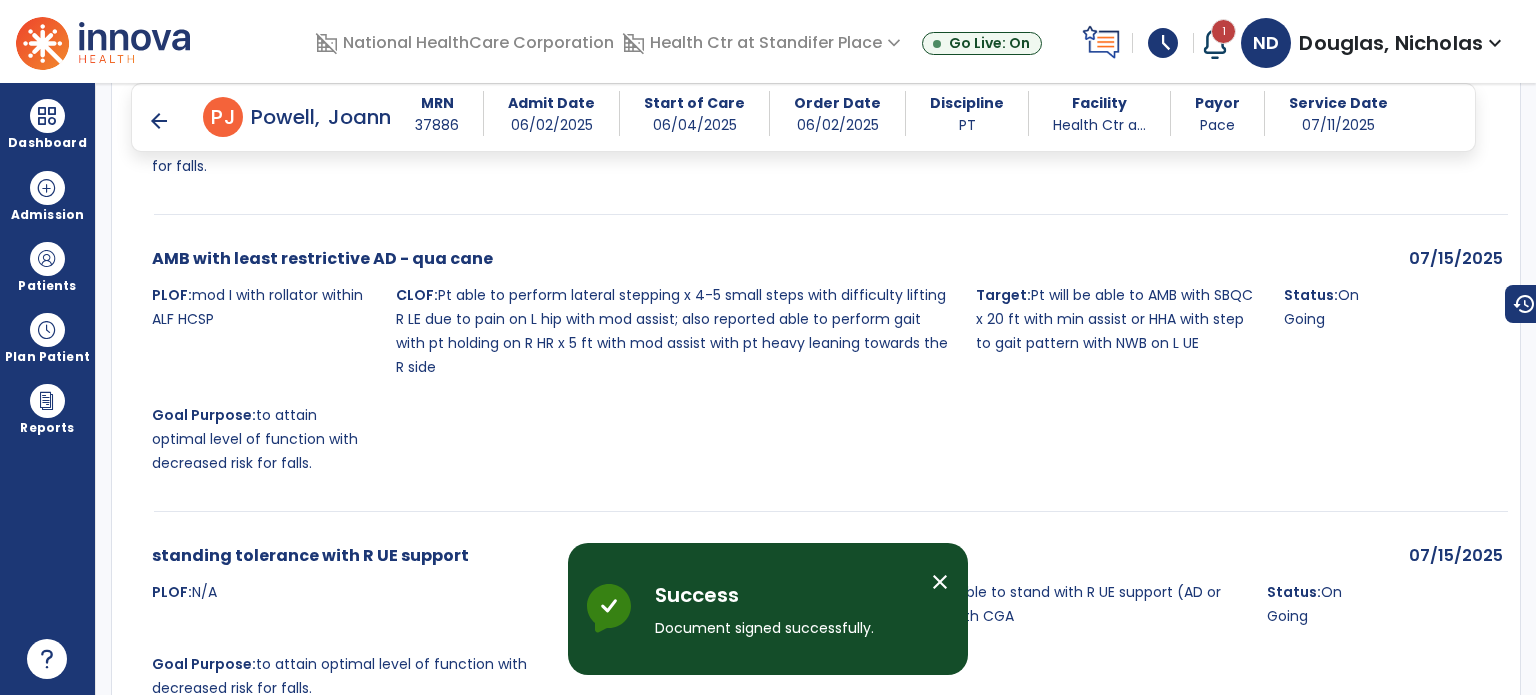 scroll, scrollTop: 3788, scrollLeft: 0, axis: vertical 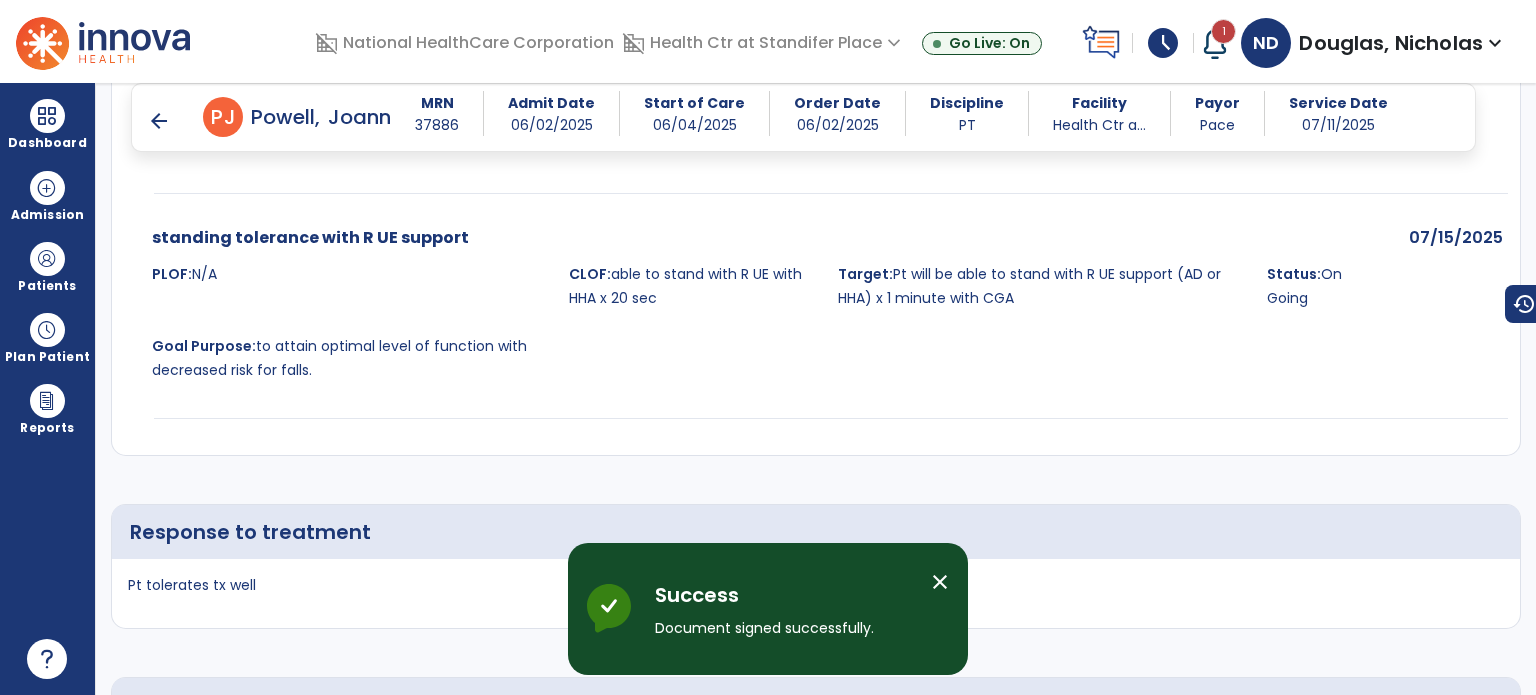 click on "arrow_back" at bounding box center [159, 121] 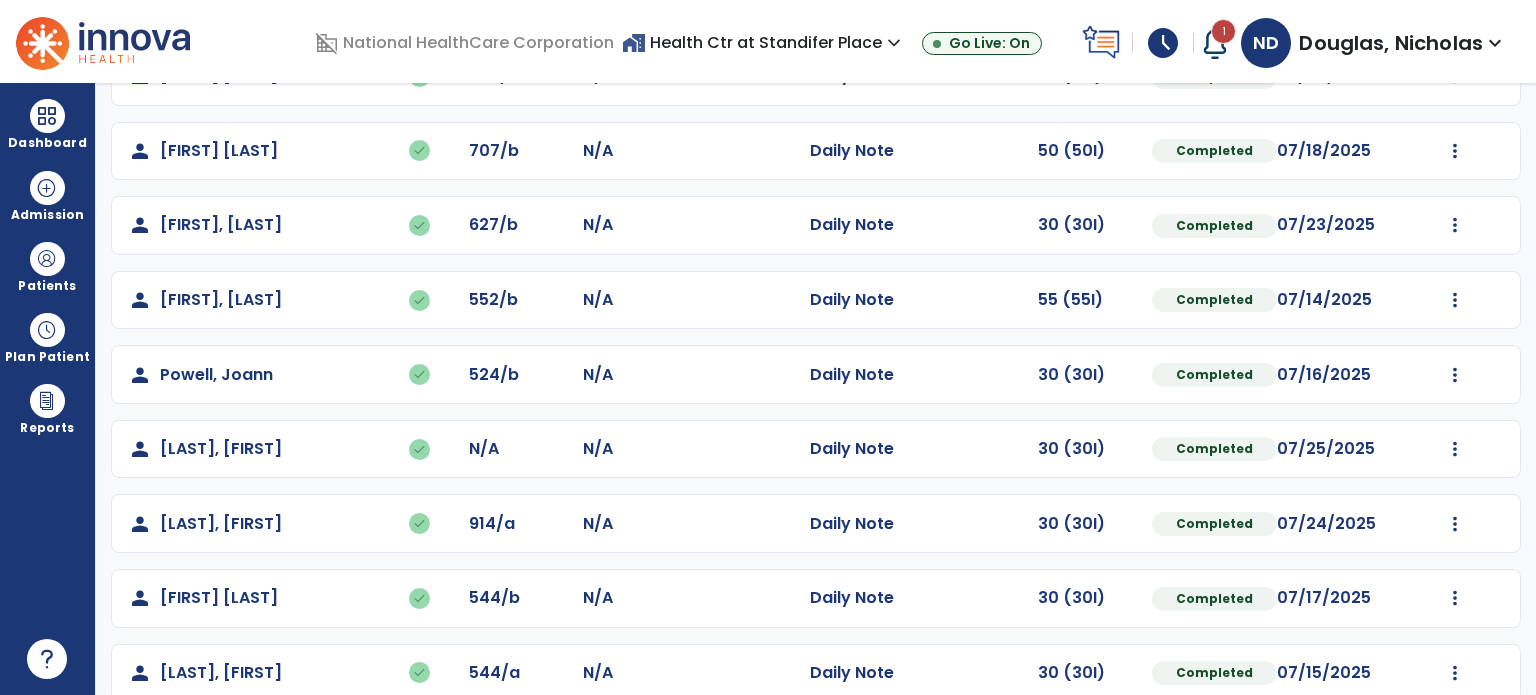 scroll, scrollTop: 617, scrollLeft: 0, axis: vertical 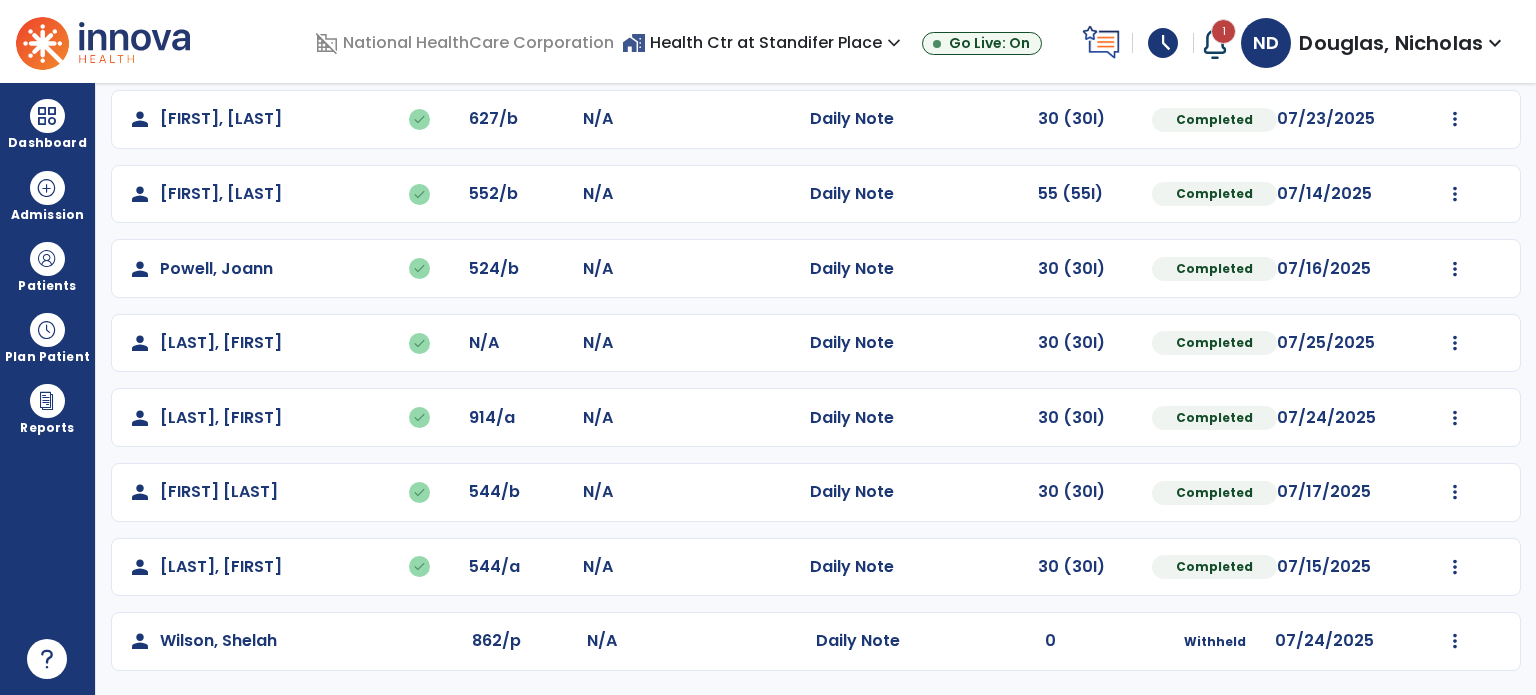 click on "schedule" at bounding box center (1163, 43) 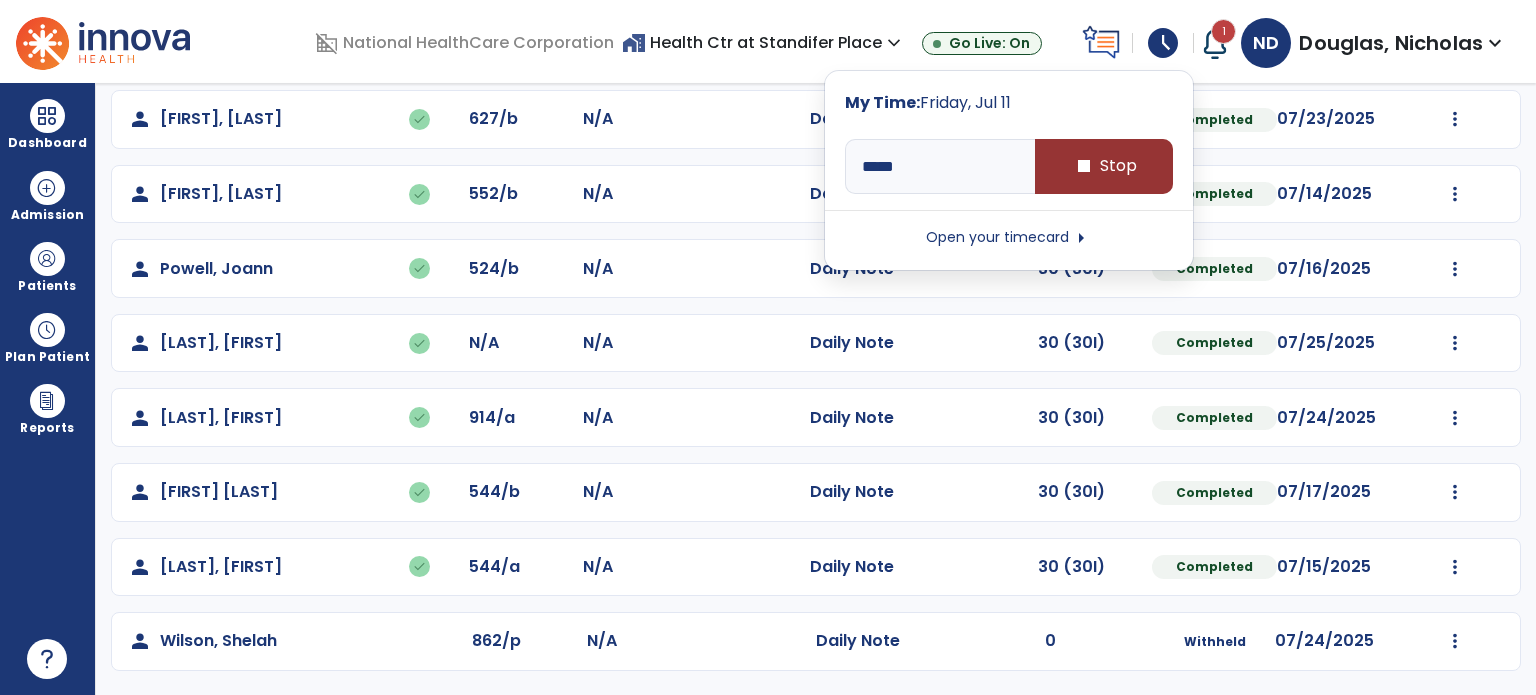 click on "stop  Stop" at bounding box center (1104, 166) 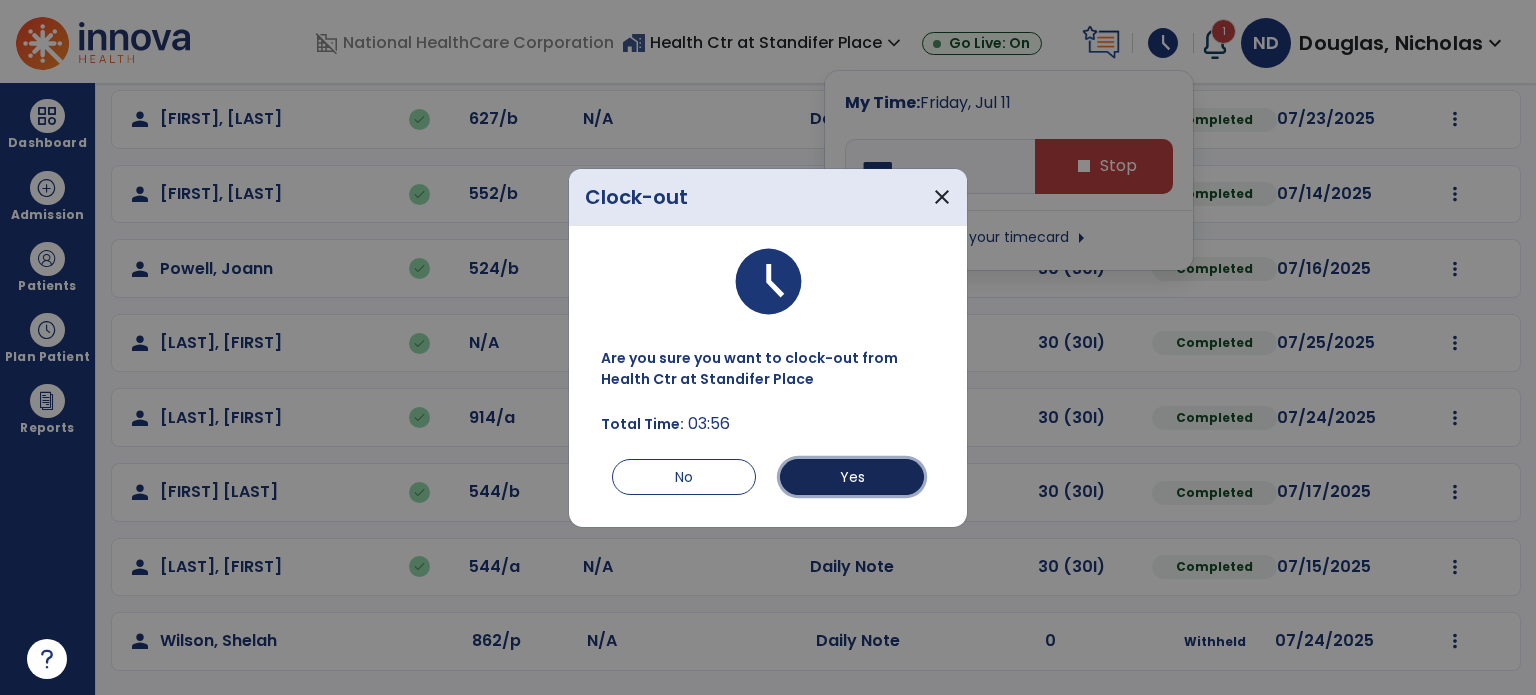 click on "Yes" at bounding box center (852, 477) 